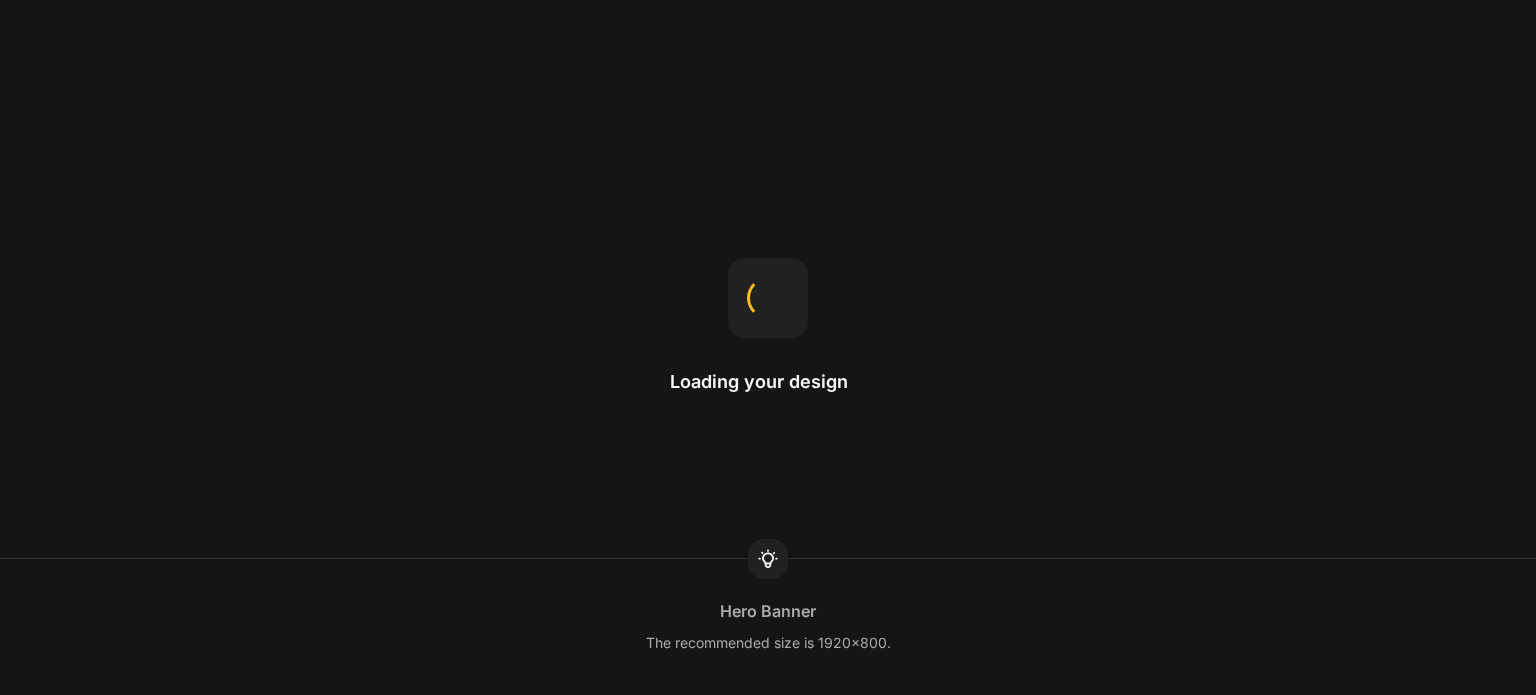 scroll, scrollTop: 0, scrollLeft: 0, axis: both 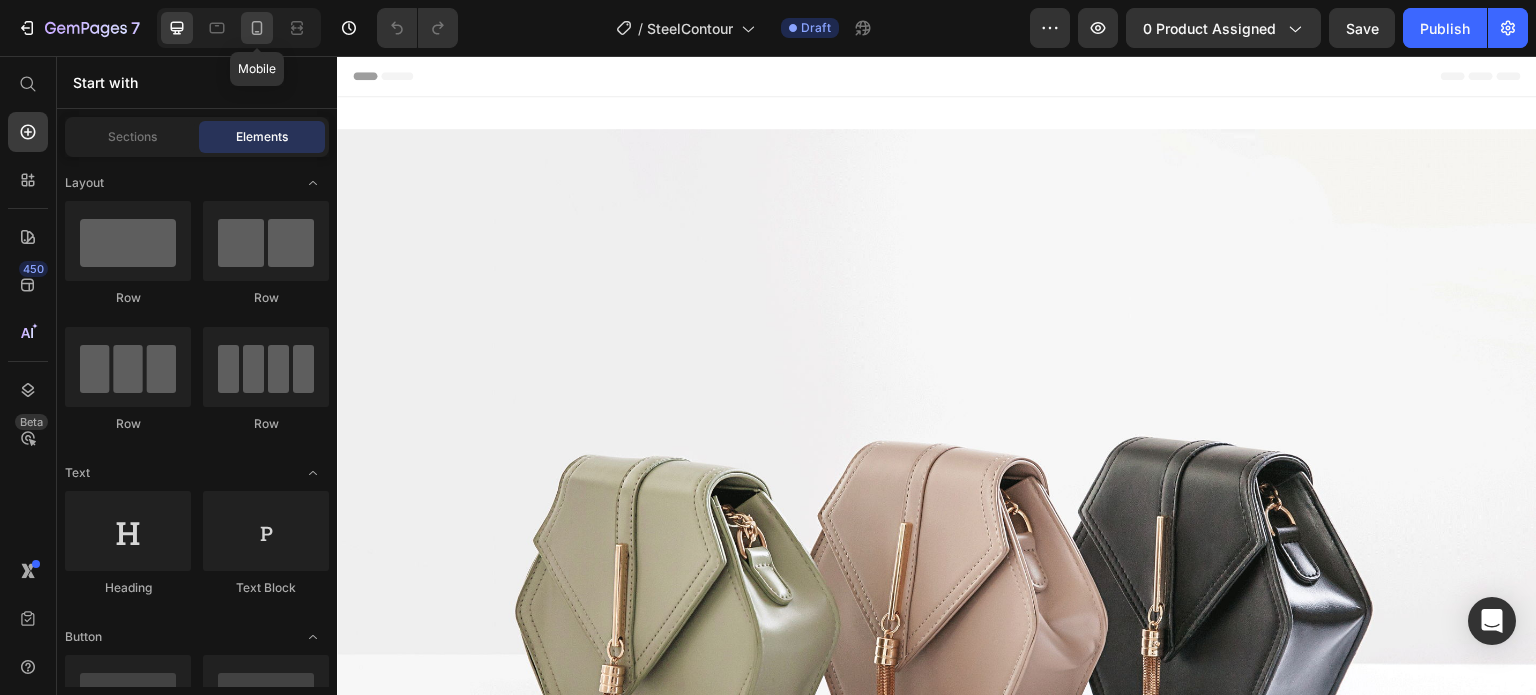 click 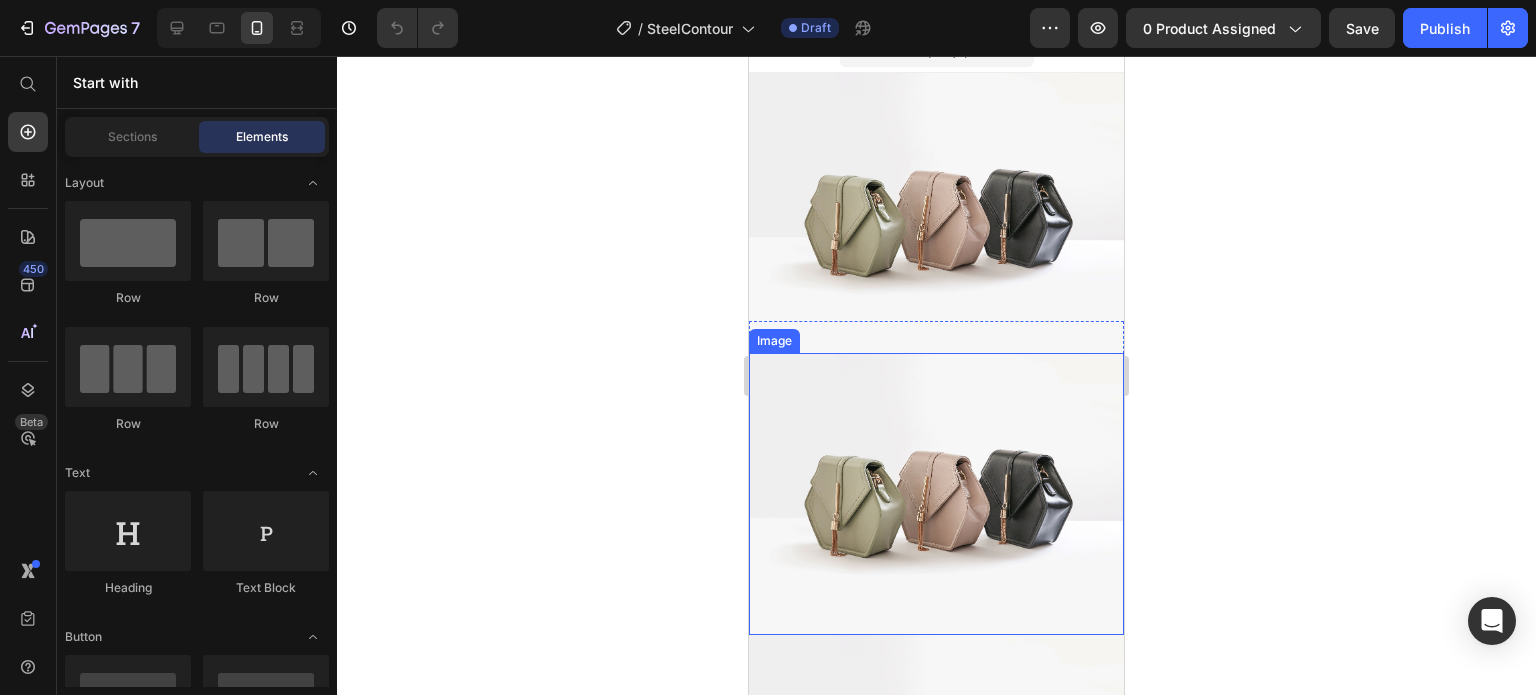 scroll, scrollTop: 0, scrollLeft: 0, axis: both 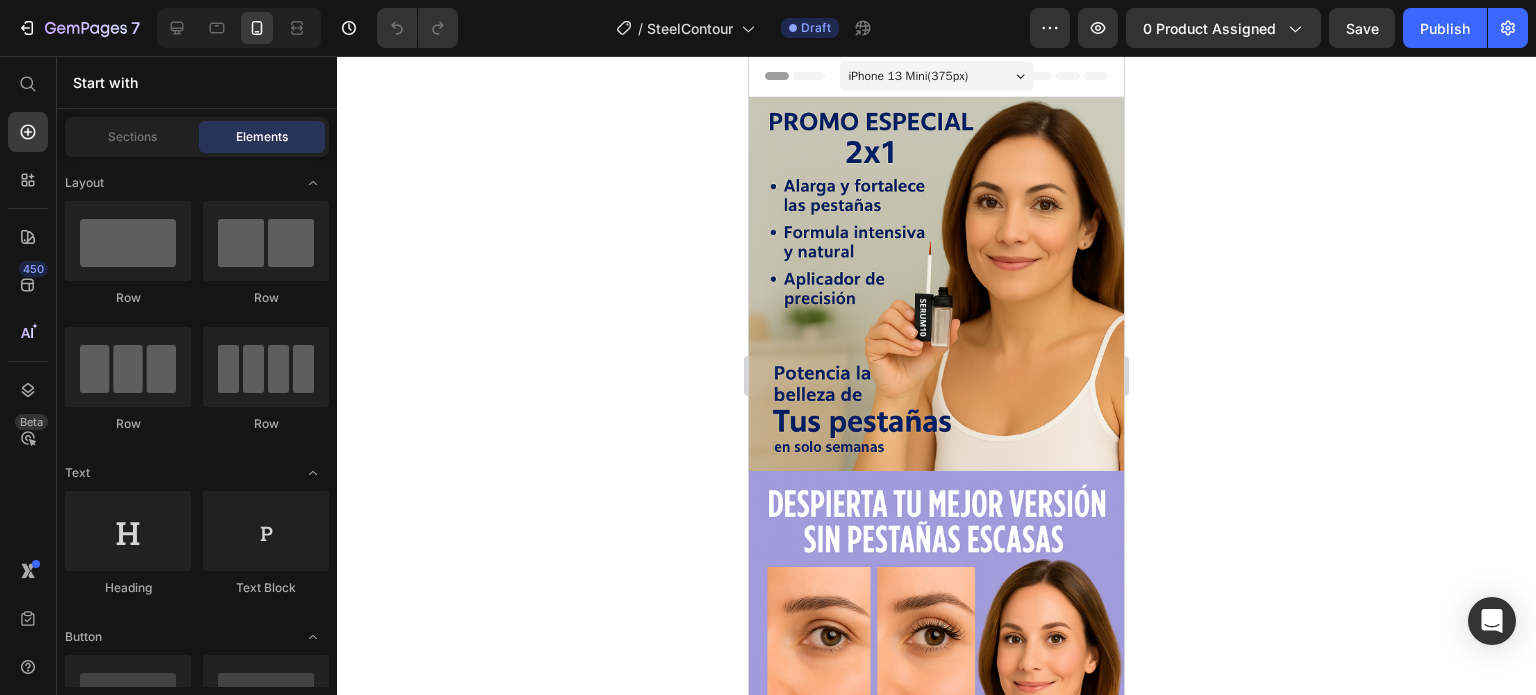 click 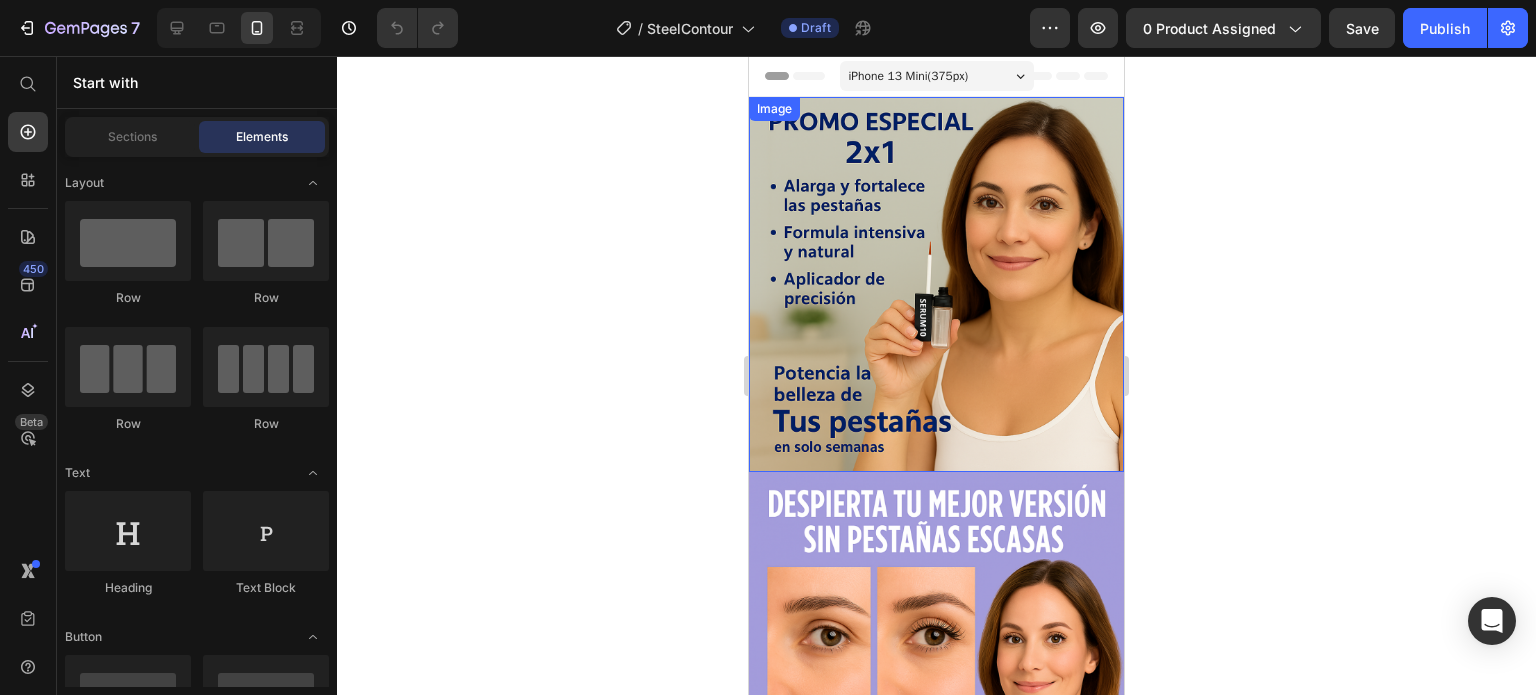 click at bounding box center [936, 284] 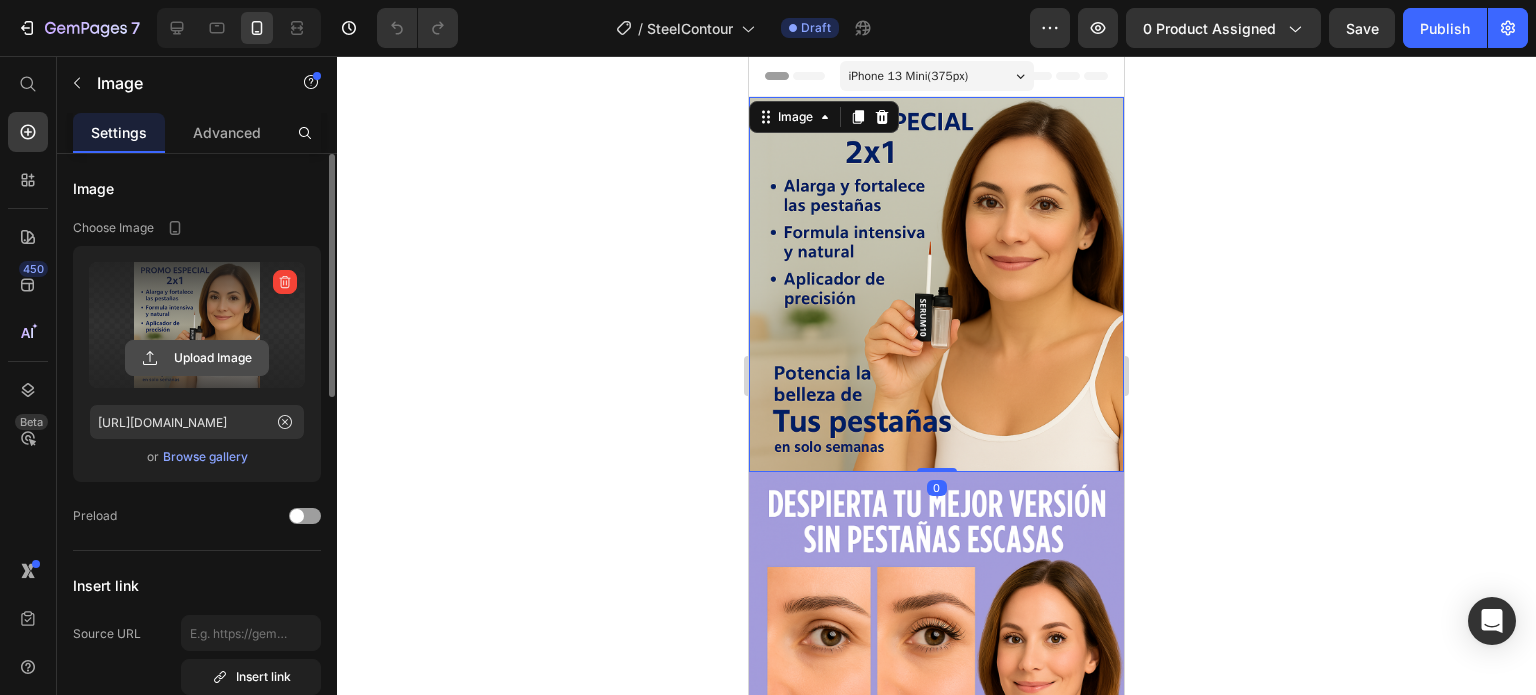 click 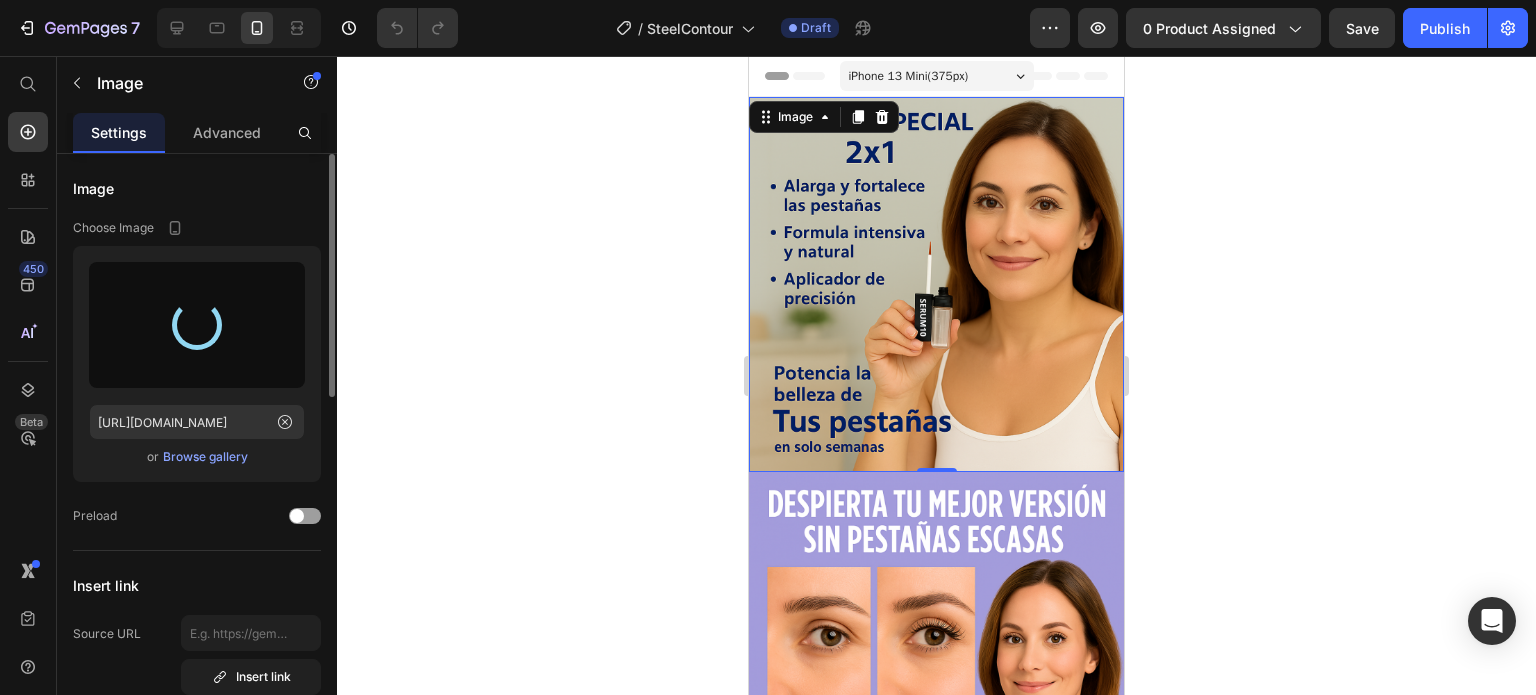 type on "[URL][DOMAIN_NAME]" 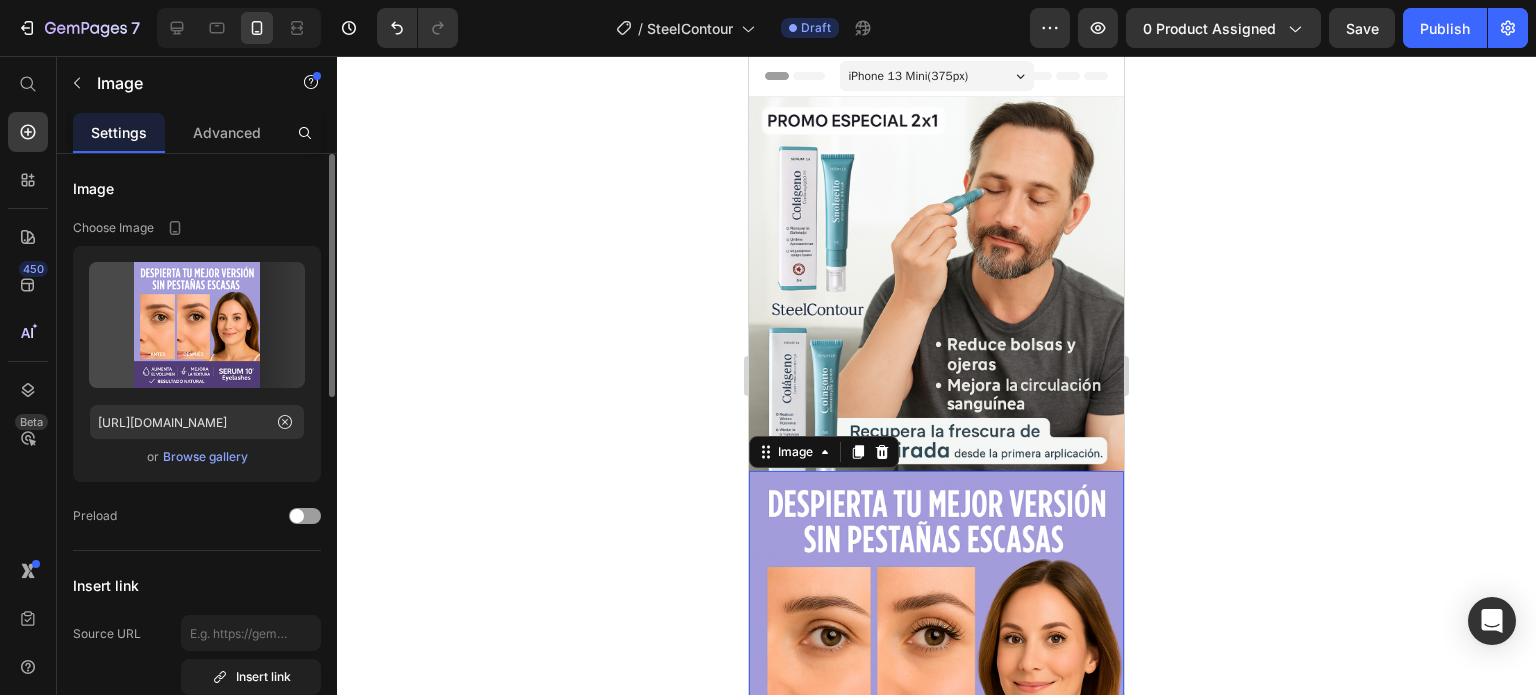 click at bounding box center (936, 658) 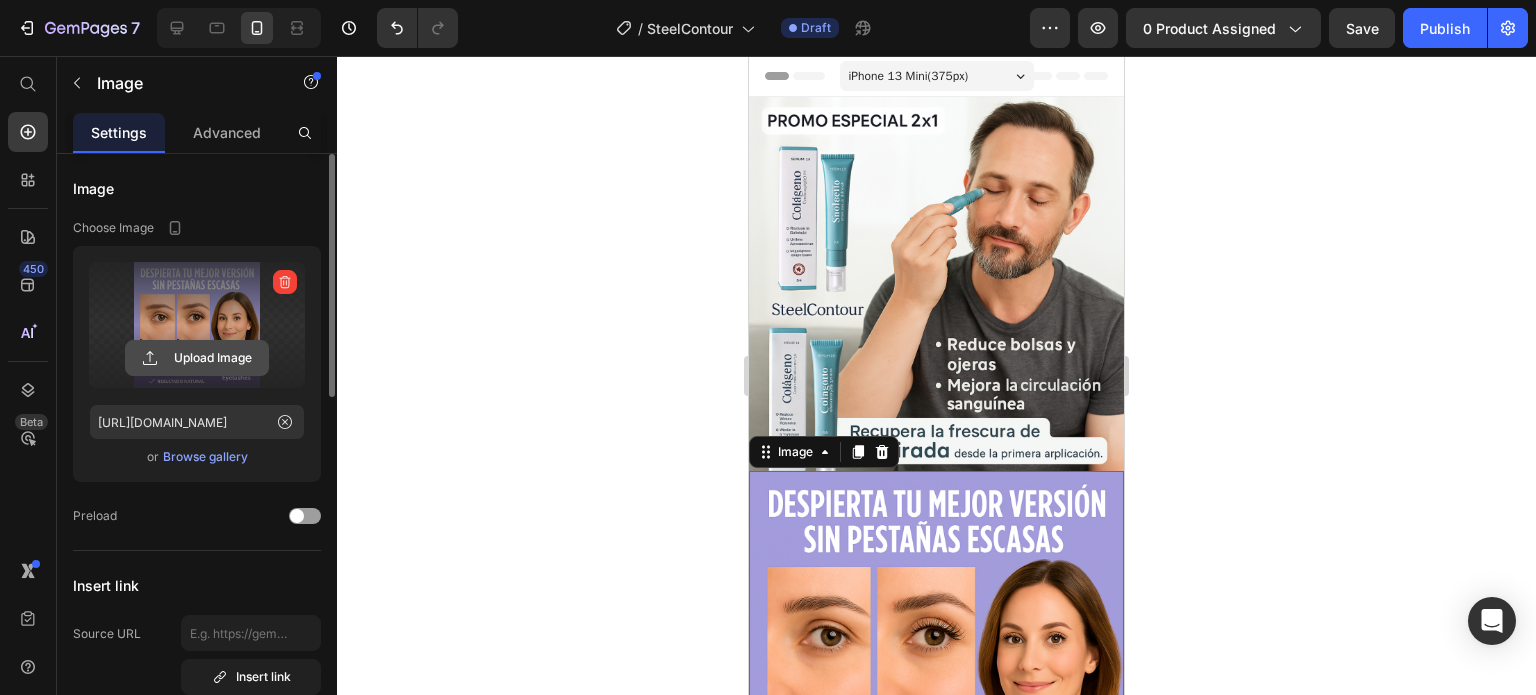 click 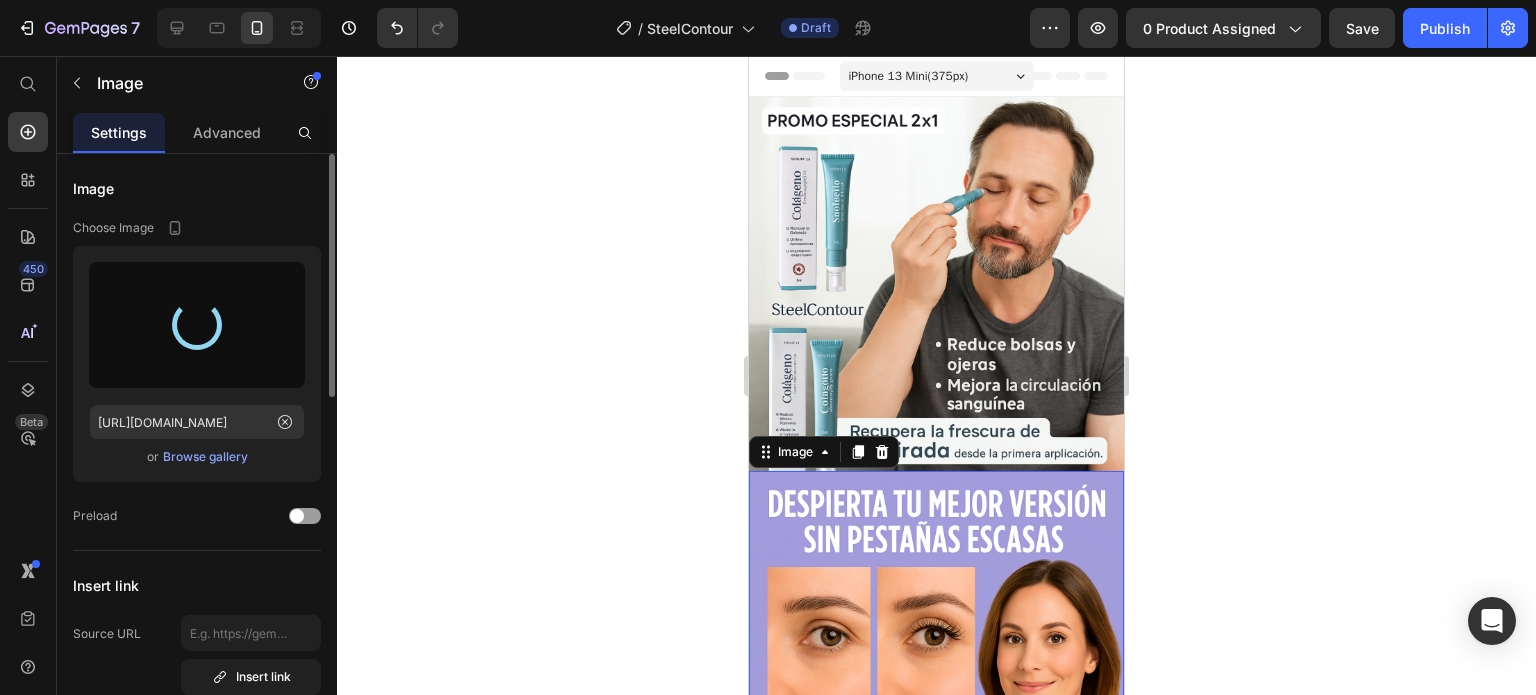 type on "[URL][DOMAIN_NAME]" 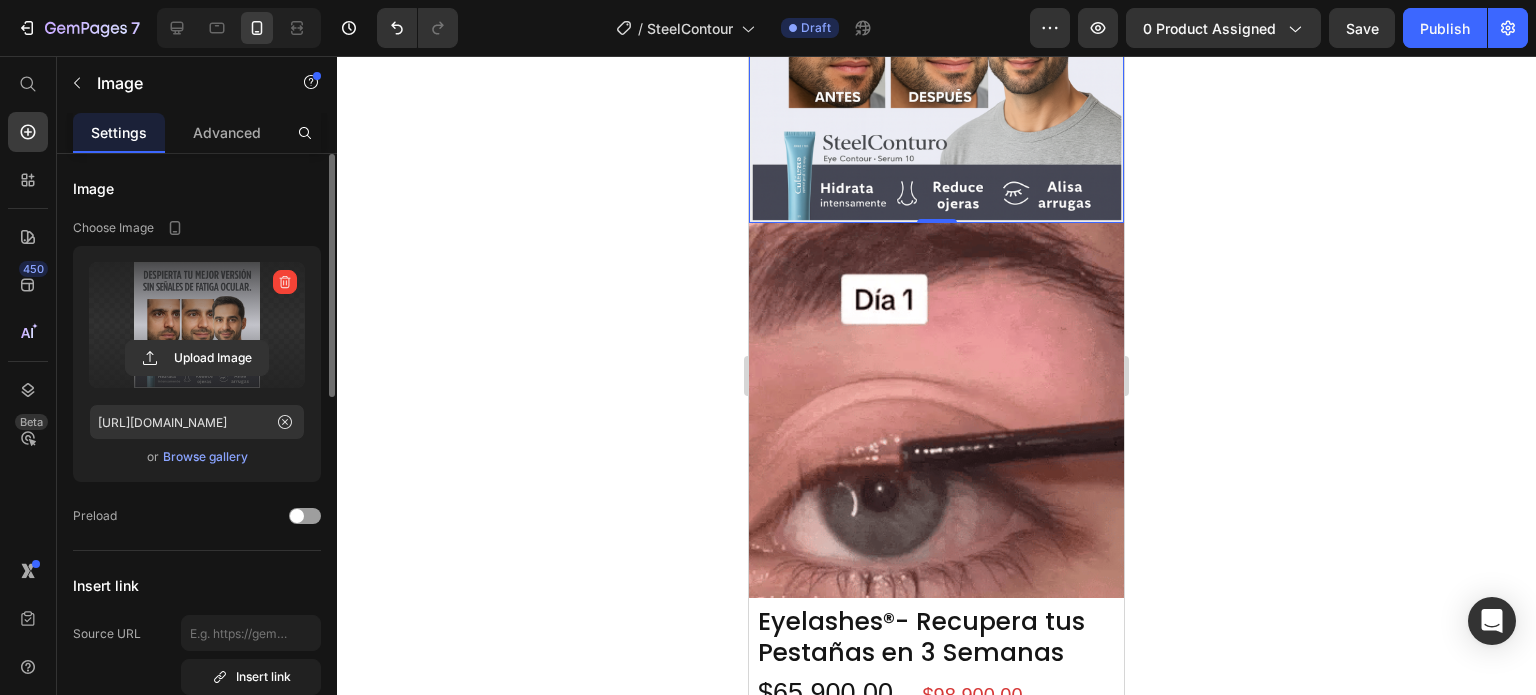 scroll, scrollTop: 700, scrollLeft: 0, axis: vertical 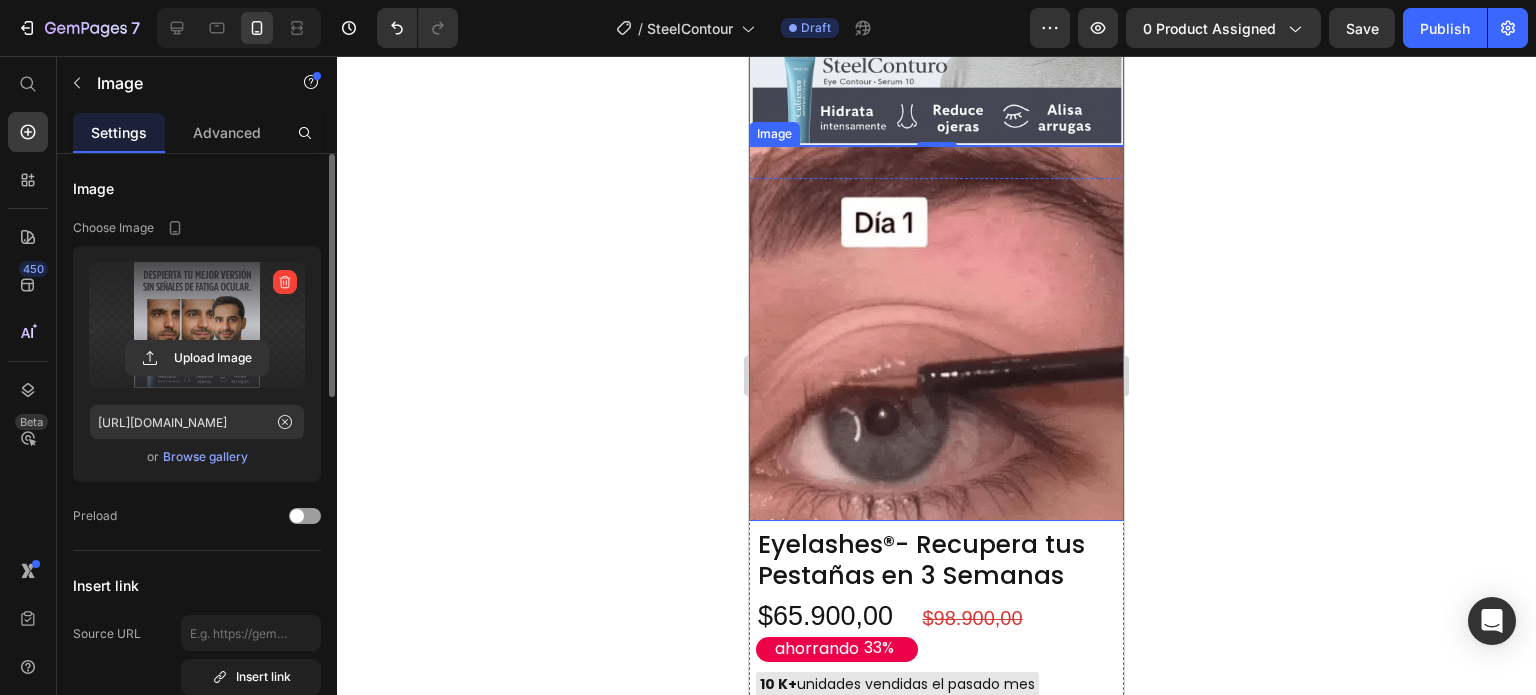 click at bounding box center [936, 333] 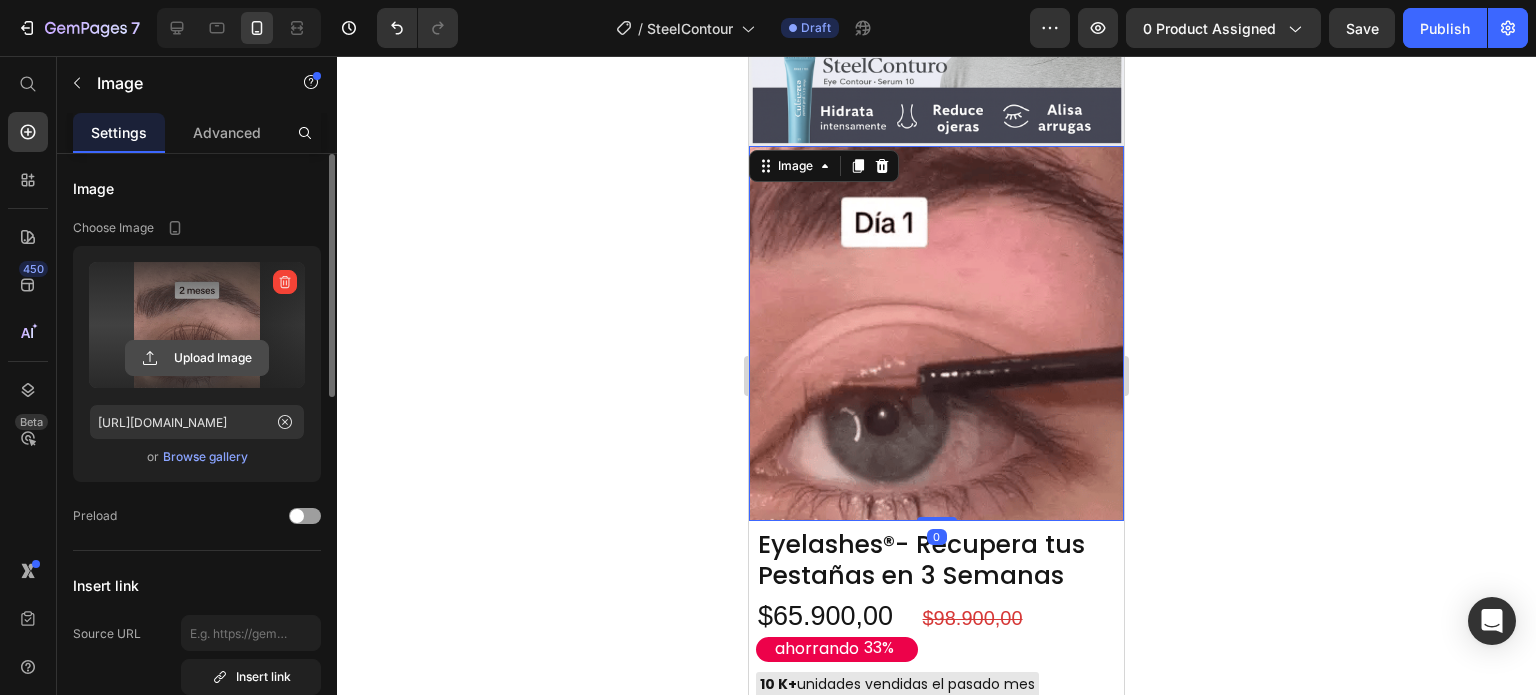 click 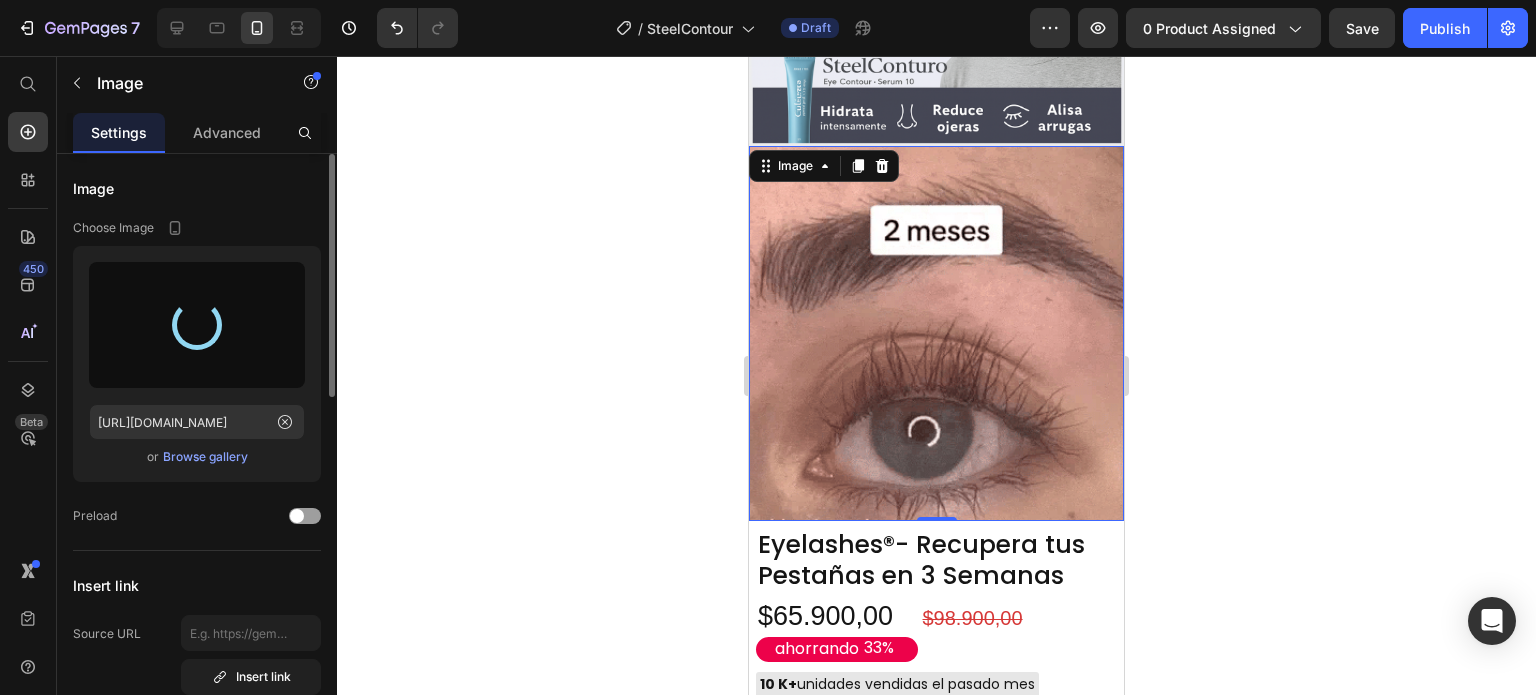 type on "[URL][DOMAIN_NAME]" 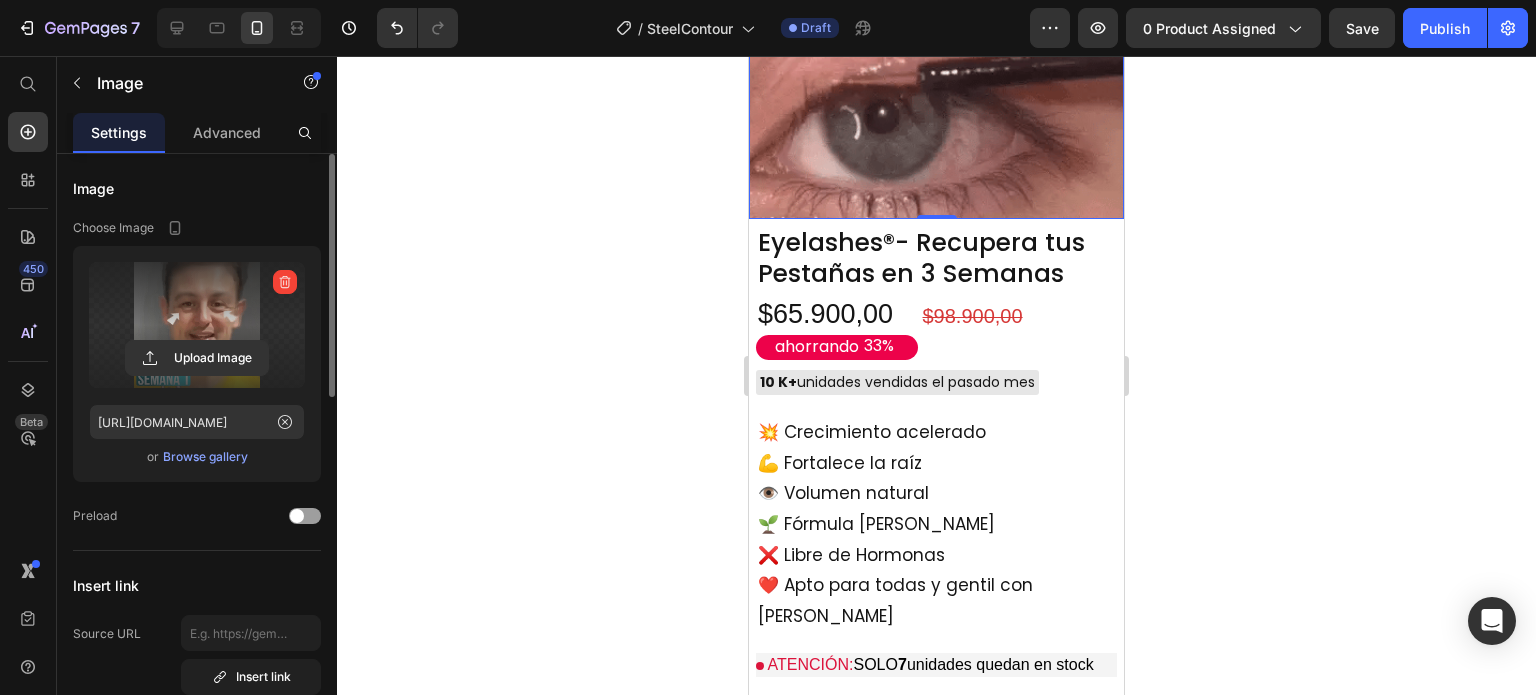 scroll, scrollTop: 1000, scrollLeft: 0, axis: vertical 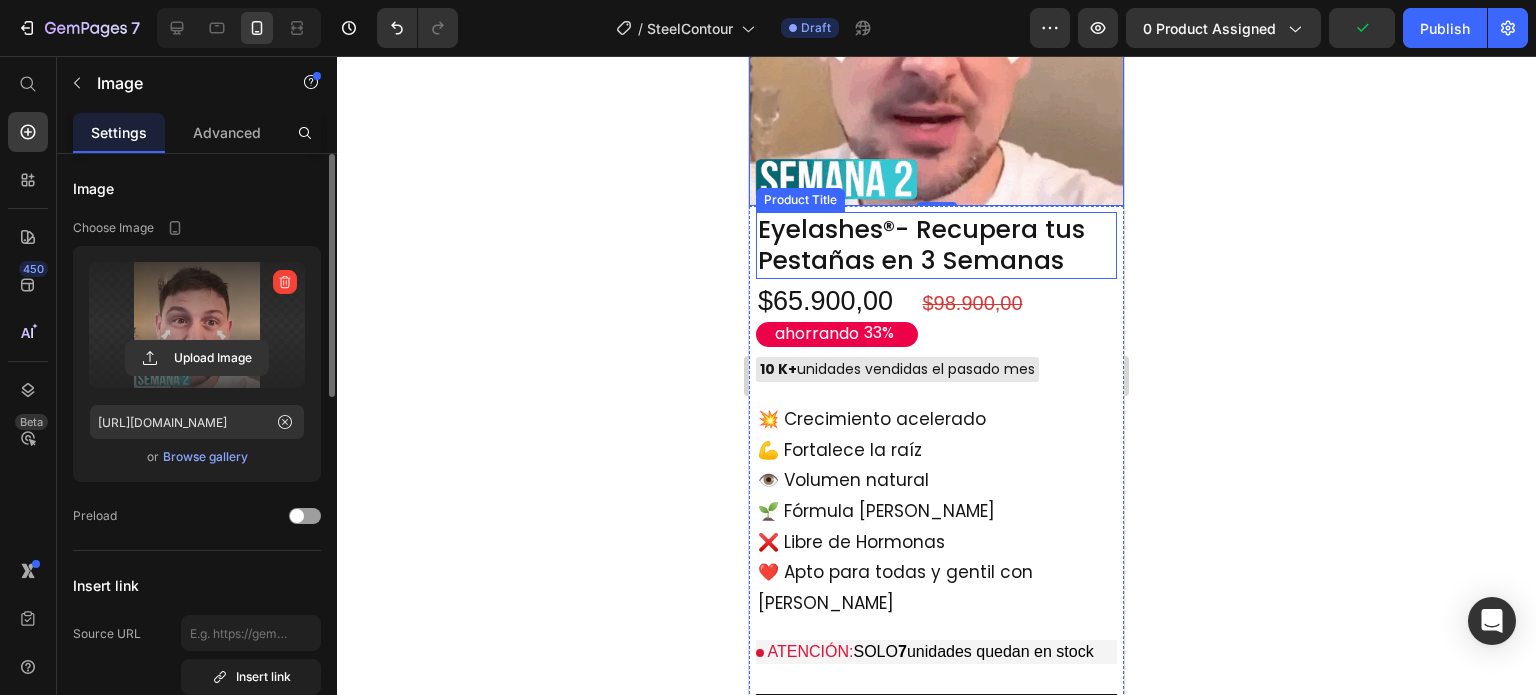 click on "Eyelashes®- Recupera tus Pestañas en 3 Semanas" at bounding box center (936, 245) 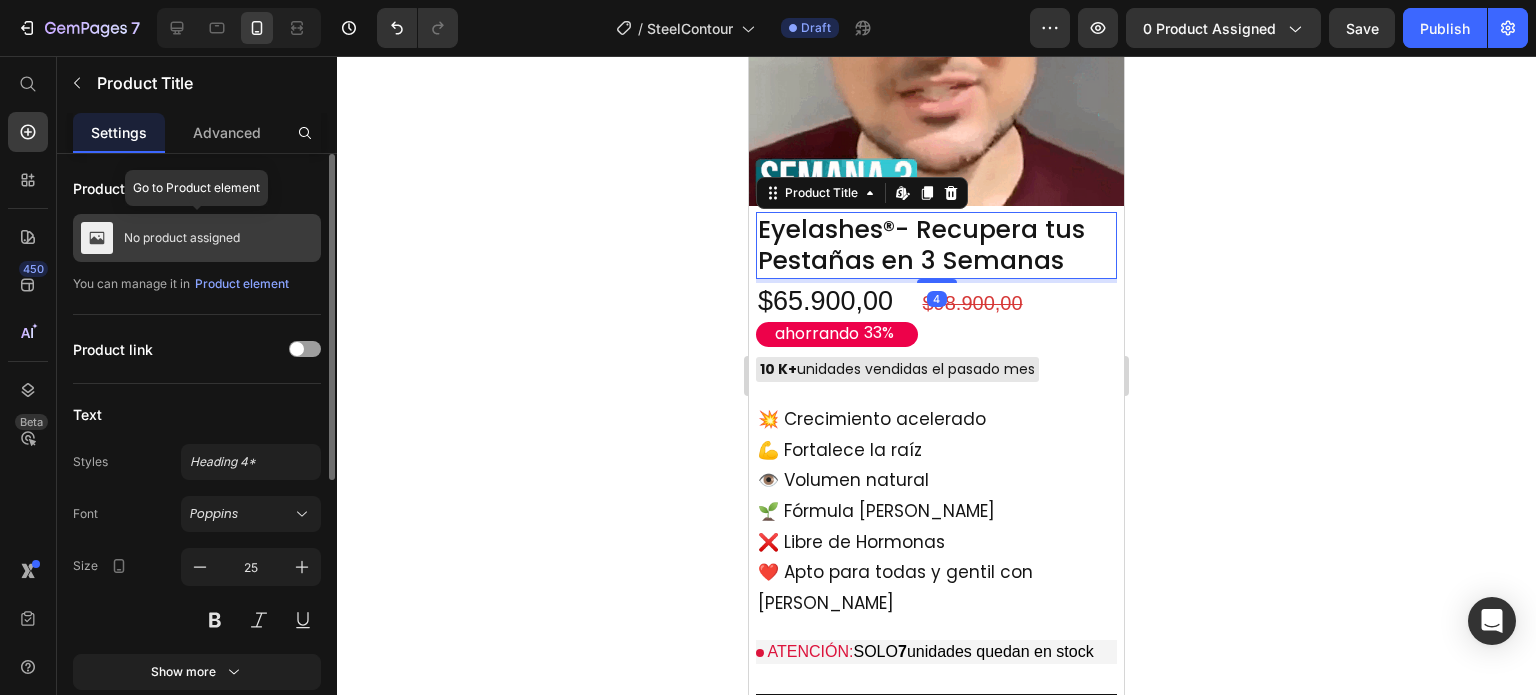 click on "No product assigned" at bounding box center (197, 238) 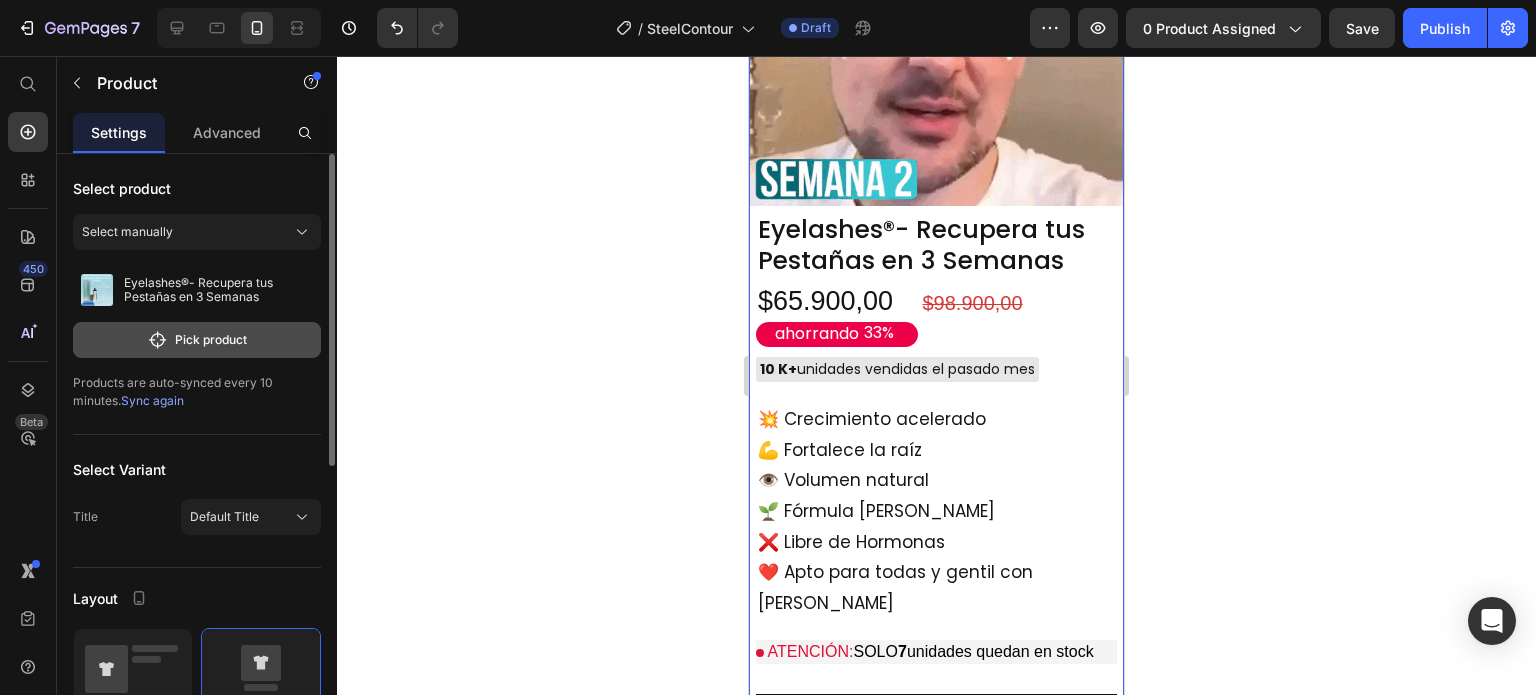click on "Pick product" 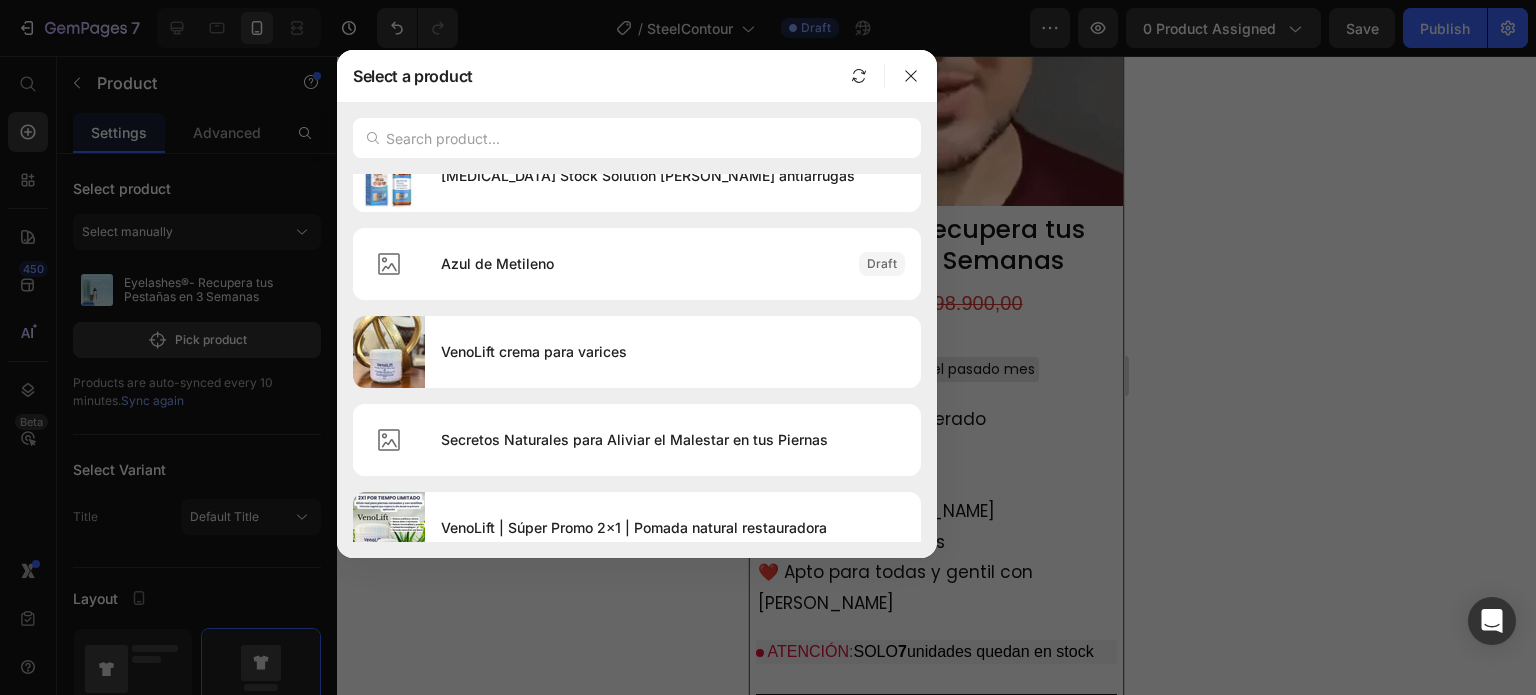scroll, scrollTop: 100, scrollLeft: 0, axis: vertical 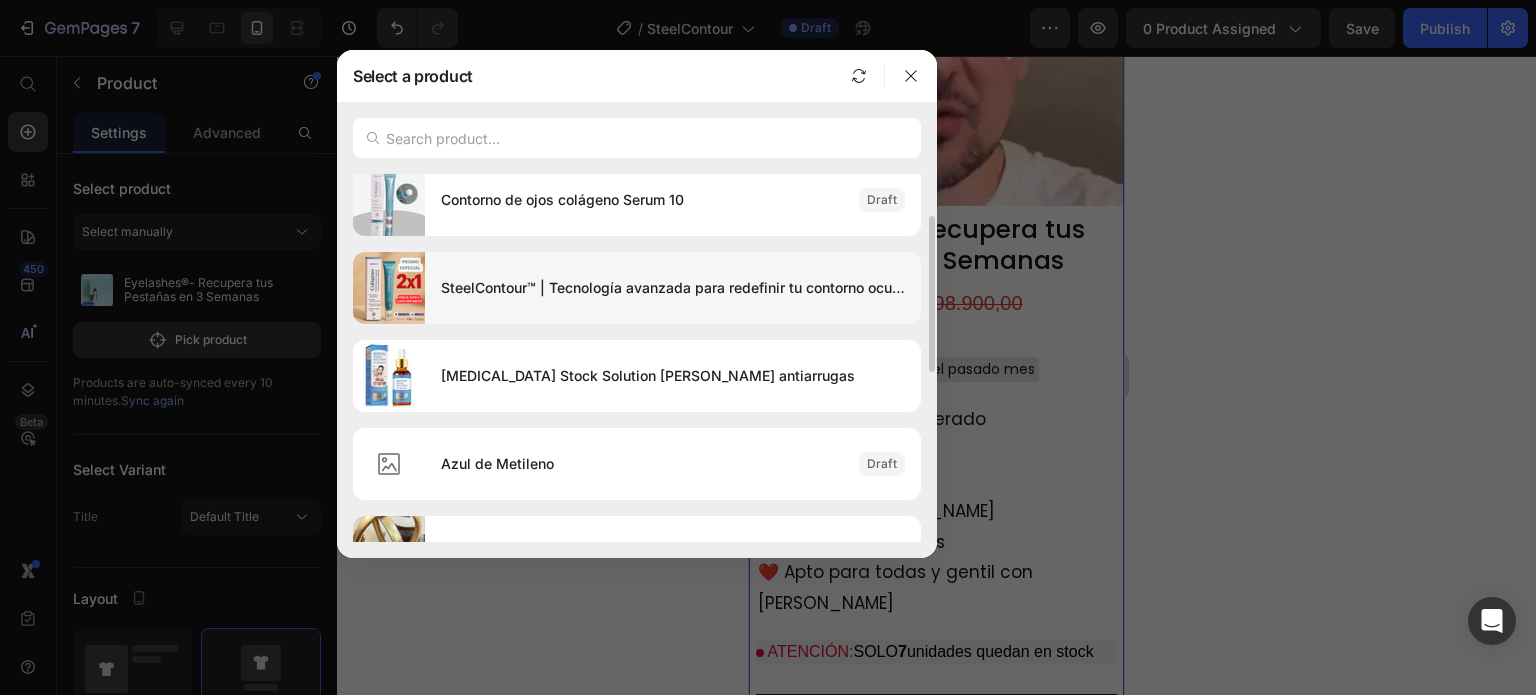 click on "SteelContour™ | Tecnología avanzada para redefinir tu contorno ocular." at bounding box center [673, 288] 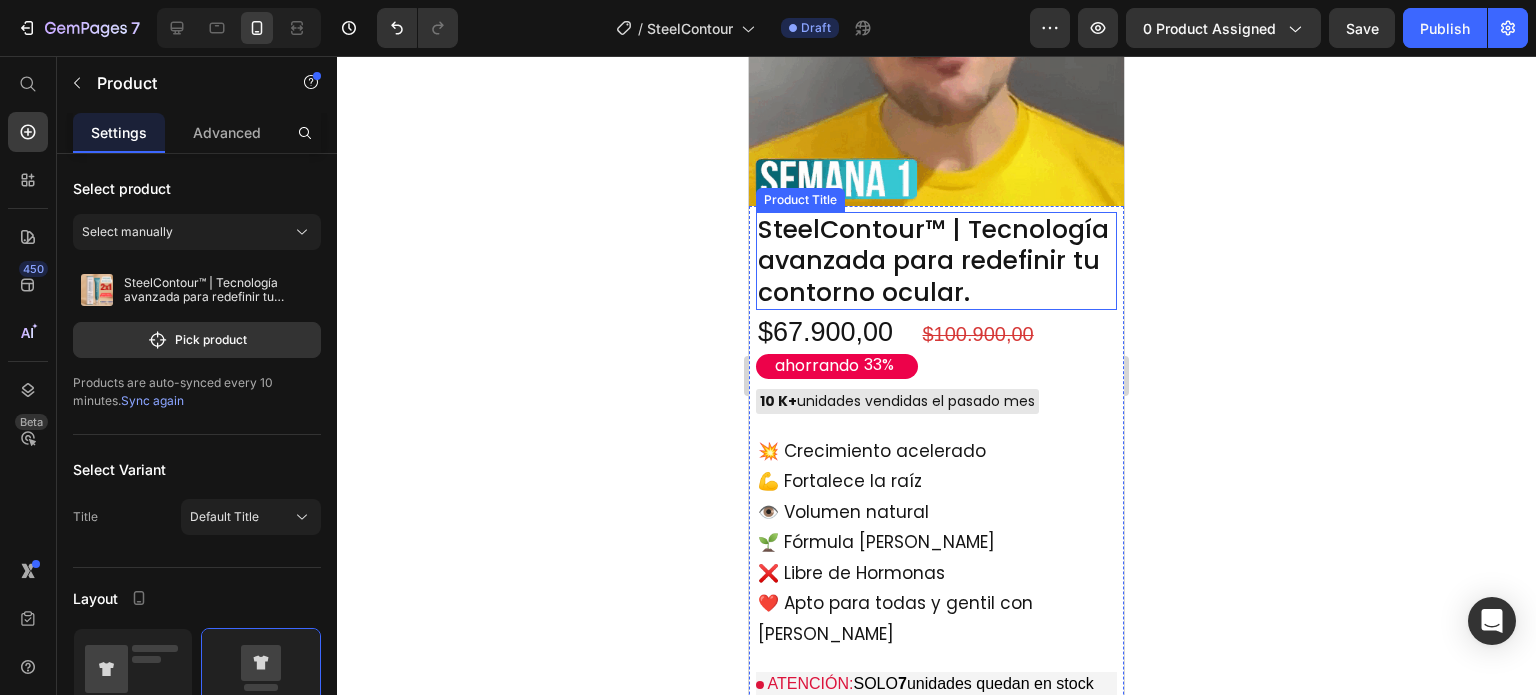 click on "SteelContour™ | Tecnología avanzada para redefinir tu contorno ocular." at bounding box center [936, 261] 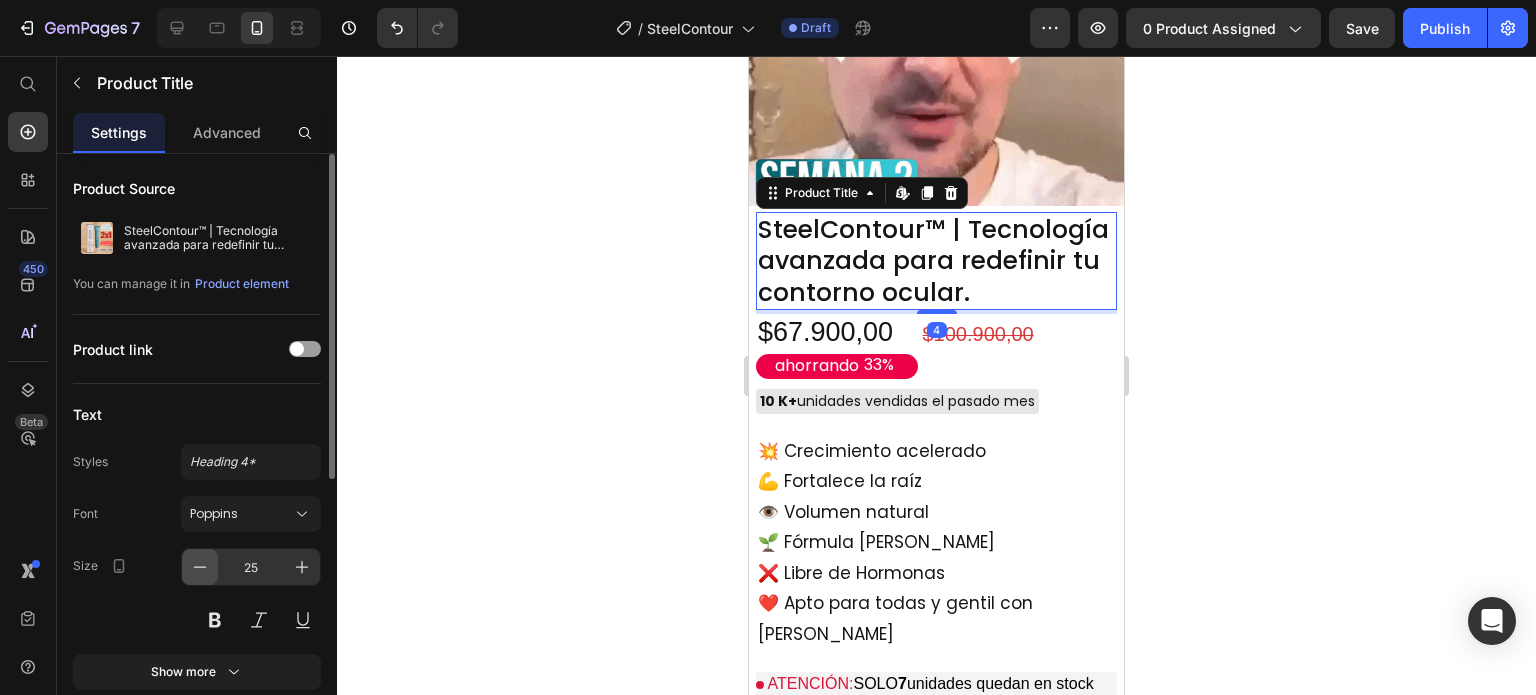 click 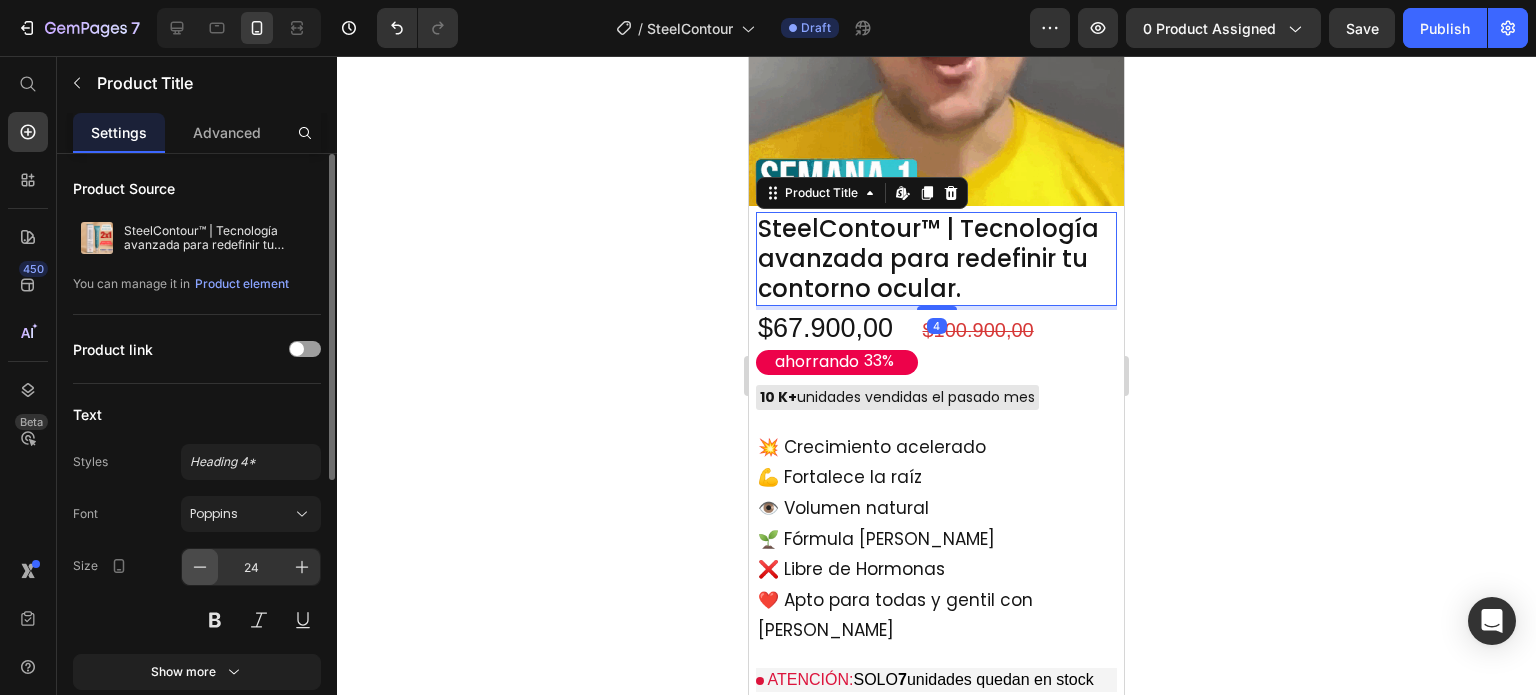 click 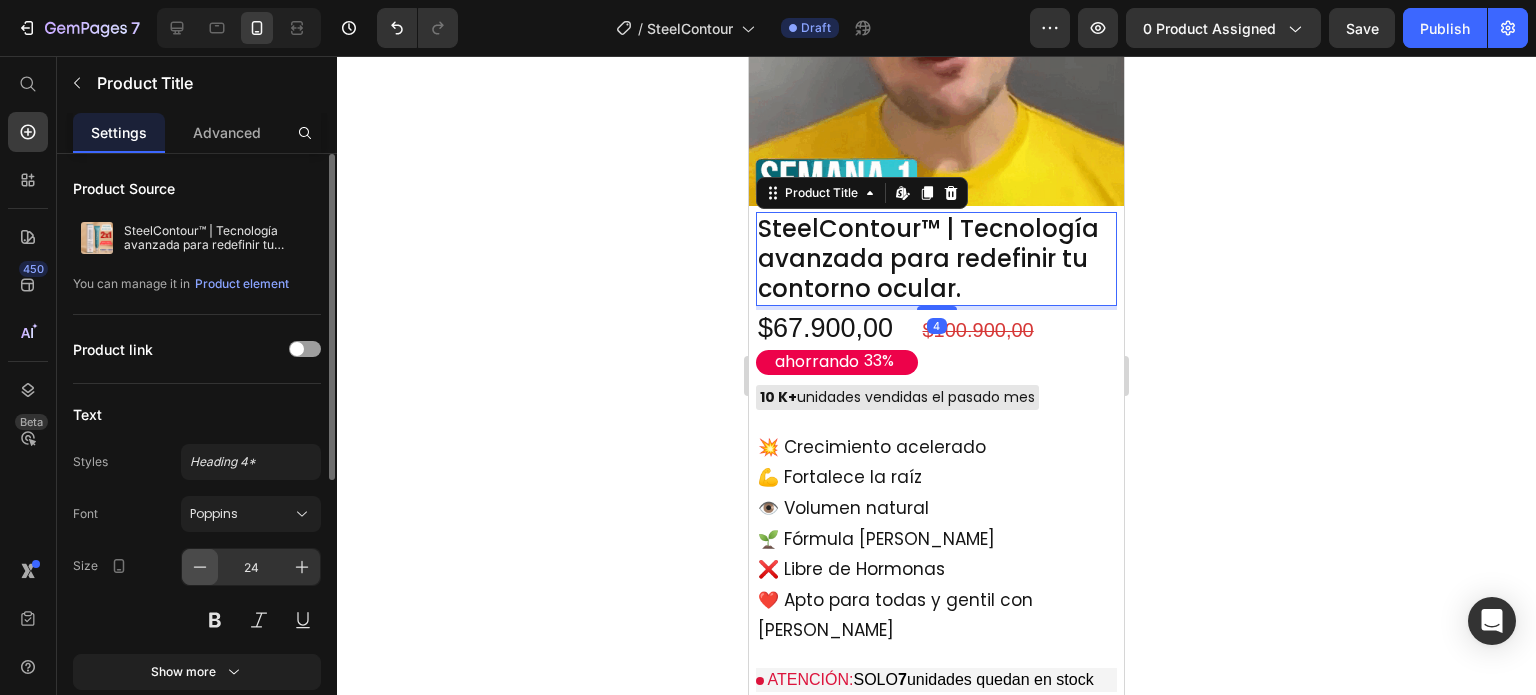 type on "23" 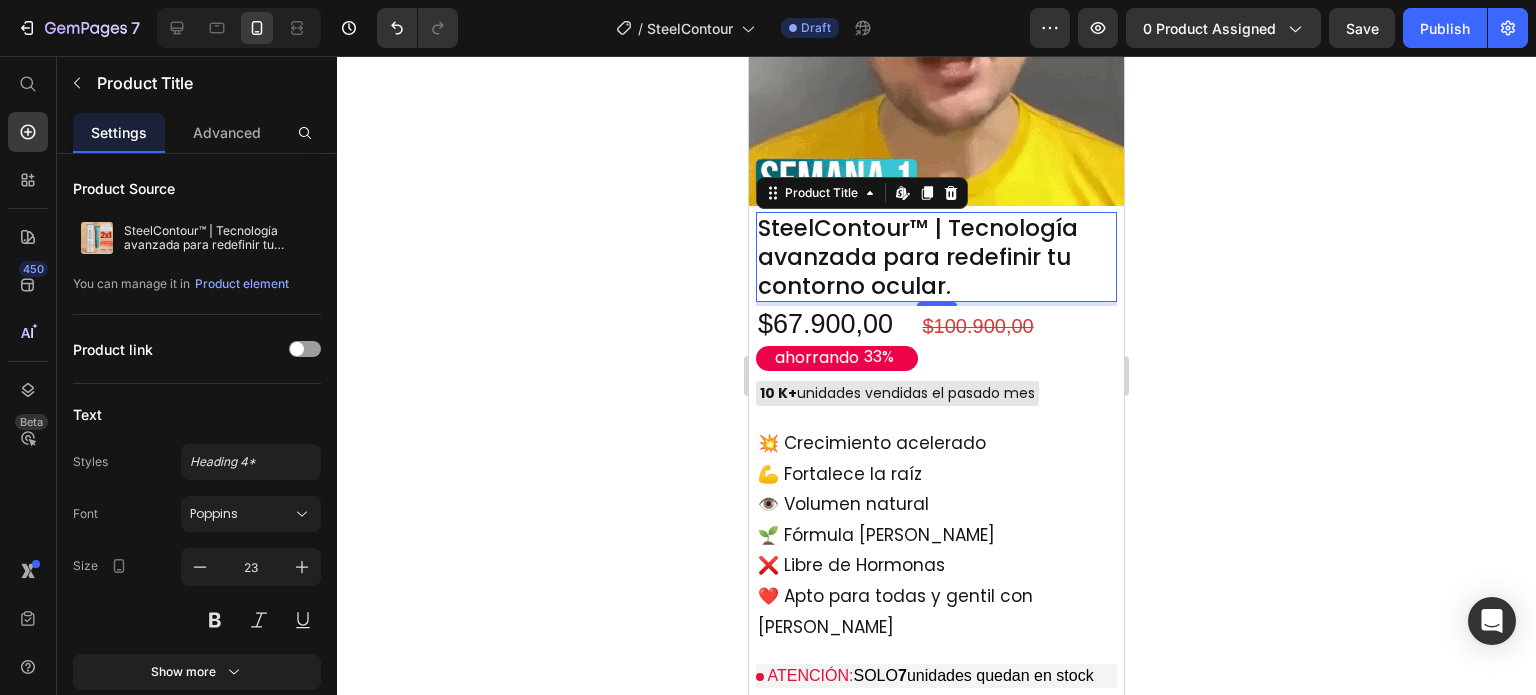 click 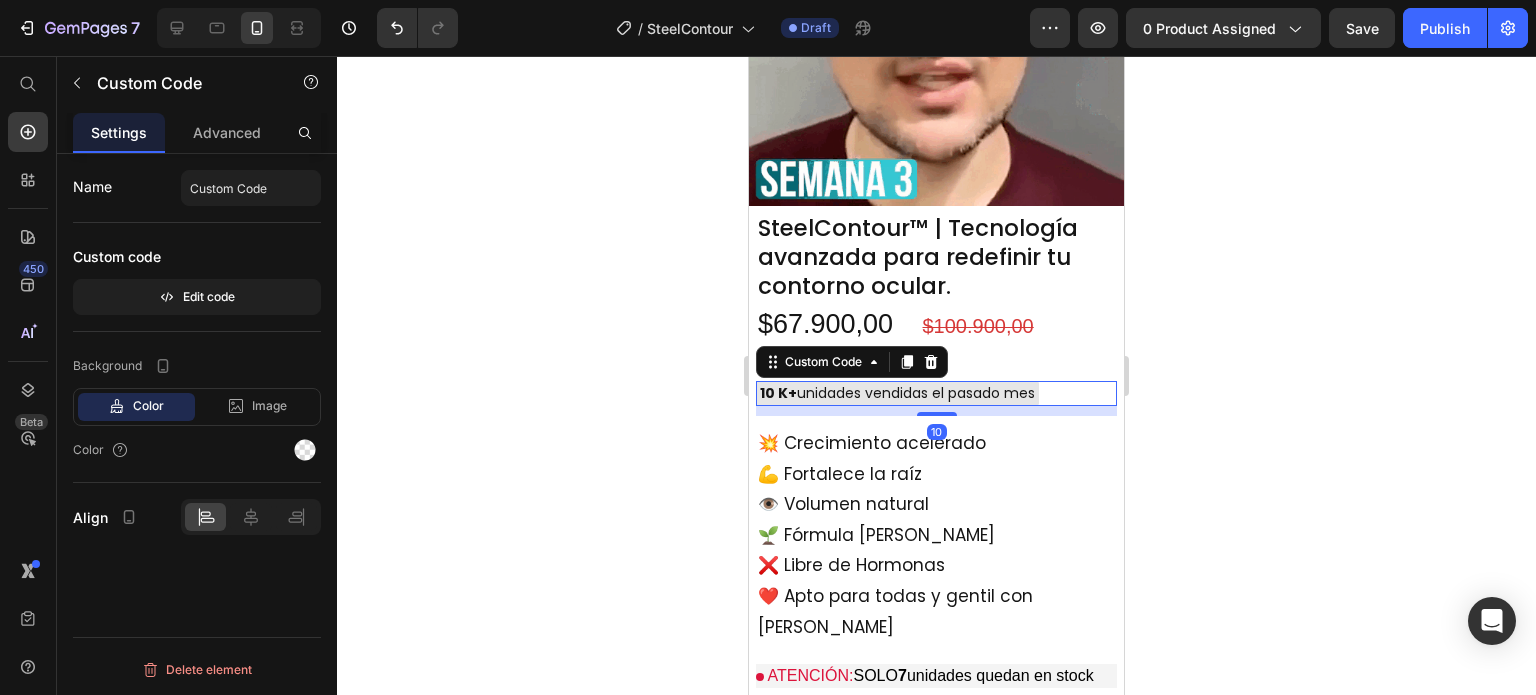 click on "10 K+  unidades vendidas el pasado mes" at bounding box center [897, 393] 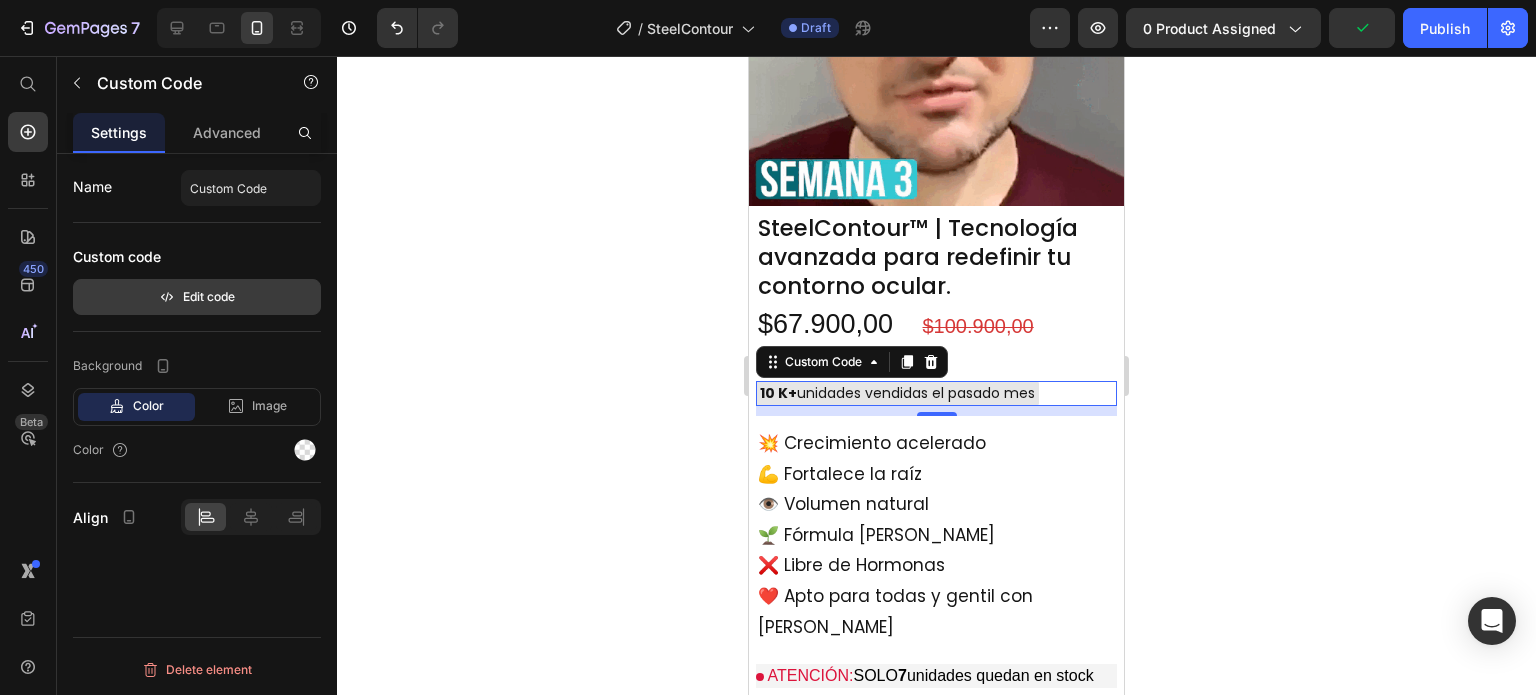 click on "Edit code" at bounding box center (197, 297) 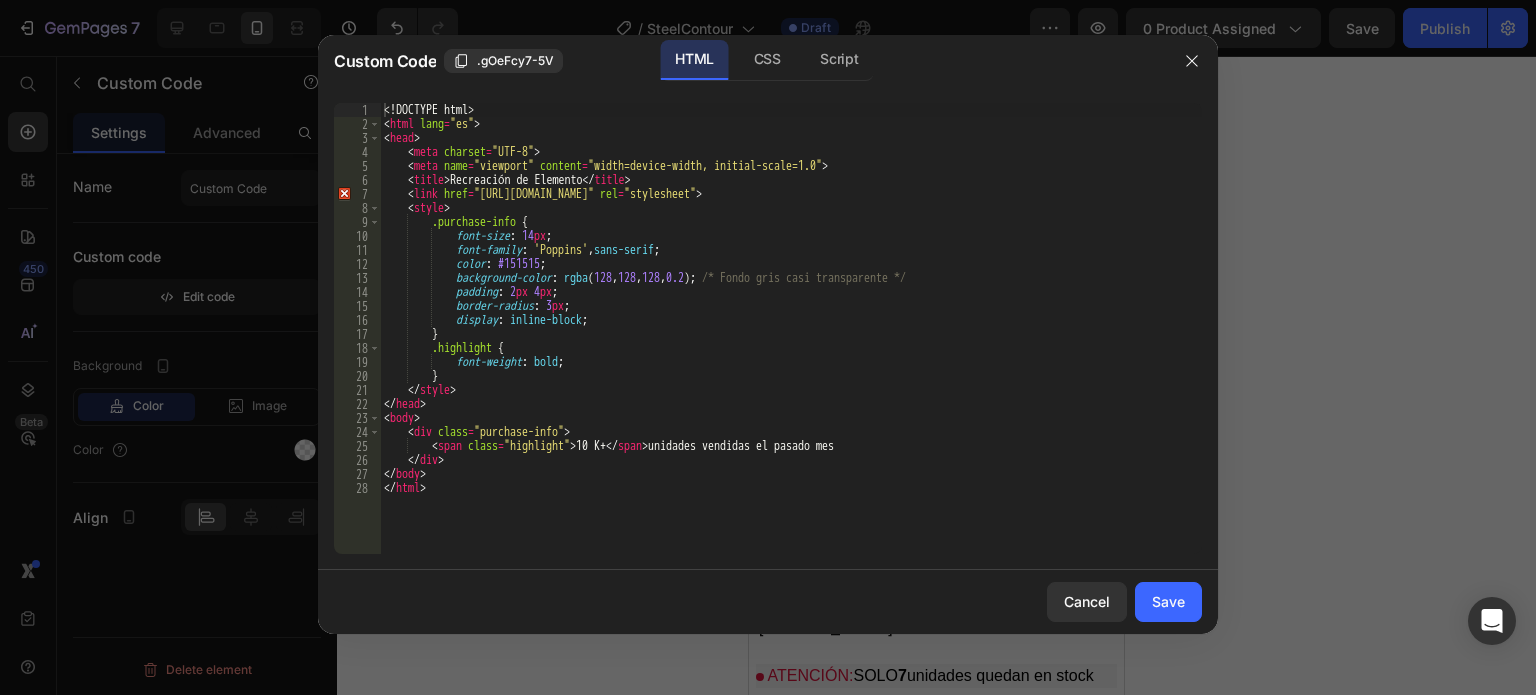click on "<! DOCTYPE   html > < html   lang = "es" > < head >      < meta   charset = "UTF-8" >      < meta   name = "viewport"   content = "width=device-width, initial-scale=1.0" >      < title > Recreación de Elemento </ title >      < link   href = "[URL][DOMAIN_NAME]"   rel = "stylesheet" >      < style >           .purchase-info   {                font-size :   14 px ;                font-family :   ' Poppins ' ,  sans-serif ;                color :   #151515 ;                background-color :   rgba ( 128 ,  128 ,  128 ,  0.2 ) ;   /* Fondo gris casi transparente */                padding :   2 px   4 px ;                border-radius :   3 px ;                display :   inline-block ;           }           .highlight   {                font-weight :   bold ;           }      </ style > </ head > < body >      < div   class = "purchase-info" >           < span   class = "highlight" > 10 K+ </ span >  unidades vendidas el pasado mes      </ div > </ body >" at bounding box center (791, 342) 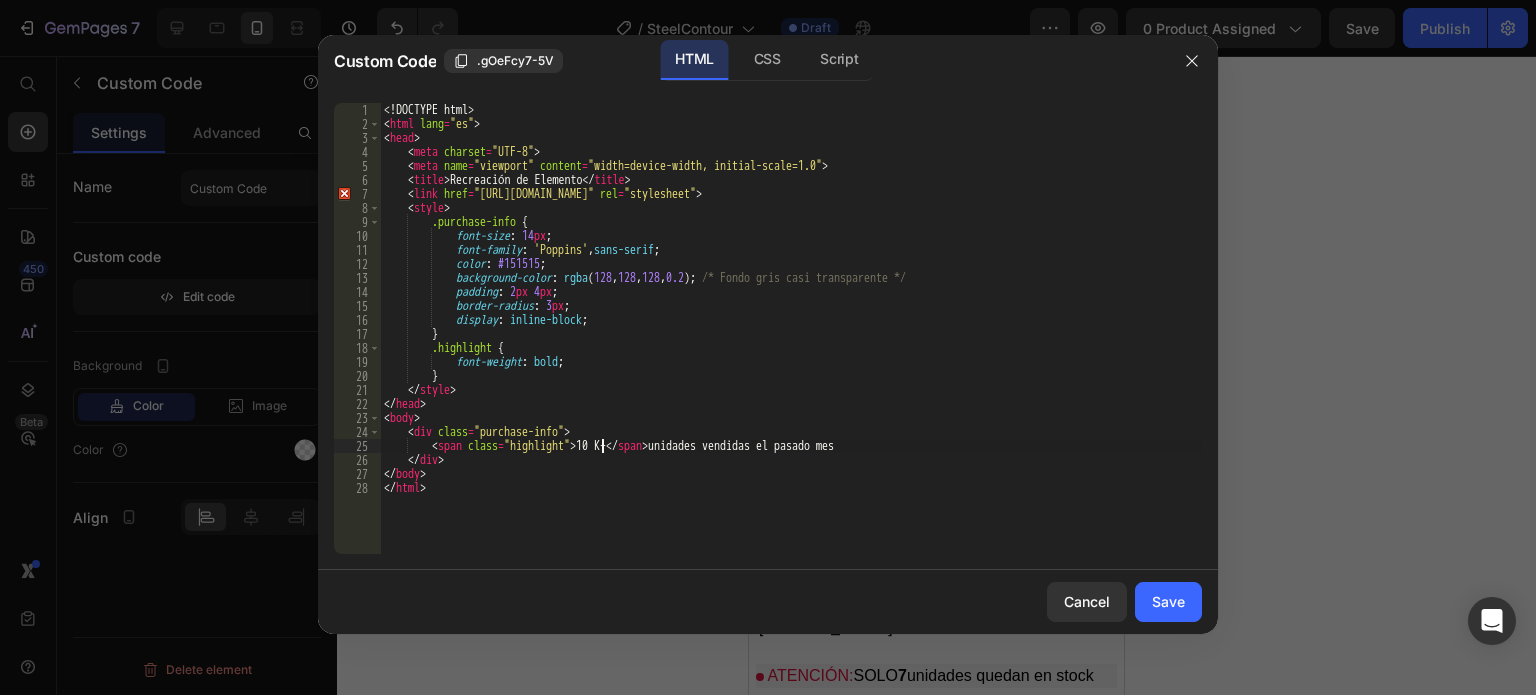 click on "<! DOCTYPE   html > < html   lang = "es" > < head >      < meta   charset = "UTF-8" >      < meta   name = "viewport"   content = "width=device-width, initial-scale=1.0" >      < title > Recreación de Elemento </ title >      < link   href = "[URL][DOMAIN_NAME]"   rel = "stylesheet" >      < style >           .purchase-info   {                font-size :   14 px ;                font-family :   ' Poppins ' ,  sans-serif ;                color :   #151515 ;                background-color :   rgba ( 128 ,  128 ,  128 ,  0.2 ) ;   /* Fondo gris casi transparente */                padding :   2 px   4 px ;                border-radius :   3 px ;                display :   inline-block ;           }           .highlight   {                font-weight :   bold ;           }      </ style > </ head > < body >      < div   class = "purchase-info" >           < span   class = "highlight" > 10 K+ </ span >  unidades vendidas el pasado mes      </ div > </ body >" at bounding box center [791, 342] 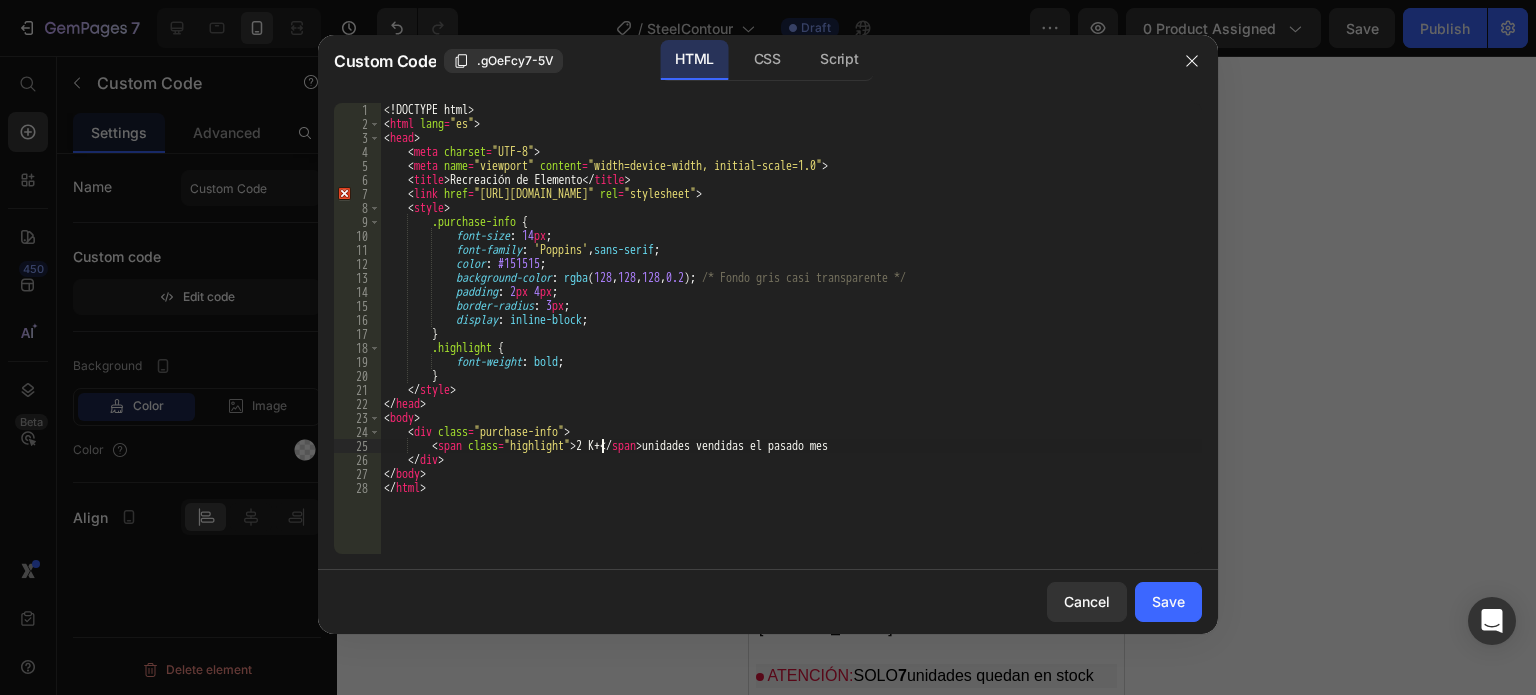 scroll, scrollTop: 0, scrollLeft: 18, axis: horizontal 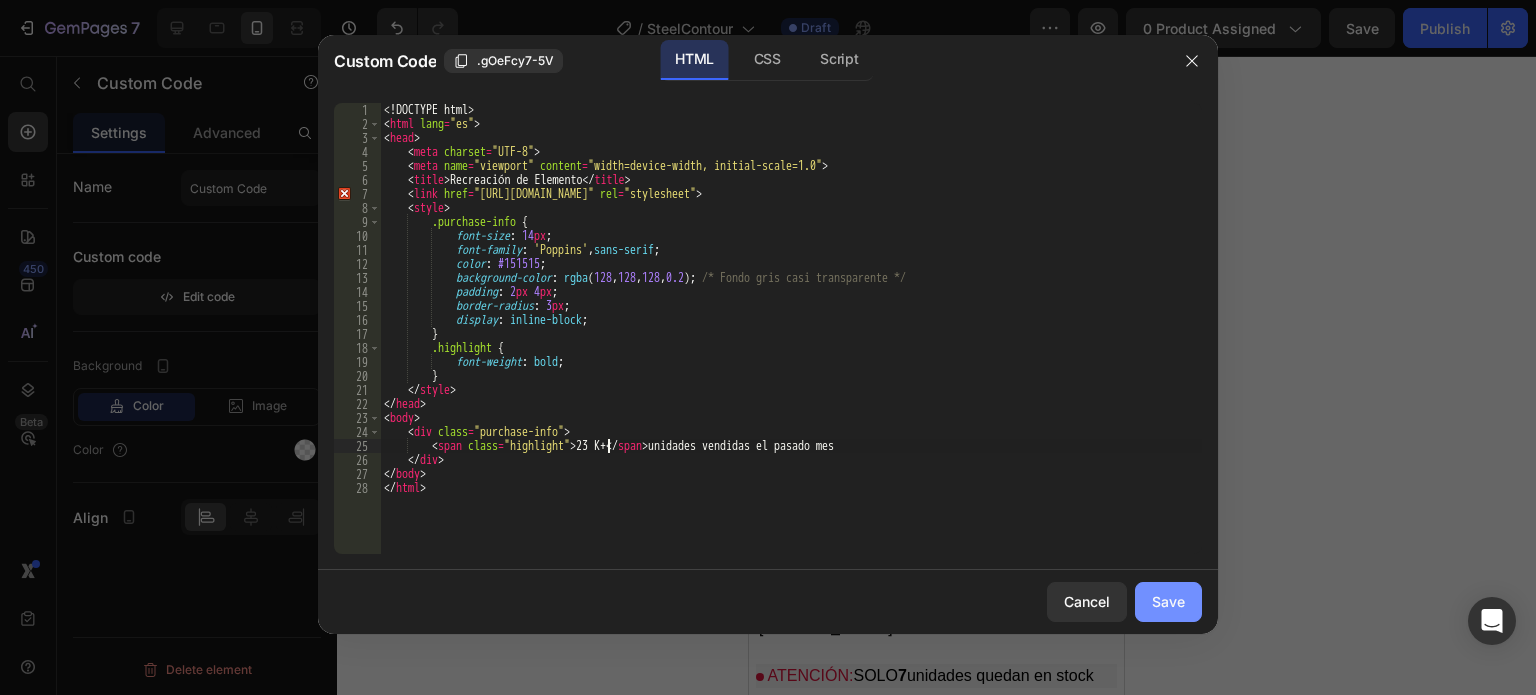 type on "<span class="highlight">23 K+</span> unidades vendidas el pasado mes" 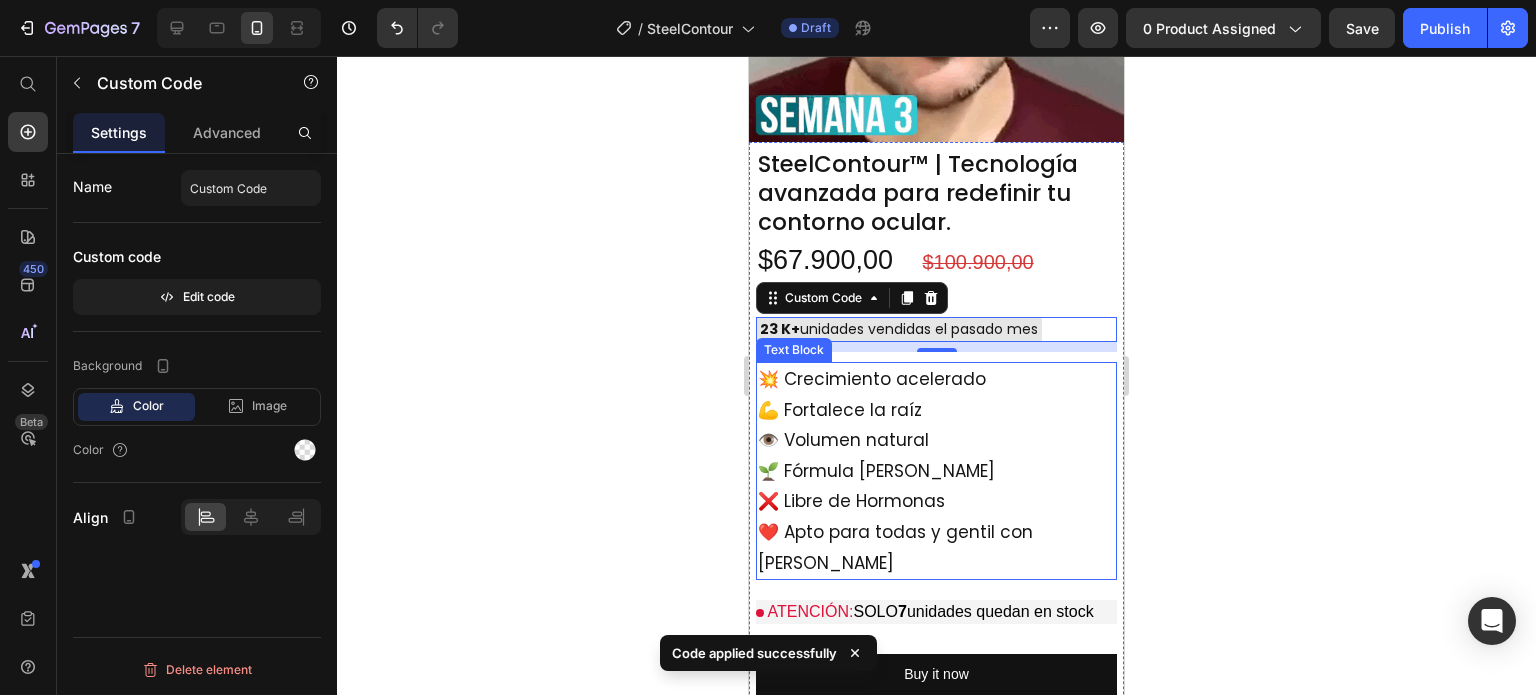 scroll, scrollTop: 1100, scrollLeft: 0, axis: vertical 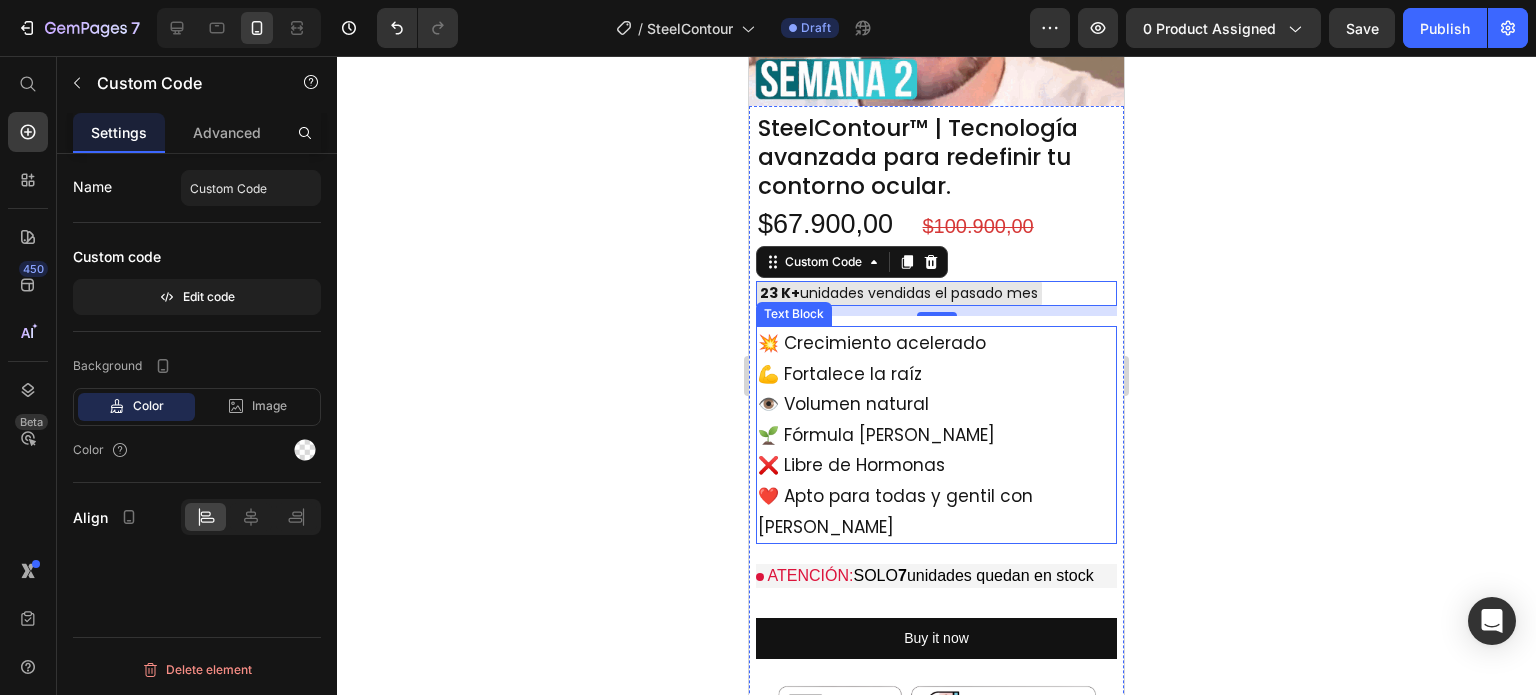 click on "💥 Crecimiento acelerado  💪 Fortalece la raíz  👁️ Volumen natural  🌱 Fórmula [PERSON_NAME]  ❌ Libre de Hormonas ❤️ Apto para todas y gentil con [PERSON_NAME]" at bounding box center [936, 435] 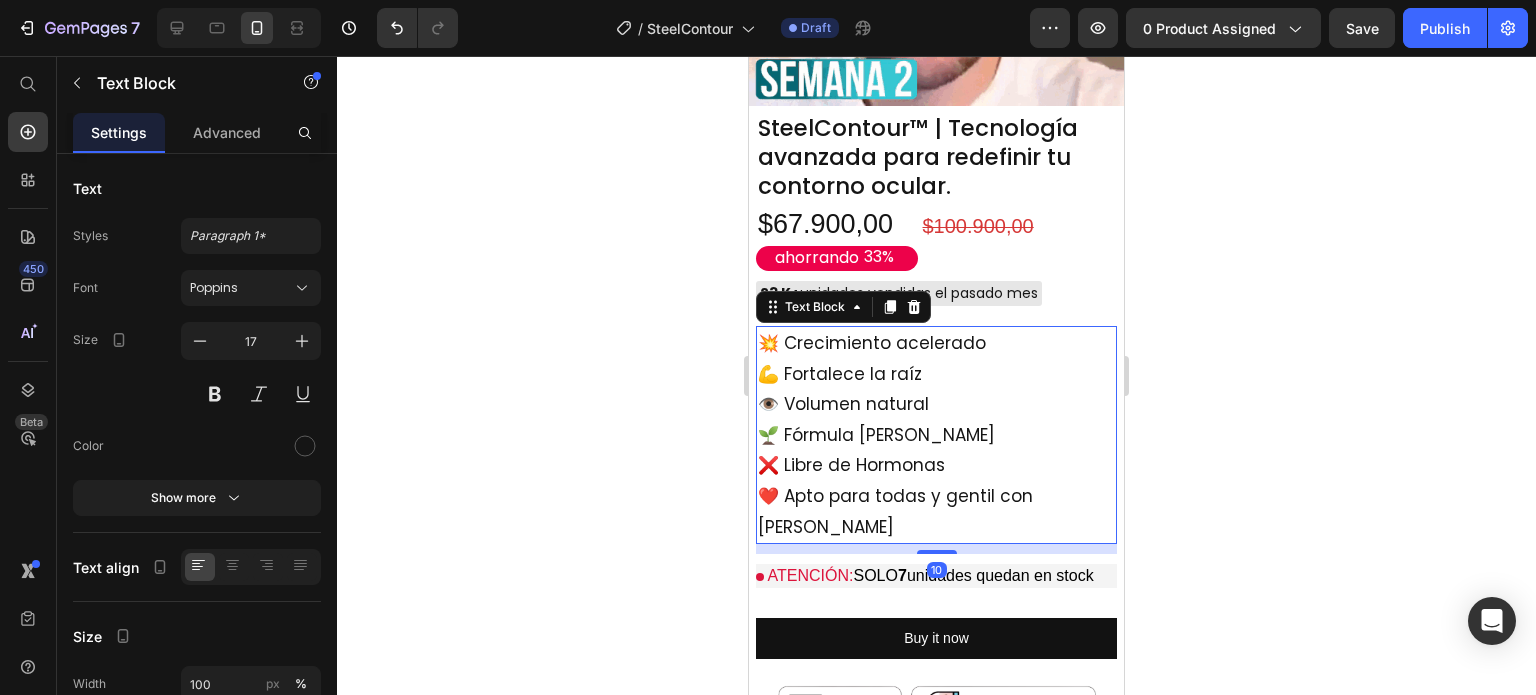 click on "💥 Crecimiento acelerado  💪 Fortalece la raíz  👁️ Volumen natural  🌱 Fórmula [PERSON_NAME]  ❌ Libre de Hormonas ❤️ Apto para todas y gentil con [PERSON_NAME]" at bounding box center (936, 435) 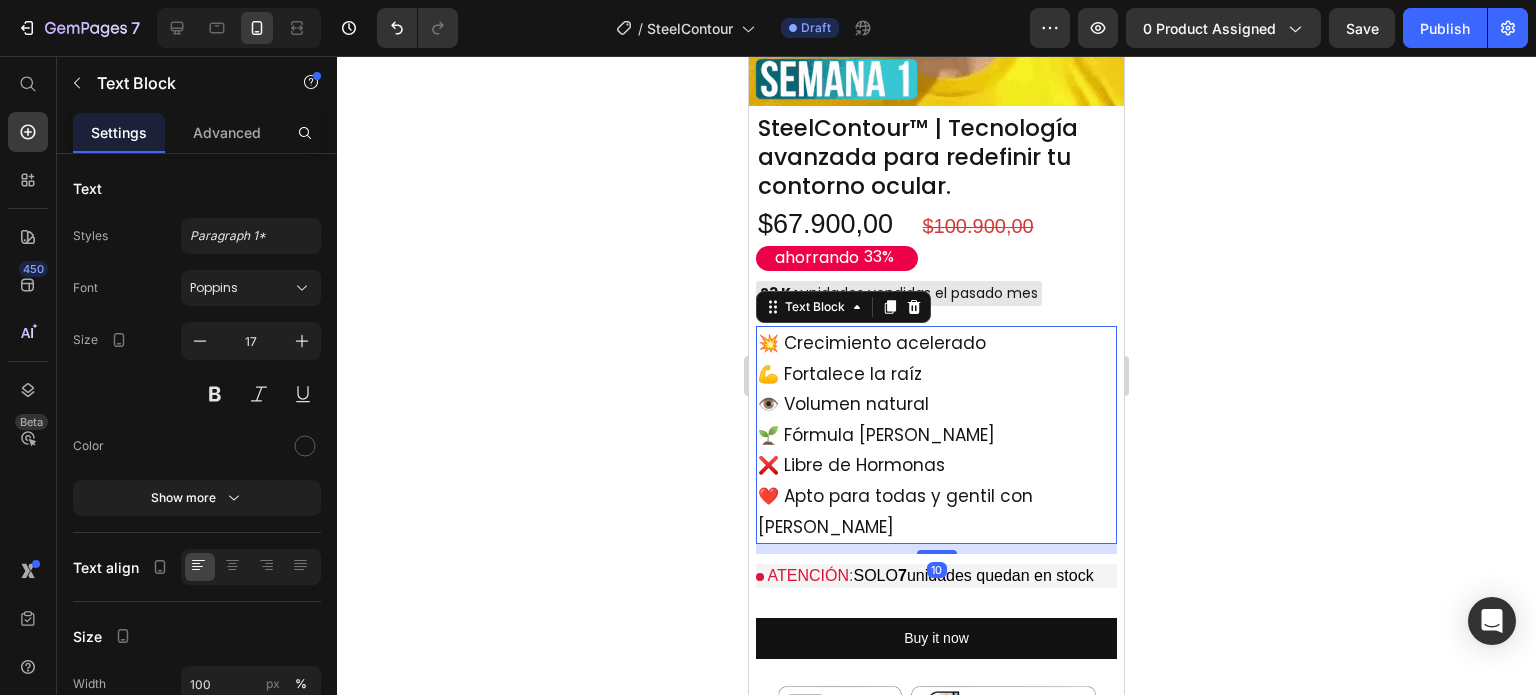 click on "💥 Crecimiento acelerado  💪 Fortalece la raíz  👁️ Volumen natural  🌱 Fórmula [PERSON_NAME]  ❌ Libre de Hormonas ❤️ Apto para todas y gentil con [PERSON_NAME]" at bounding box center [936, 435] 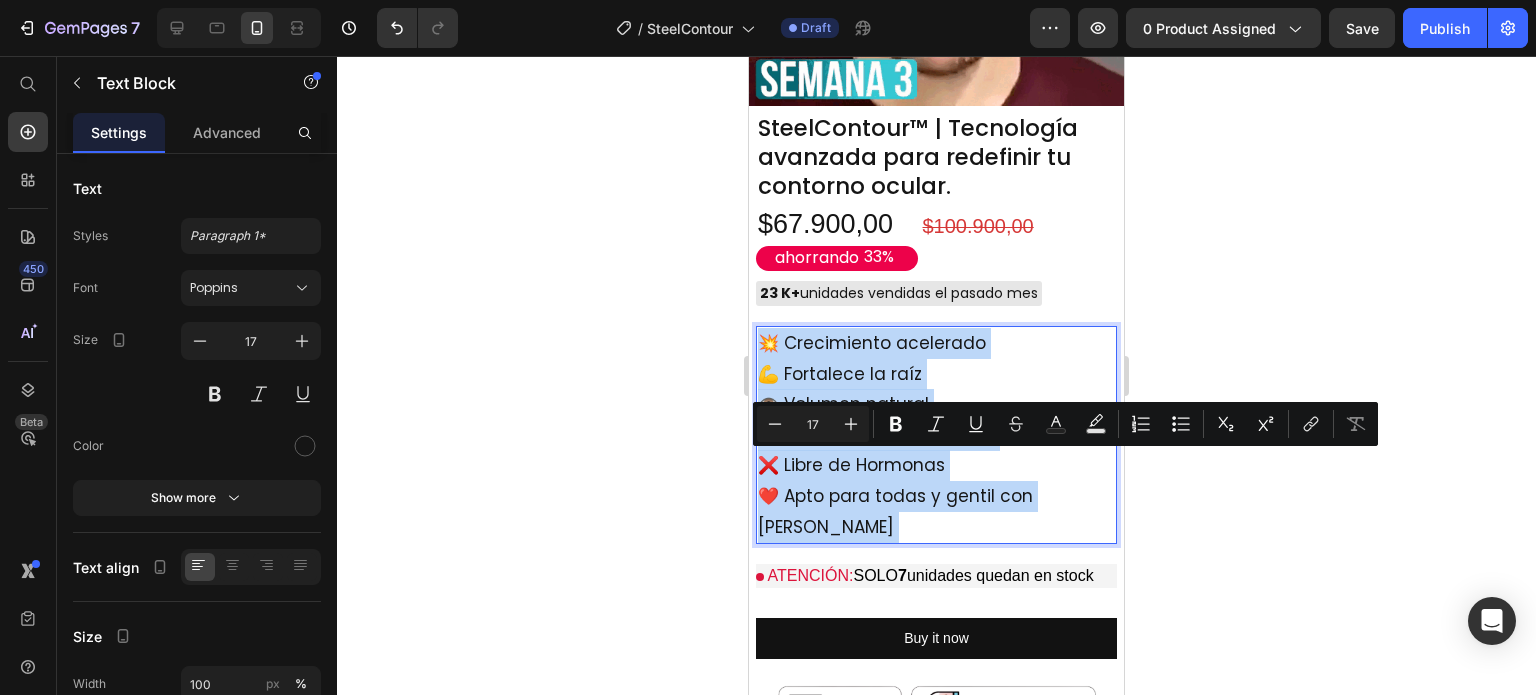 drag, startPoint x: 1085, startPoint y: 470, endPoint x: 766, endPoint y: 323, distance: 351.24066 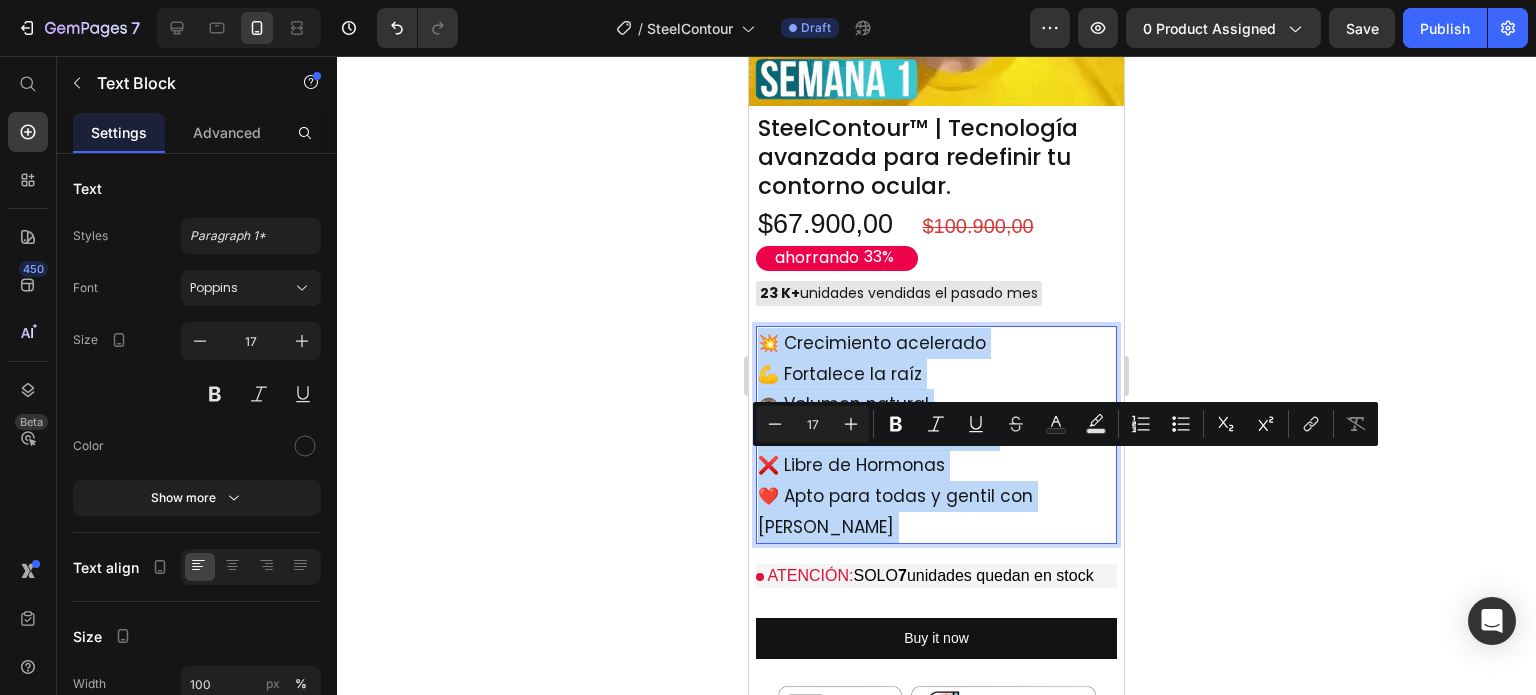 click on "💥 Crecimiento acelerado  💪 Fortalece la raíz  👁️ Volumen natural  🌱 Fórmula [PERSON_NAME]  ❌ Libre de Hormonas ❤️ Apto para todas y gentil con [PERSON_NAME]" at bounding box center (936, 435) 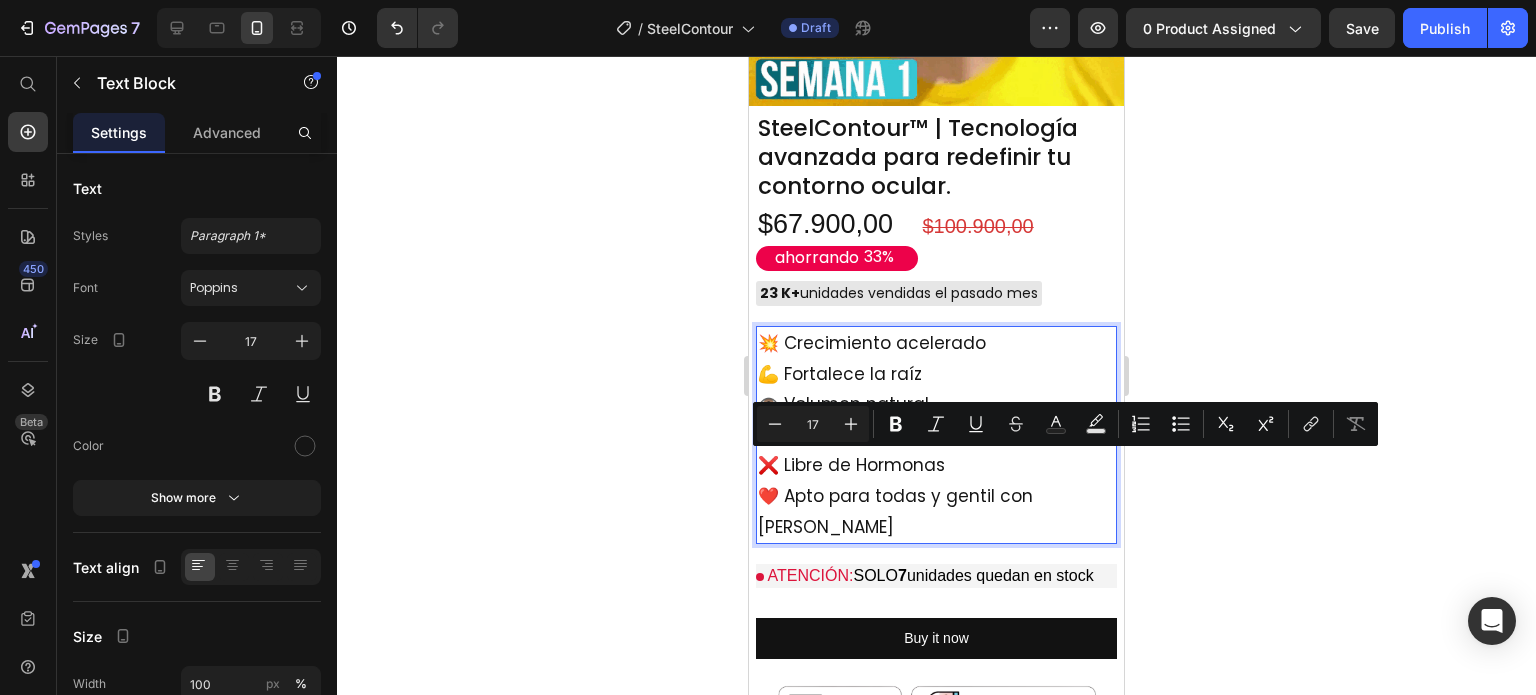 click on "💥 Crecimiento acelerado  💪 Fortalece la raíz  👁️ Volumen natural  🌱 Fórmula [PERSON_NAME]  ❌ Libre de Hormonas ❤️ Apto para todas y gentil con [PERSON_NAME]" at bounding box center [936, 435] 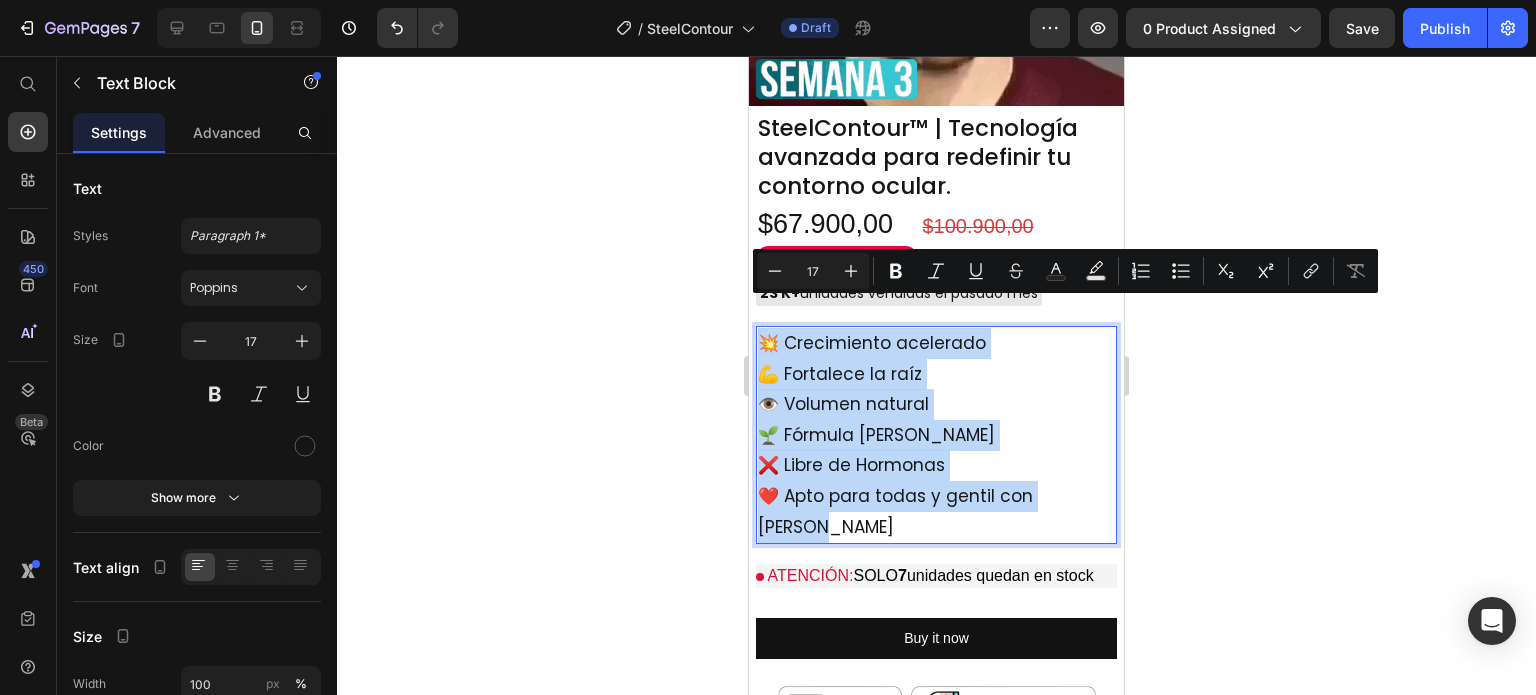 drag, startPoint x: 759, startPoint y: 307, endPoint x: 1095, endPoint y: 466, distance: 371.72168 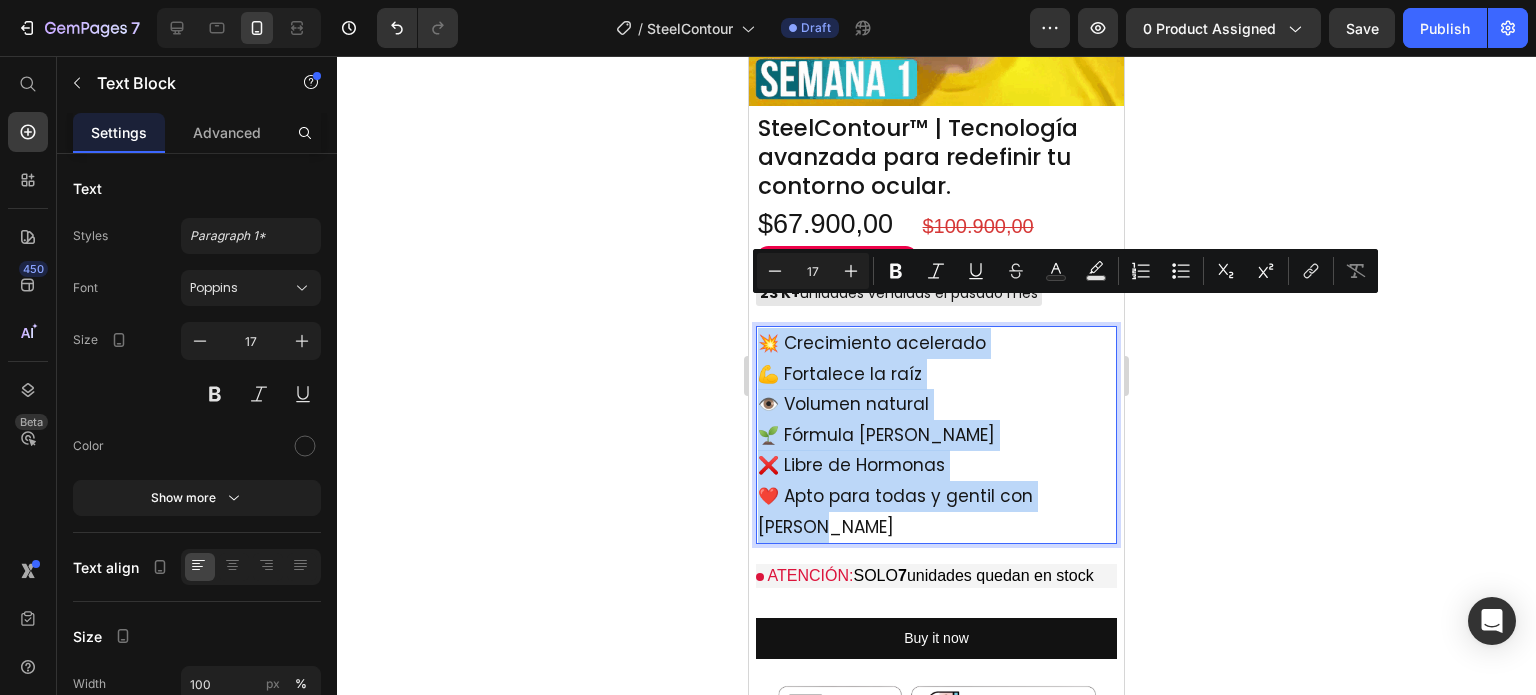 click on "💥 Crecimiento acelerado  💪 Fortalece la raíz  👁️ Volumen natural  🌱 Fórmula [PERSON_NAME]  ❌ Libre de Hormonas ❤️ Apto para todas y gentil con [PERSON_NAME]" at bounding box center [936, 435] 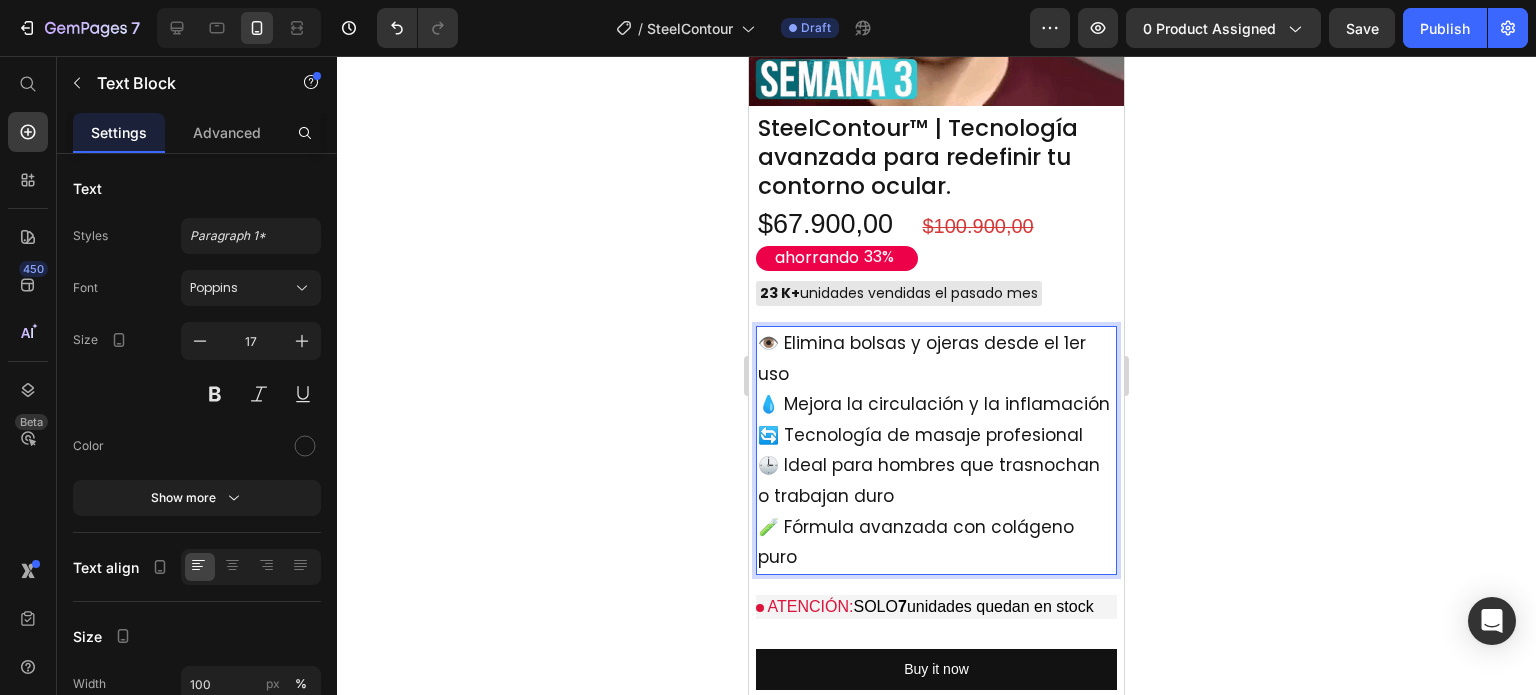 click on "👁️ Elimina bolsas y ojeras desde el 1er uso 💧 Mejora la circulación y la inflamación 🔄 Tecnología de masaje profesional 🕒 Ideal para hombres que trasnochan o trabajan duro 🧪 Fórmula avanzada con colágeno puro" at bounding box center [936, 450] 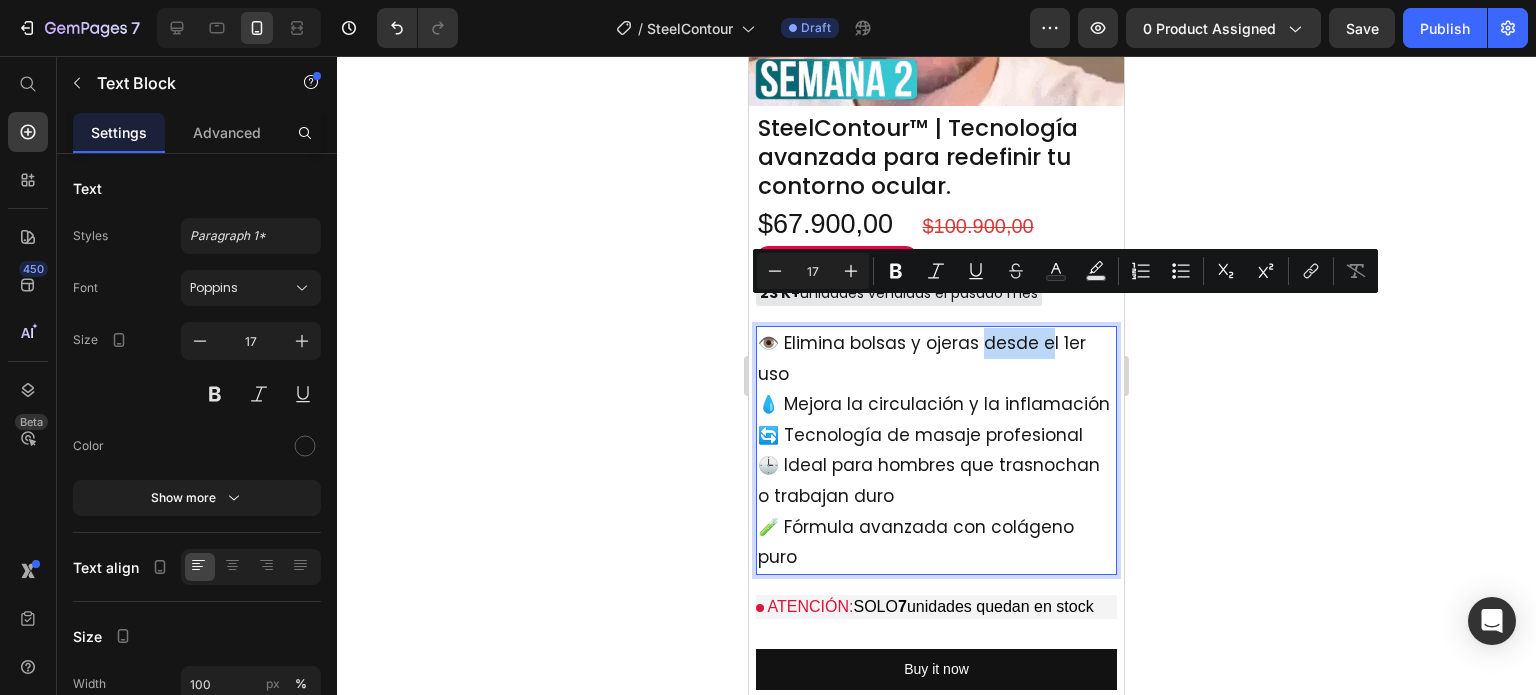 drag, startPoint x: 1049, startPoint y: 315, endPoint x: 982, endPoint y: 309, distance: 67.26812 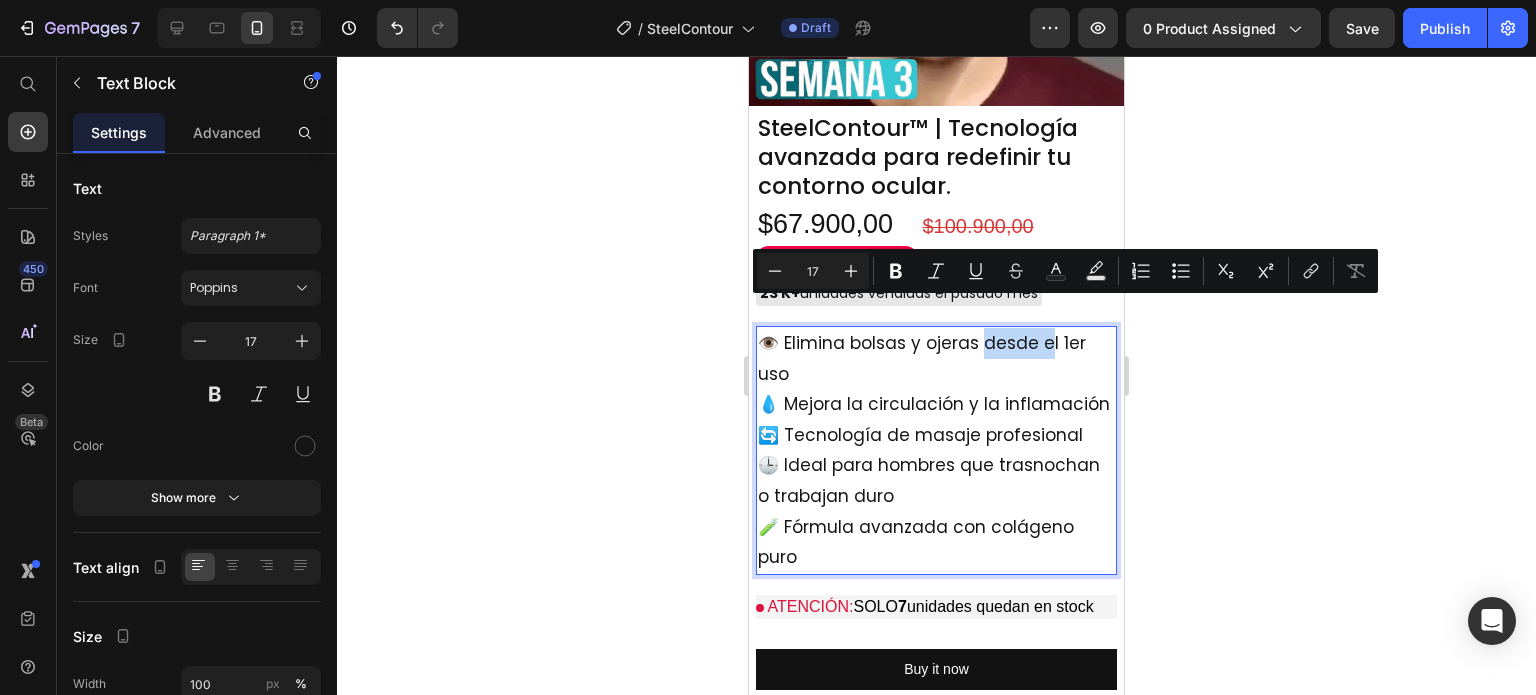 click on "👁️ Elimina bolsas y ojeras desde el 1er uso 💧 Mejora la circulación y la inflamación 🔄 Tecnología de masaje profesional 🕒 Ideal para hombres que trasnochan o trabajan duro 🧪 Fórmula avanzada con colágeno puro" at bounding box center (936, 450) 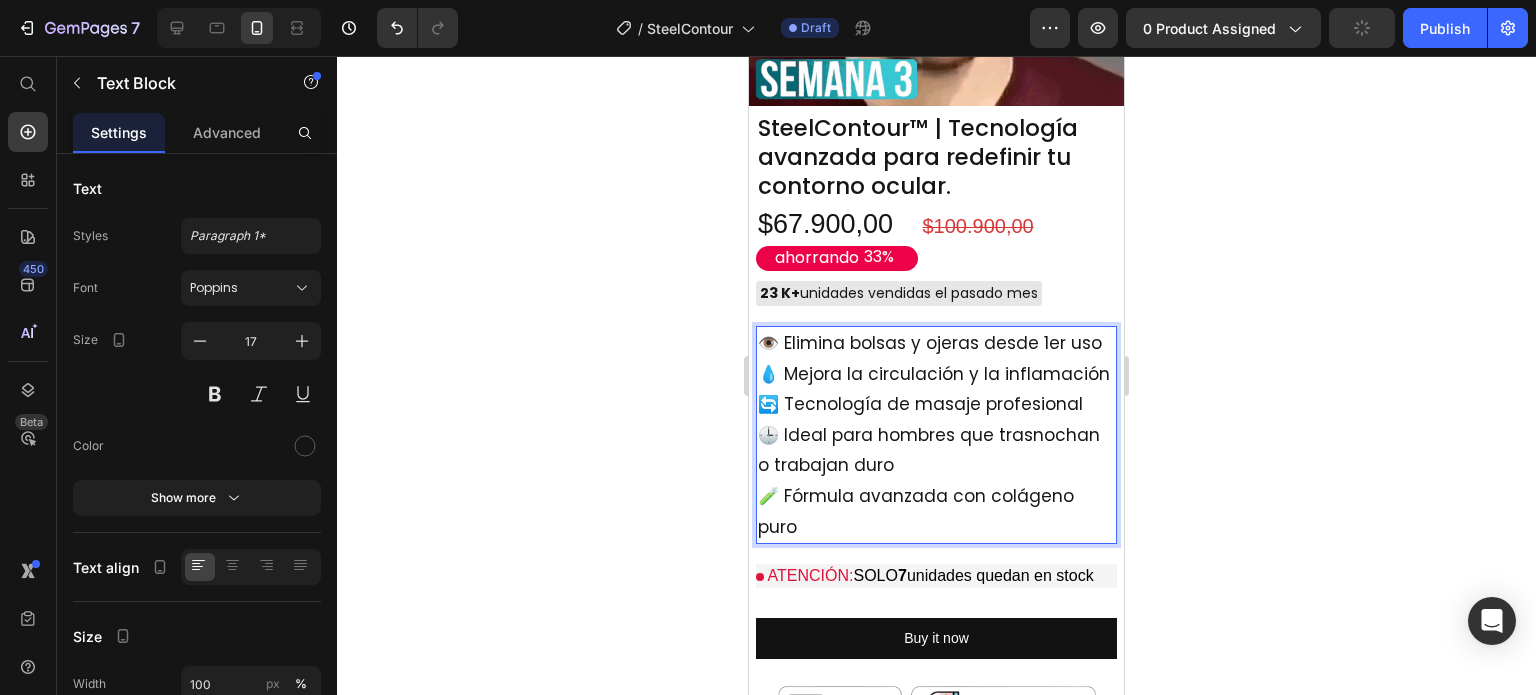 click on "👁️ Elimina bolsas y ojeras desde 1er uso 💧 Mejora la circulación y la inflamación 🔄 Tecnología de masaje profesional 🕒 Ideal para hombres que trasnochan o trabajan duro 🧪 Fórmula avanzada con colágeno puro" at bounding box center (936, 435) 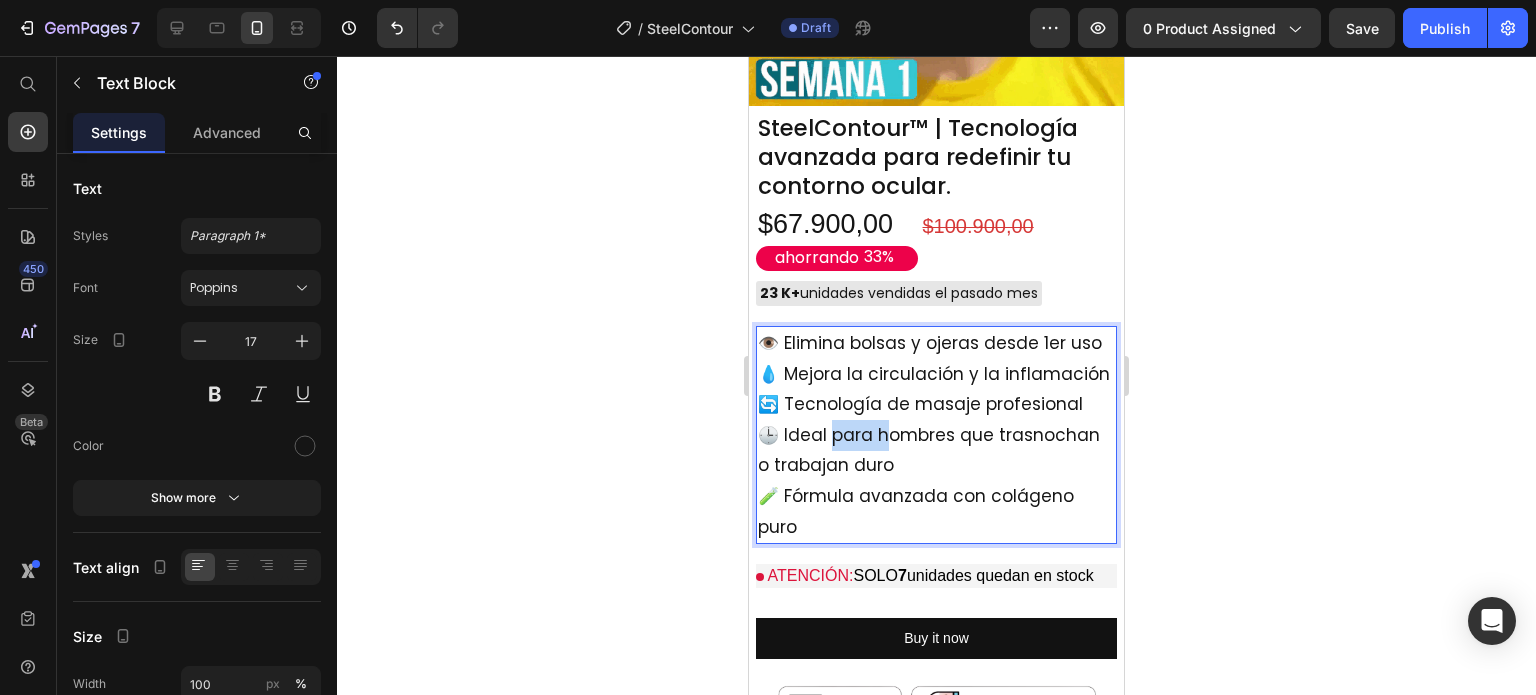 drag, startPoint x: 890, startPoint y: 439, endPoint x: 832, endPoint y: 439, distance: 58 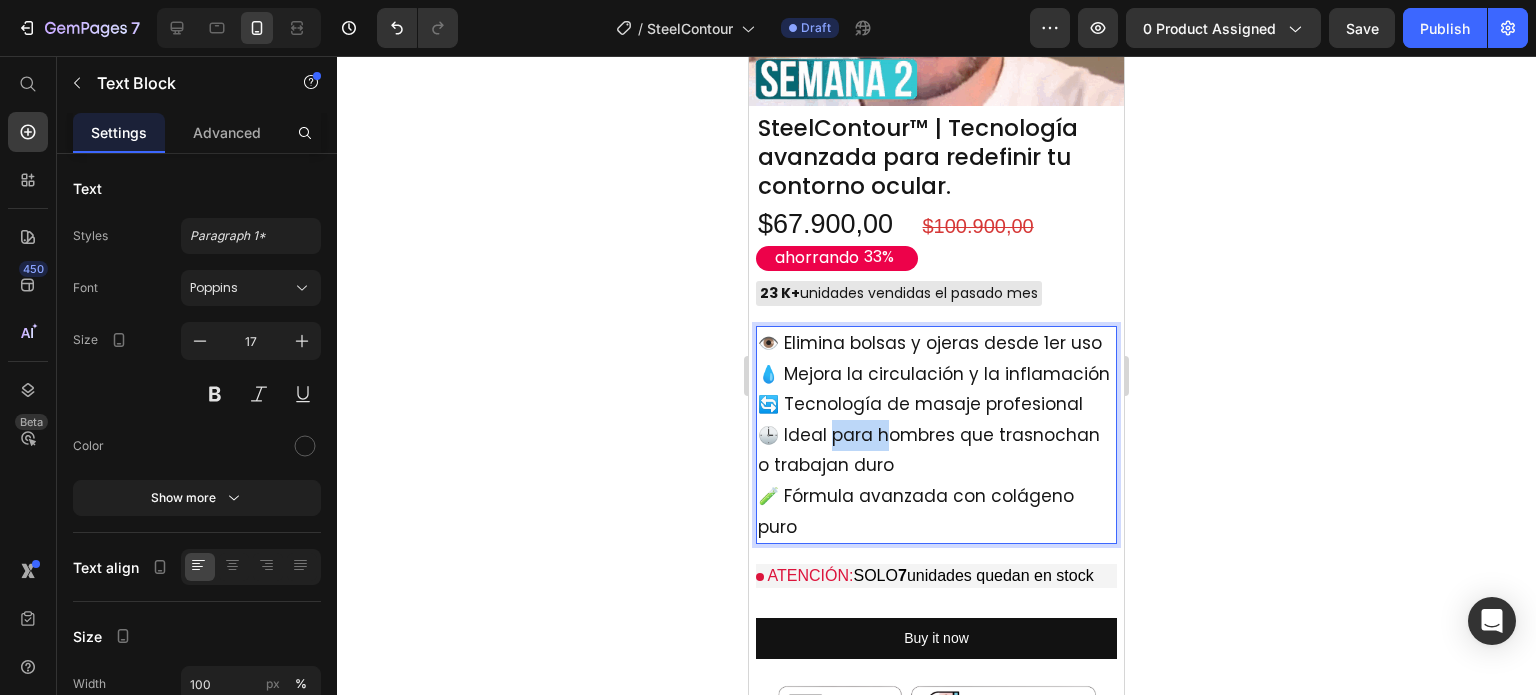 click on "👁️ Elimina bolsas y ojeras desde 1er uso 💧 Mejora la circulación y la inflamación 🔄 Tecnología de masaje profesional 🕒 Ideal para hombres que trasnochan o trabajan duro 🧪 Fórmula avanzada con colágeno puro" at bounding box center (936, 435) 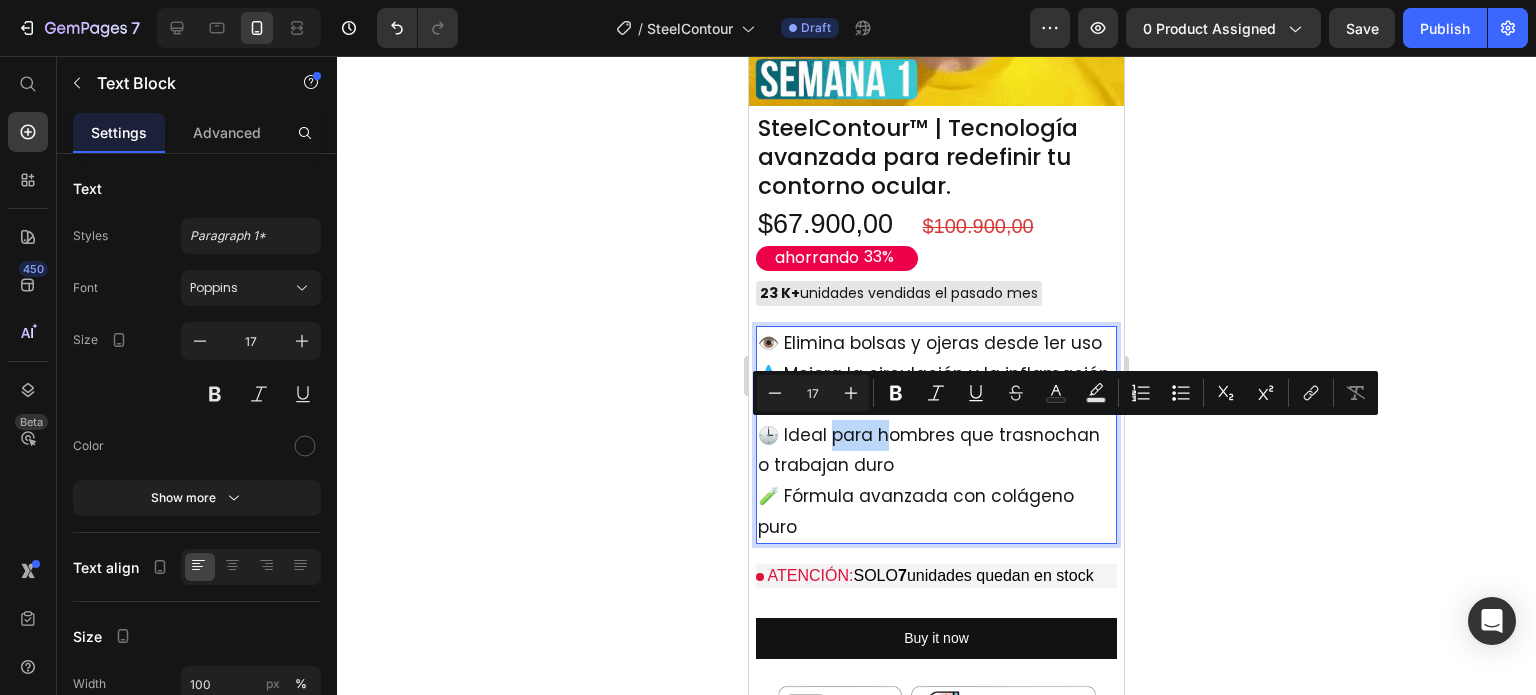 click on "👁️ Elimina bolsas y ojeras desde 1er uso 💧 Mejora la circulación y la inflamación 🔄 Tecnología de masaje profesional 🕒 Ideal para hombres que trasnochan o trabajan duro 🧪 Fórmula avanzada con colágeno puro" at bounding box center (936, 435) 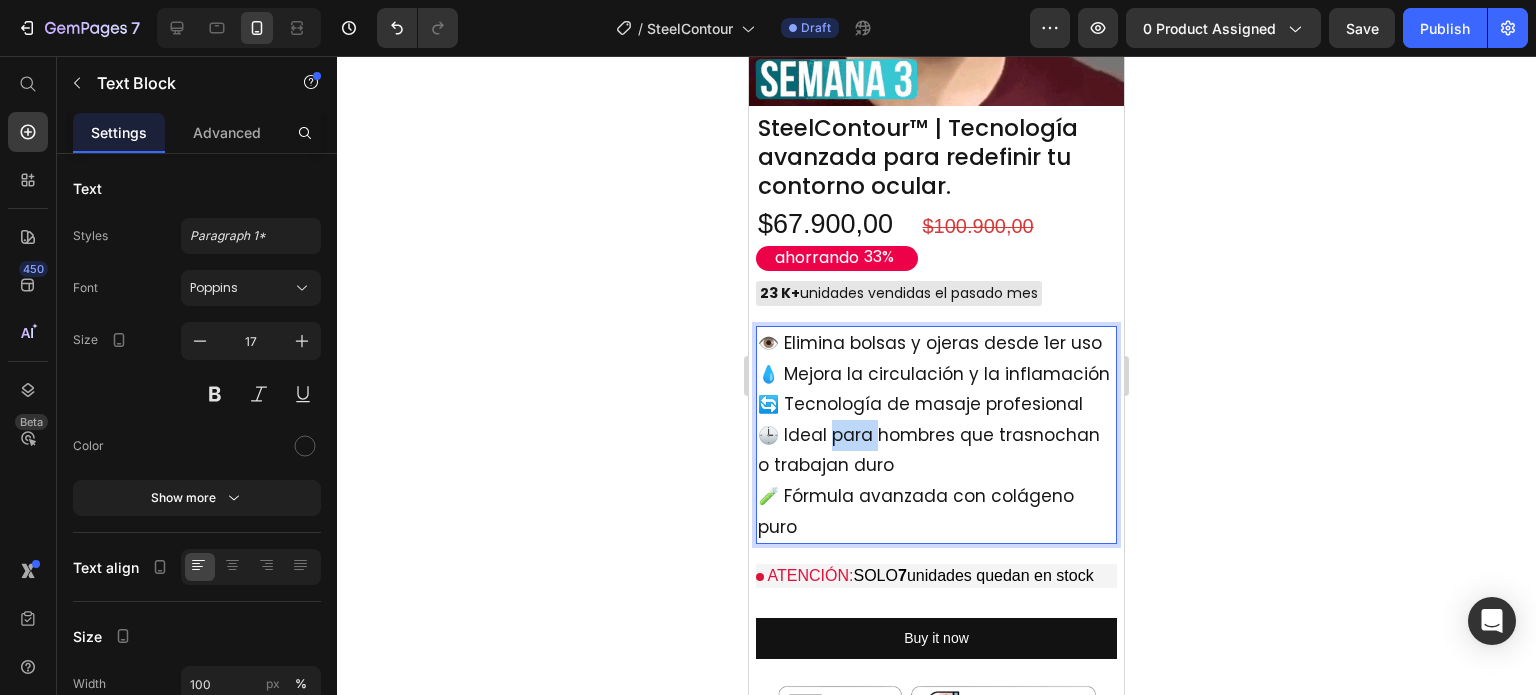click on "👁️ Elimina bolsas y ojeras desde 1er uso 💧 Mejora la circulación y la inflamación 🔄 Tecnología de masaje profesional 🕒 Ideal para hombres que trasnochan o trabajan duro 🧪 Fórmula avanzada con colágeno puro" at bounding box center [936, 435] 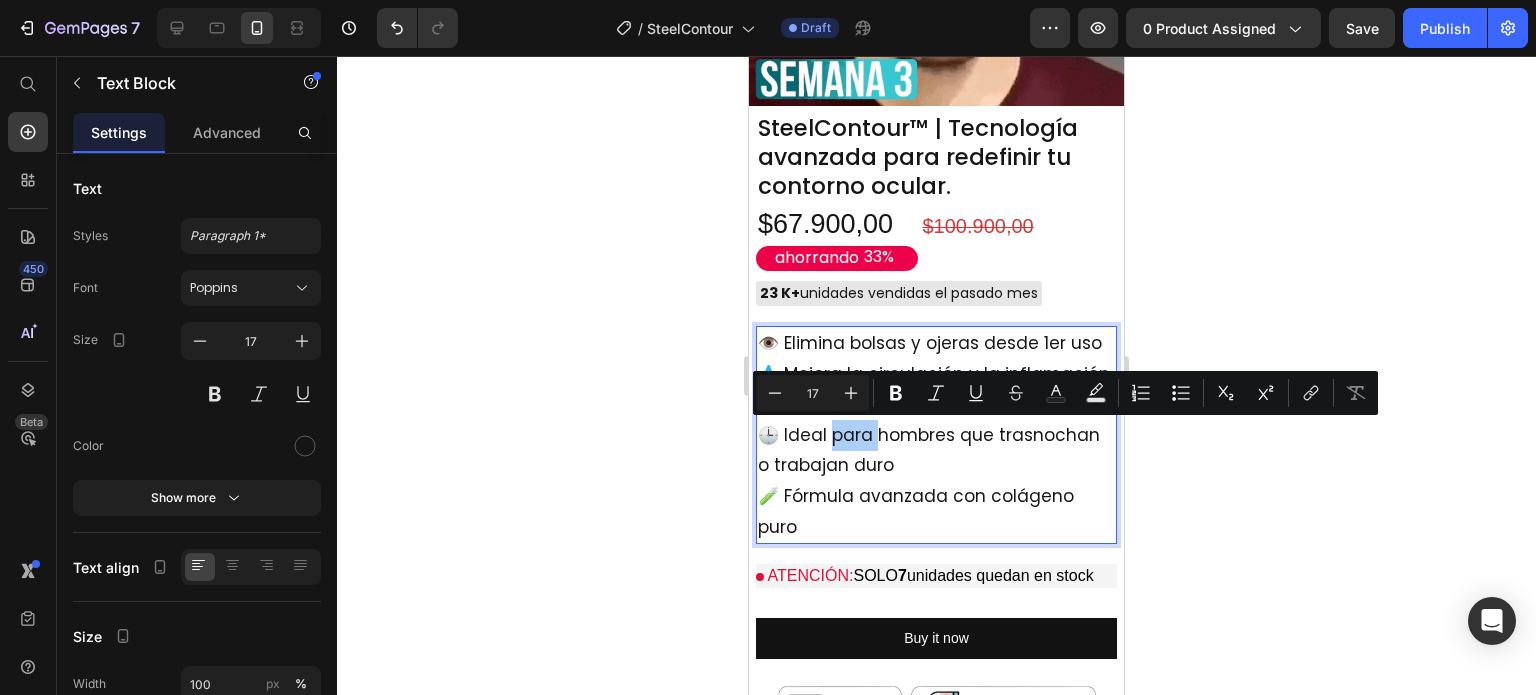 click 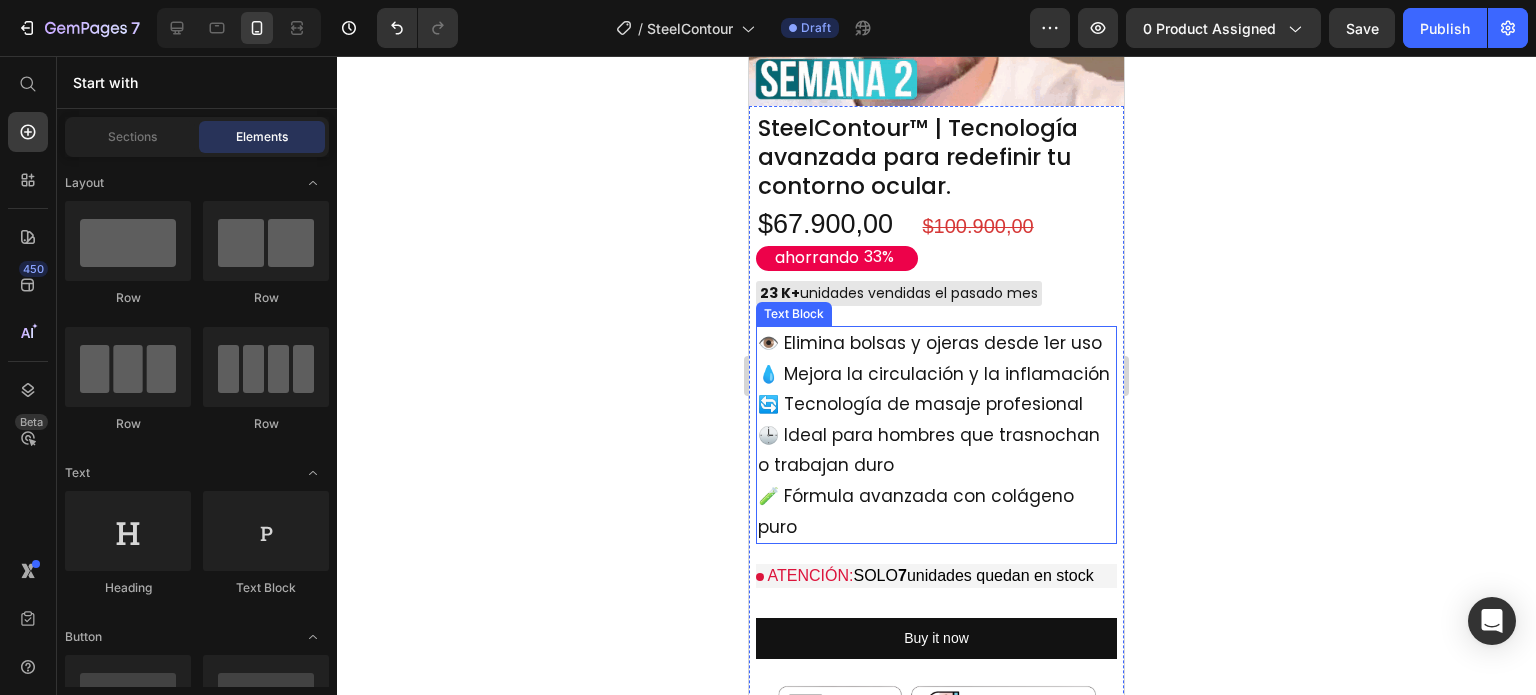 click on "👁️ Elimina bolsas y ojeras desde 1er uso 💧 Mejora la circulación y la inflamación 🔄 Tecnología de masaje profesional 🕒 Ideal para hombres que trasnochan o trabajan duro 🧪 Fórmula avanzada con colágeno puro" at bounding box center (936, 435) 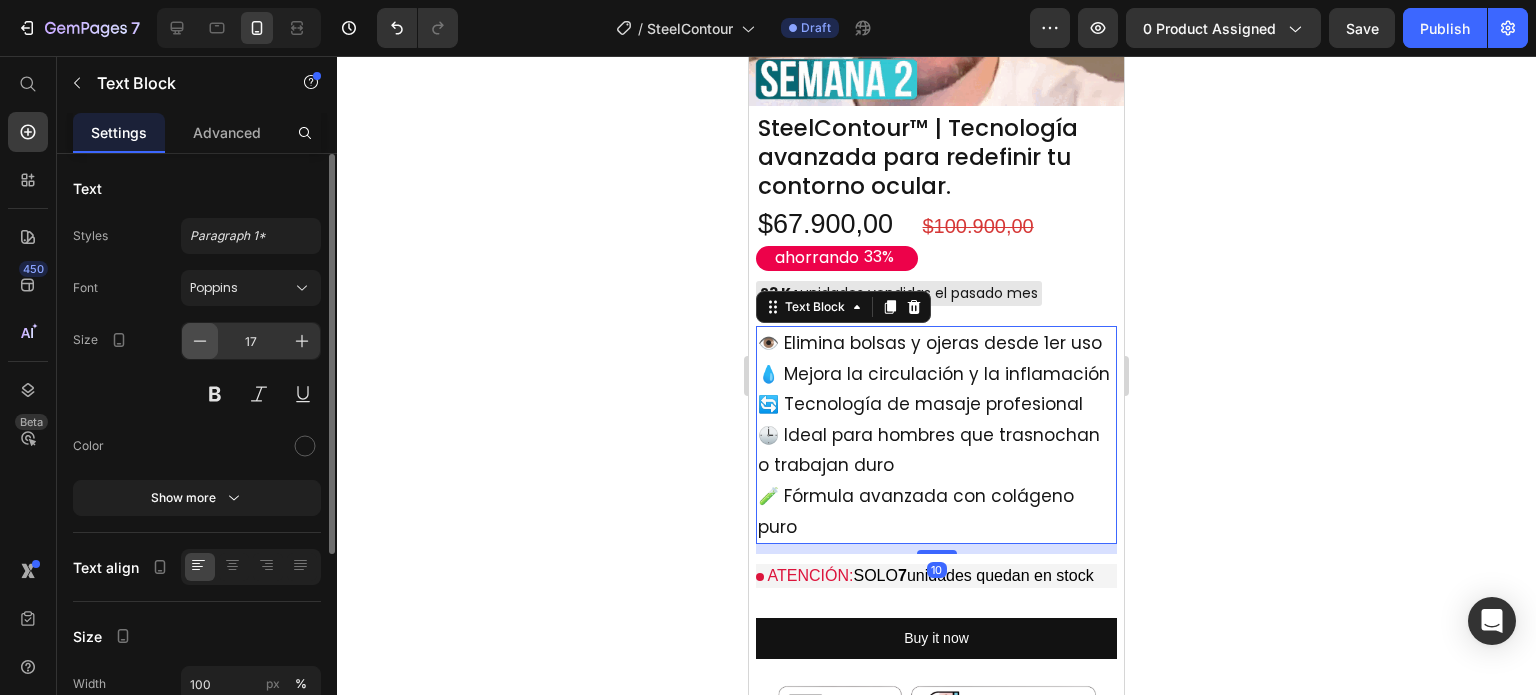 click 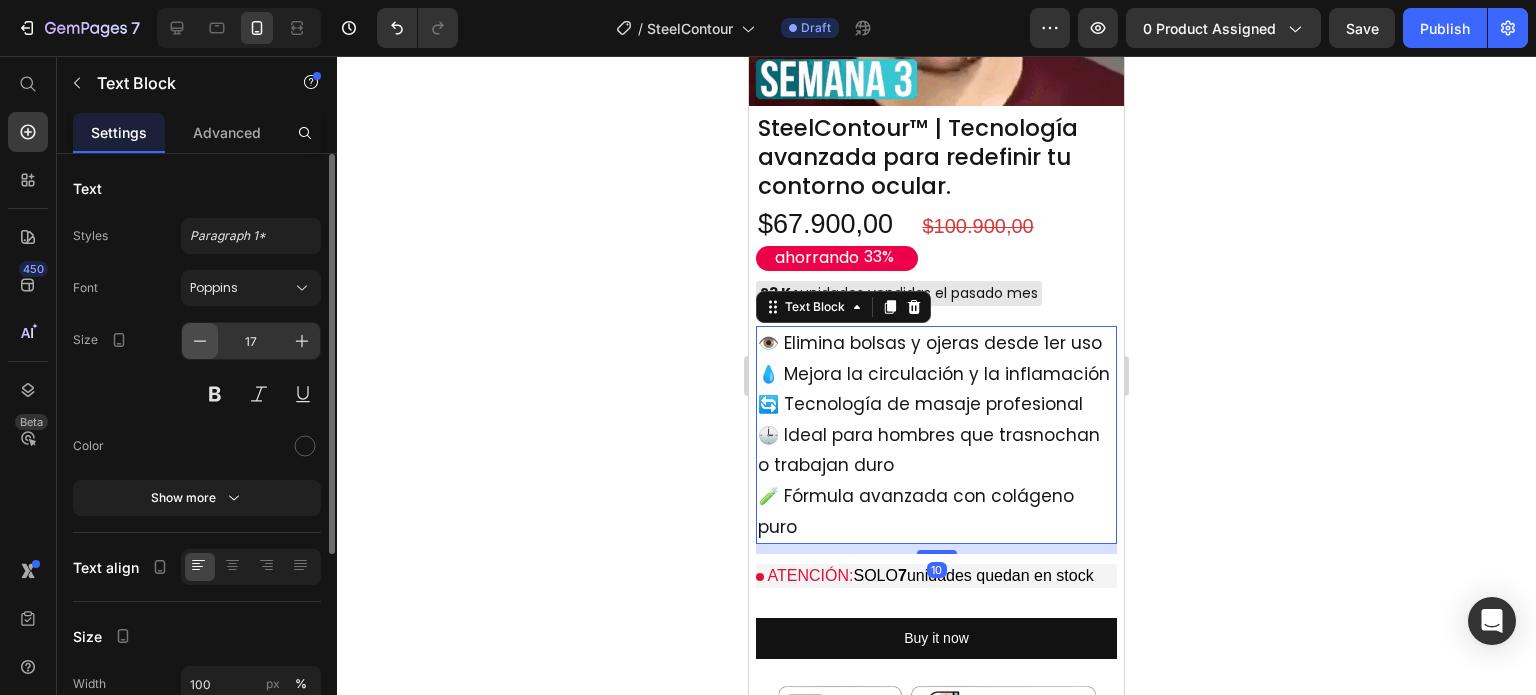 type on "16" 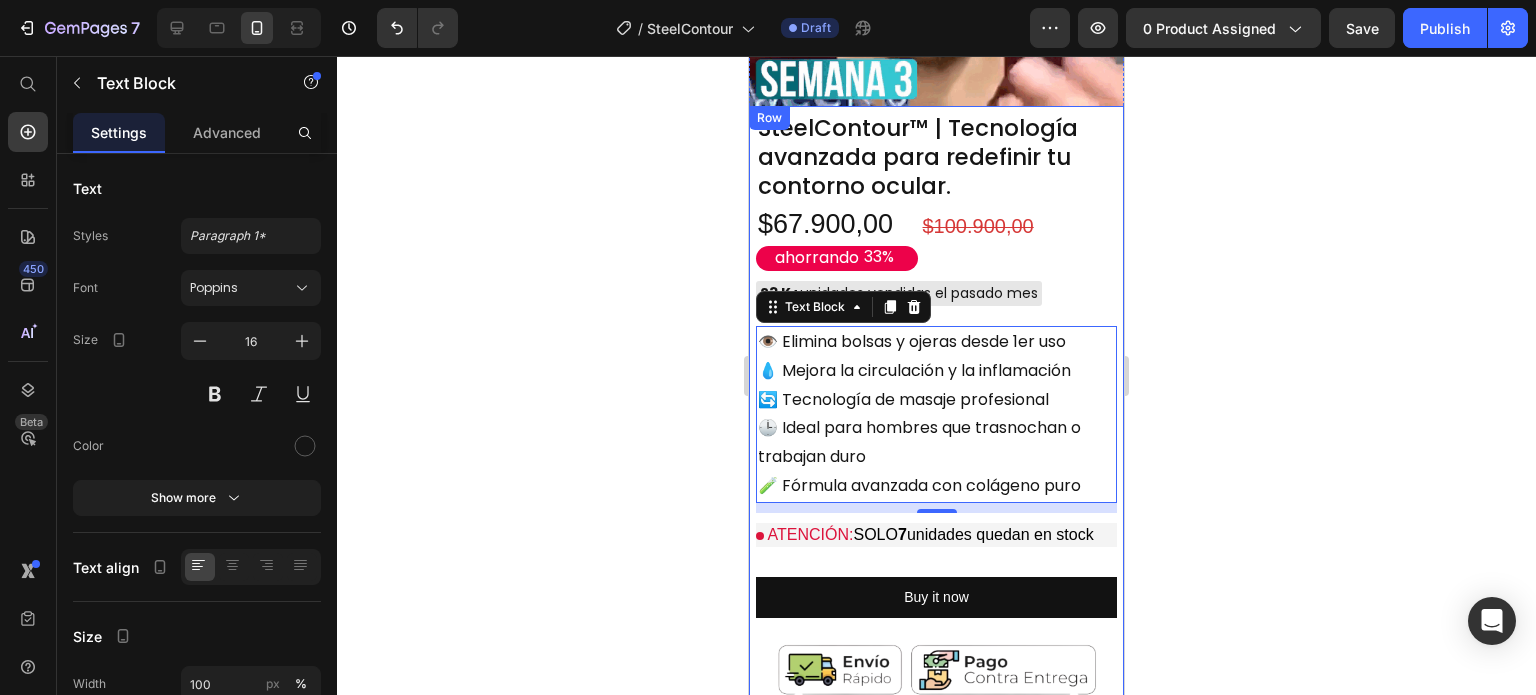 click 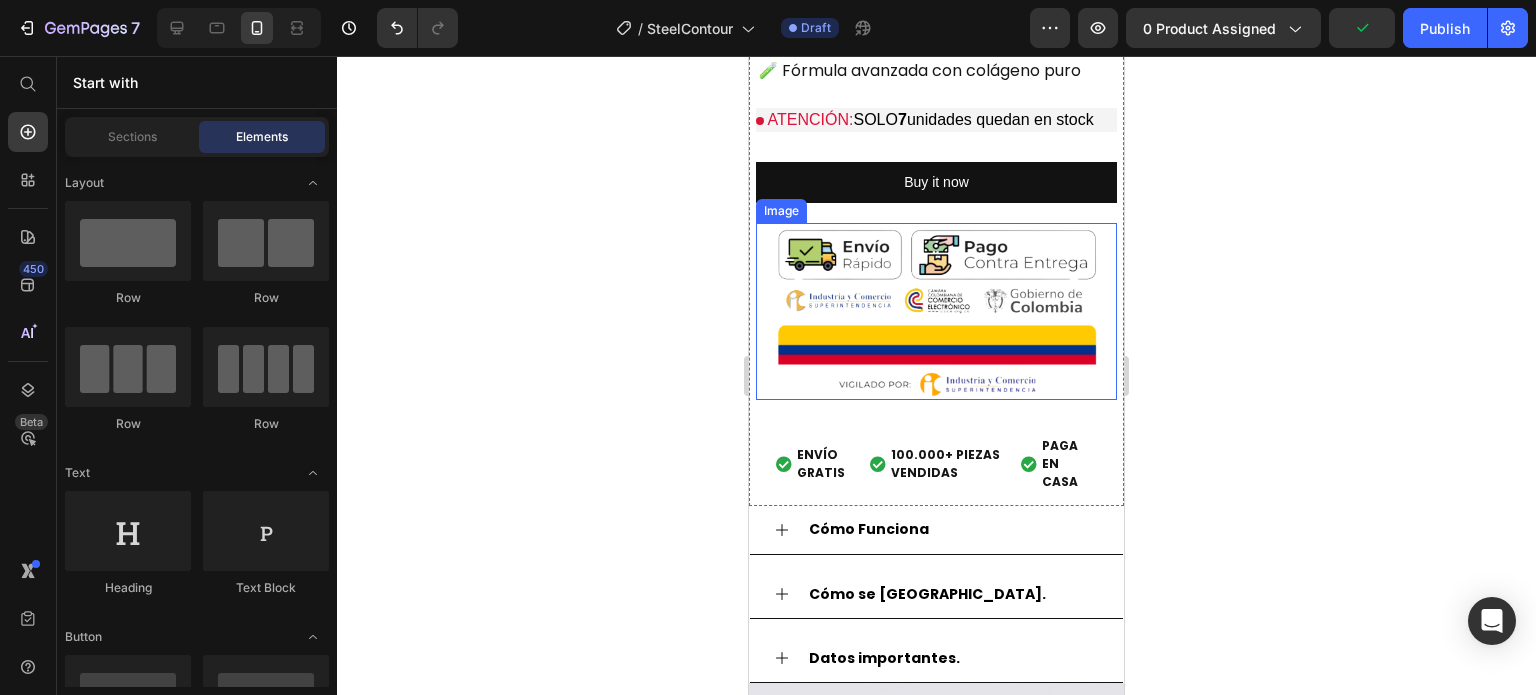 scroll, scrollTop: 1600, scrollLeft: 0, axis: vertical 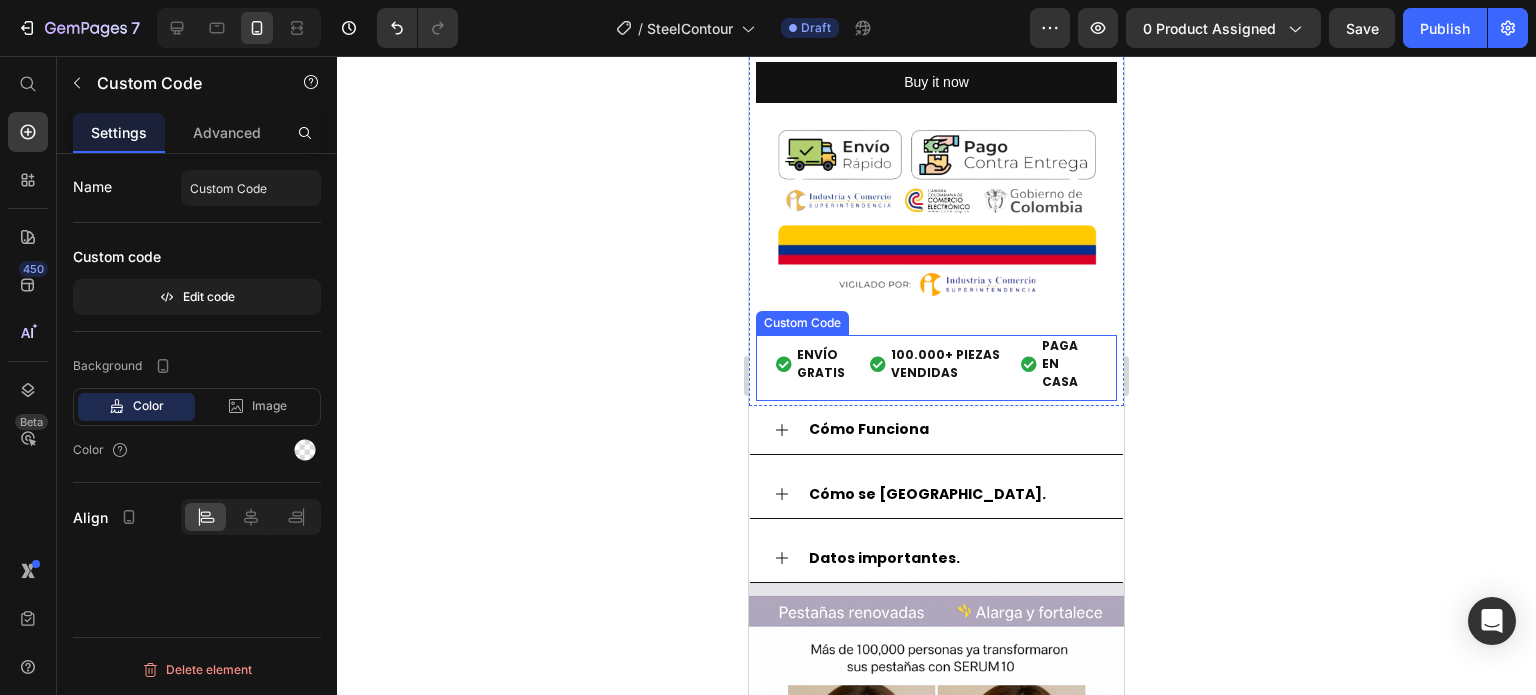 click on "100.000+ PIEZAS VENDIDAS" at bounding box center (946, 364) 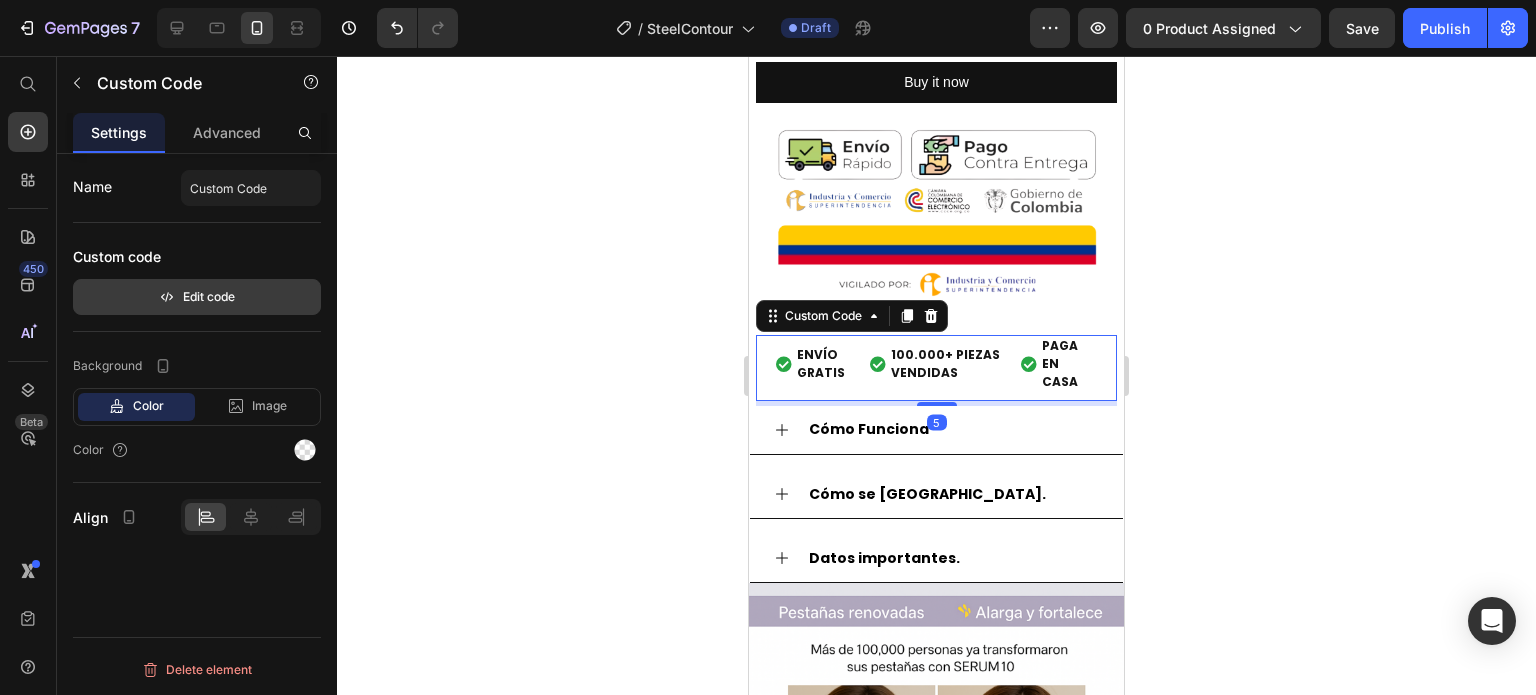 click on "Edit code" at bounding box center (197, 297) 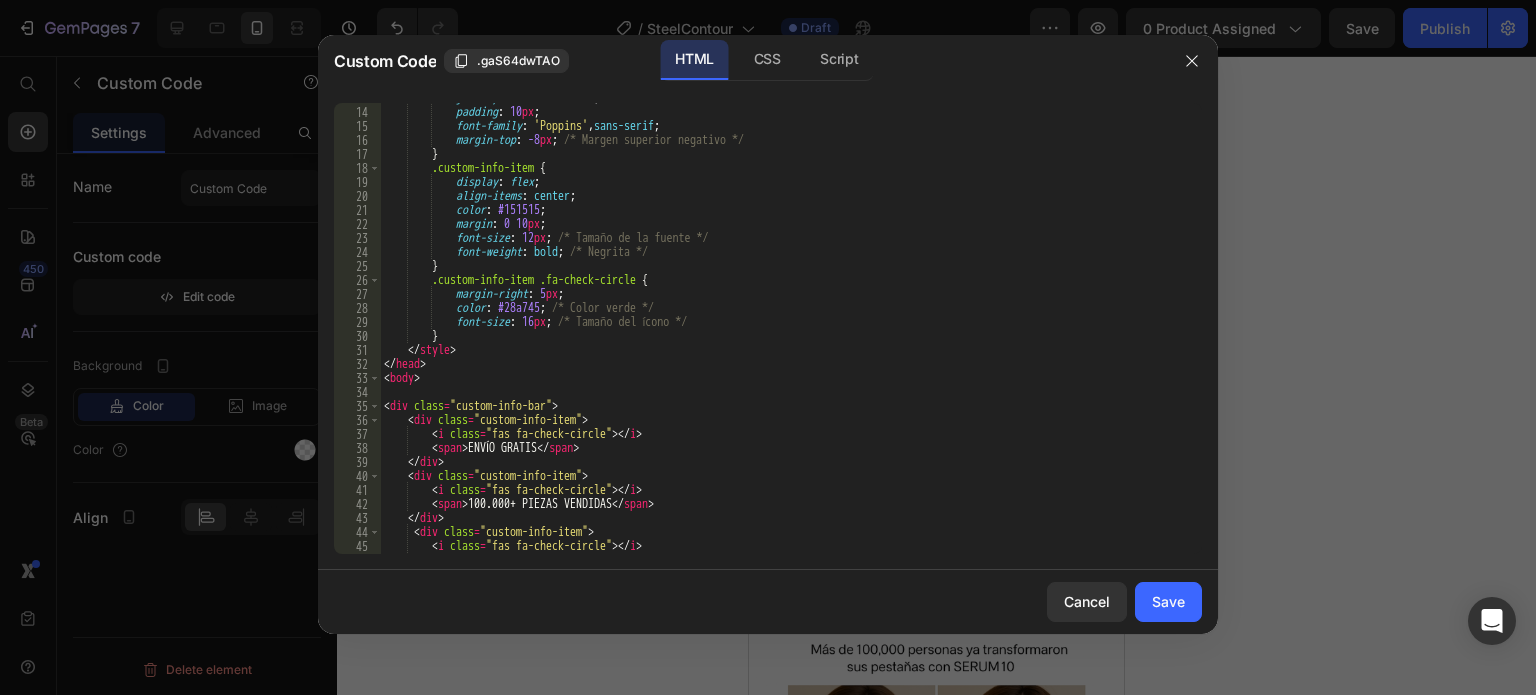 scroll, scrollTop: 240, scrollLeft: 0, axis: vertical 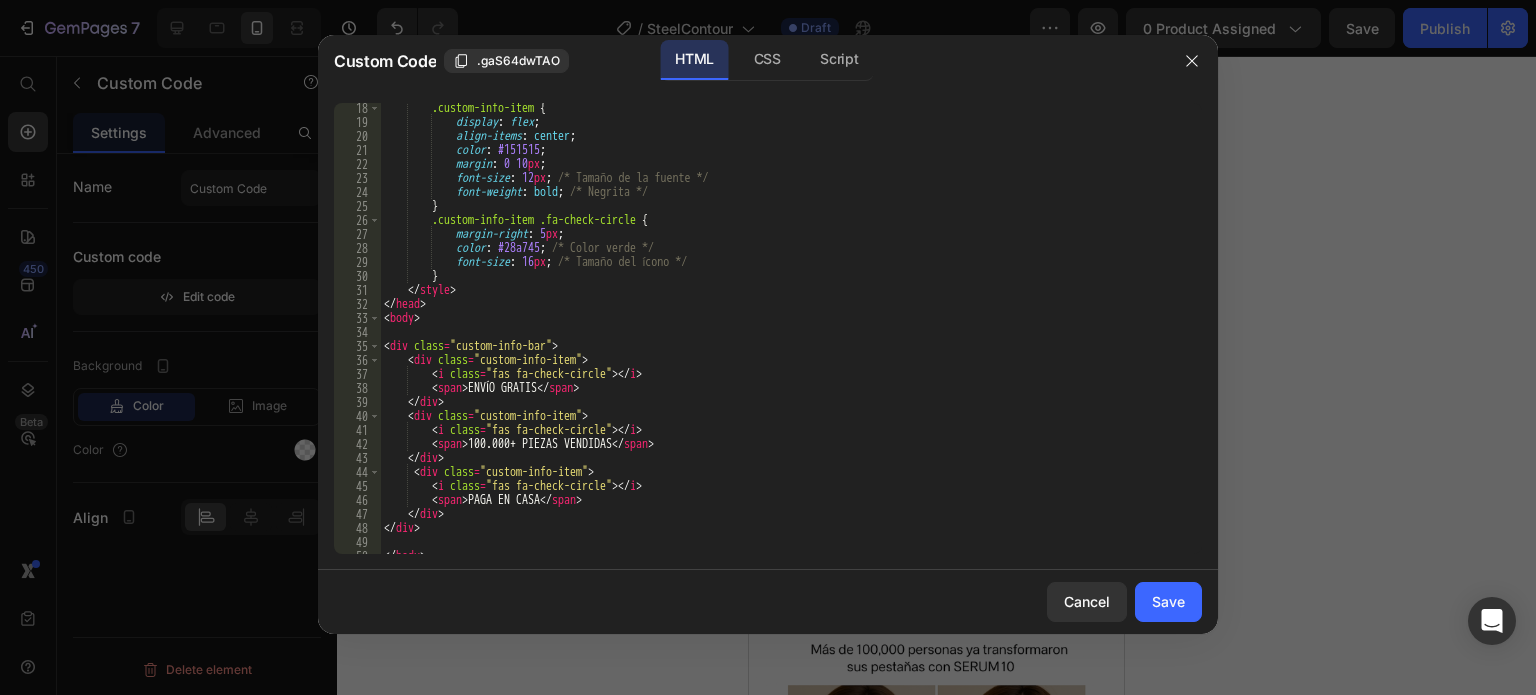 click on ".custom-info-item   {                display :   flex ;                align-items :   center ;                color :   #151515 ;                margin :   0   10 px ;                font-size :   12 px ;   /* Tamaño de la fuente */                font-weight :   bold ;   /* Negrita */           }           .custom-info-item   .fa-check-circle   {                margin-right :   5 px ;                color :   #28a745 ;   /* Color verde */                font-size :   16 px ;   /* Tamaño del ícono */           }      </ style > </ head > < body > < div   class = "custom-info-bar" >      < div   class = "custom-info-item" >           < i   class = "fas fa-check-circle" > </ i >           < span > ENVÍO GRATIS </ span >      </ div >      < div   class = "custom-info-item" >           < i   class = "fas fa-check-circle" > </ i >           < span > 100.000+ PIEZAS VENDIDAS </ span >      </ div >        < div   class = "custom-info-item" >           < i   class = "fas fa-check-circle" > </ i > < >" at bounding box center (783, 340) 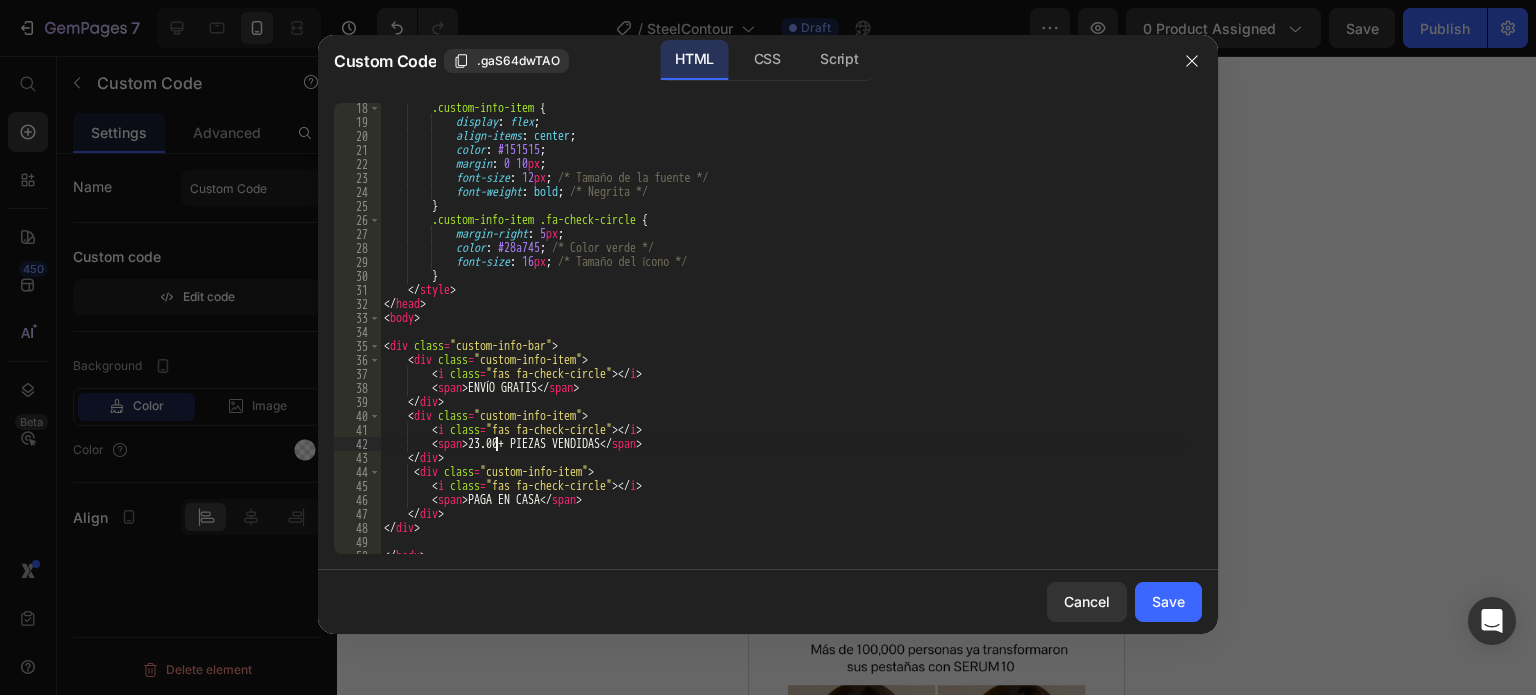 scroll, scrollTop: 0, scrollLeft: 10, axis: horizontal 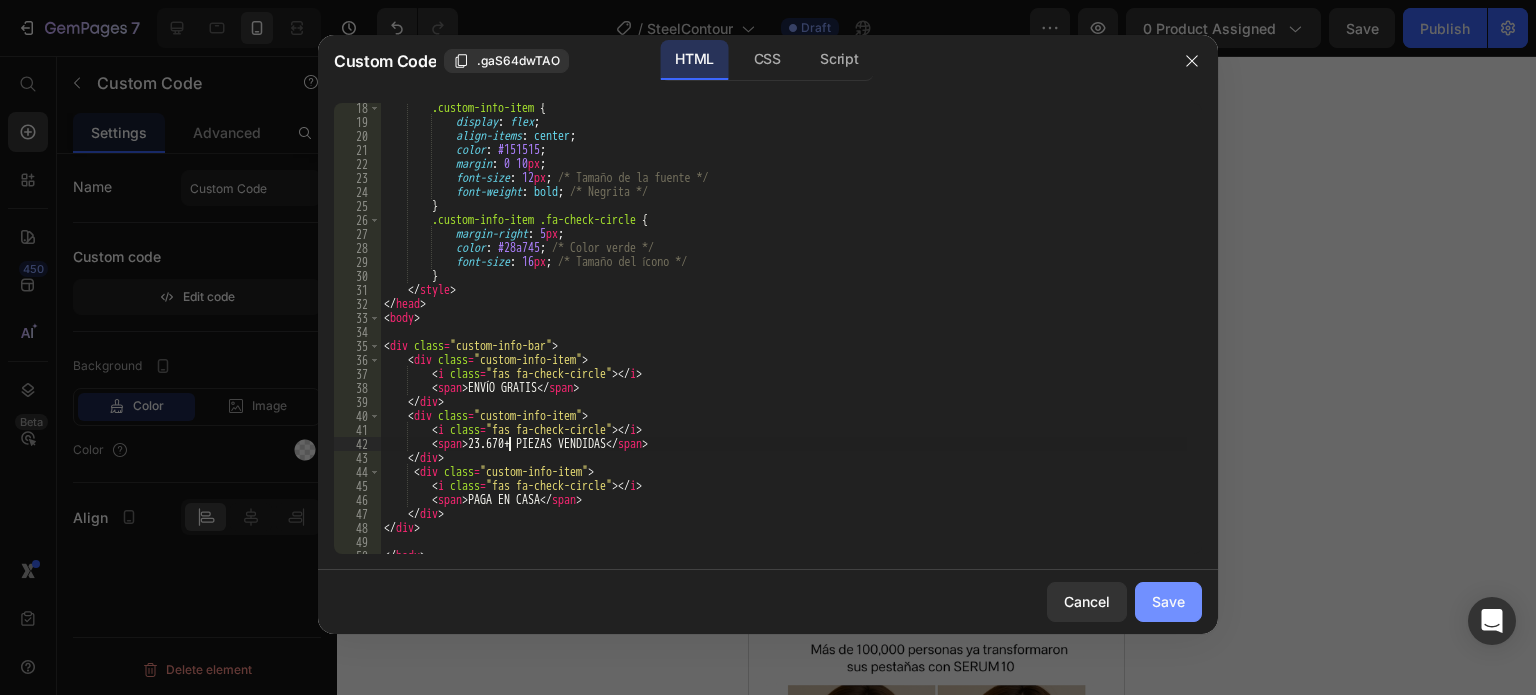 type on "<span>23.670+ PIEZAS VENDIDAS</span>" 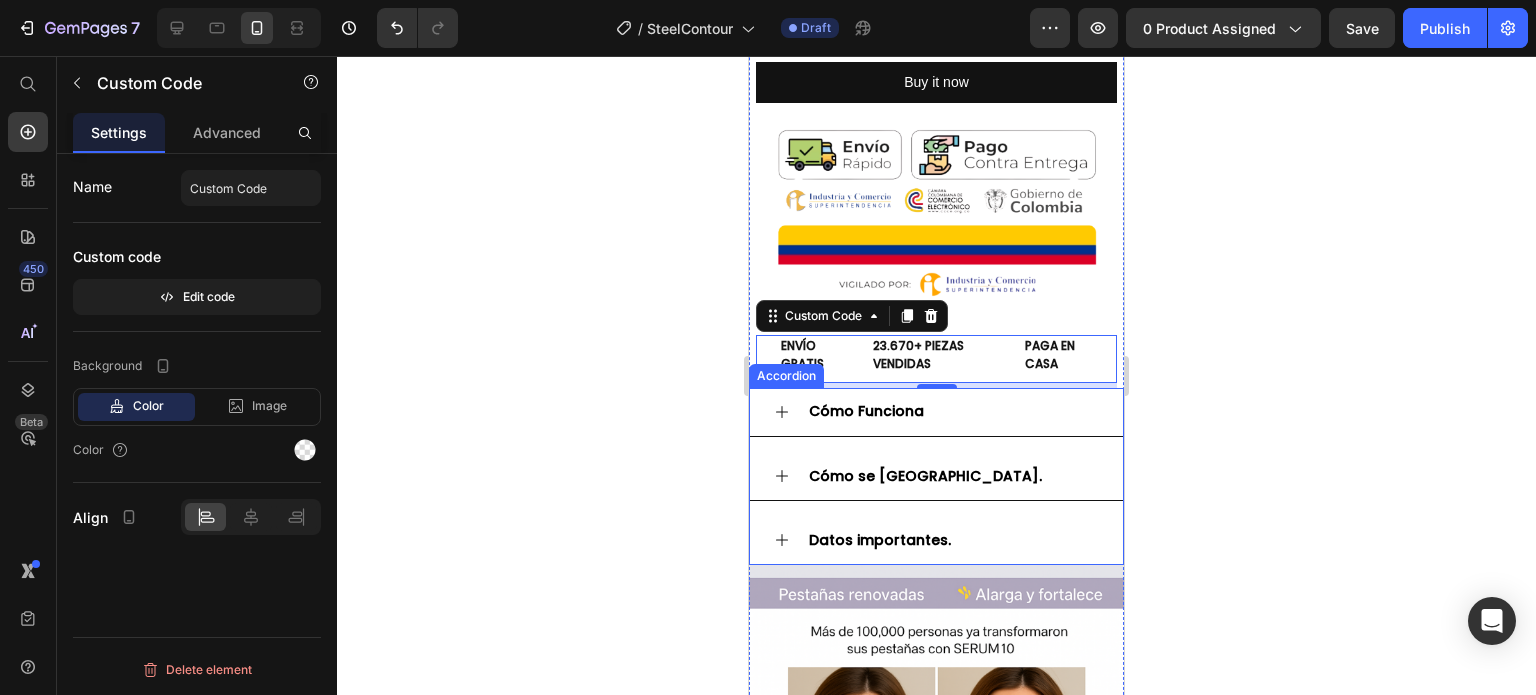 click on "Cómo Funciona" at bounding box center [866, 411] 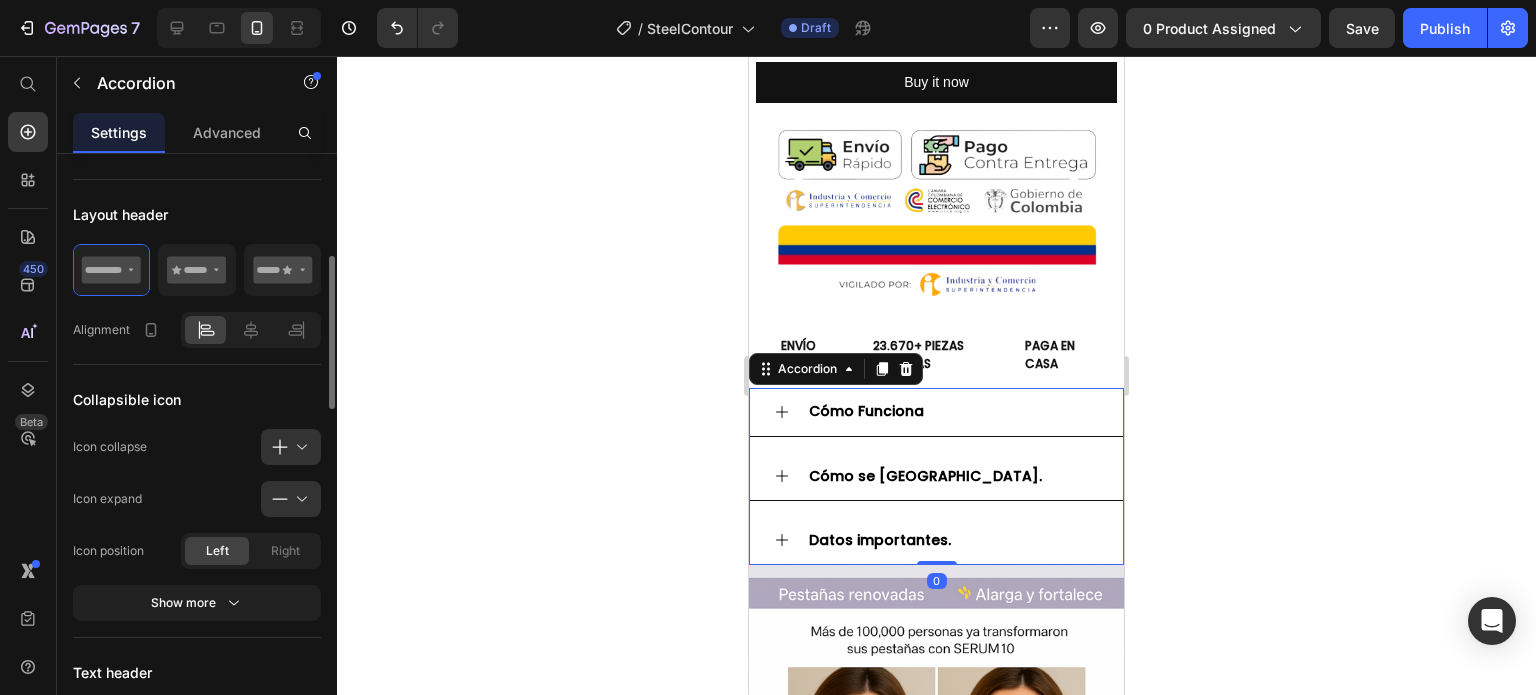 scroll, scrollTop: 0, scrollLeft: 0, axis: both 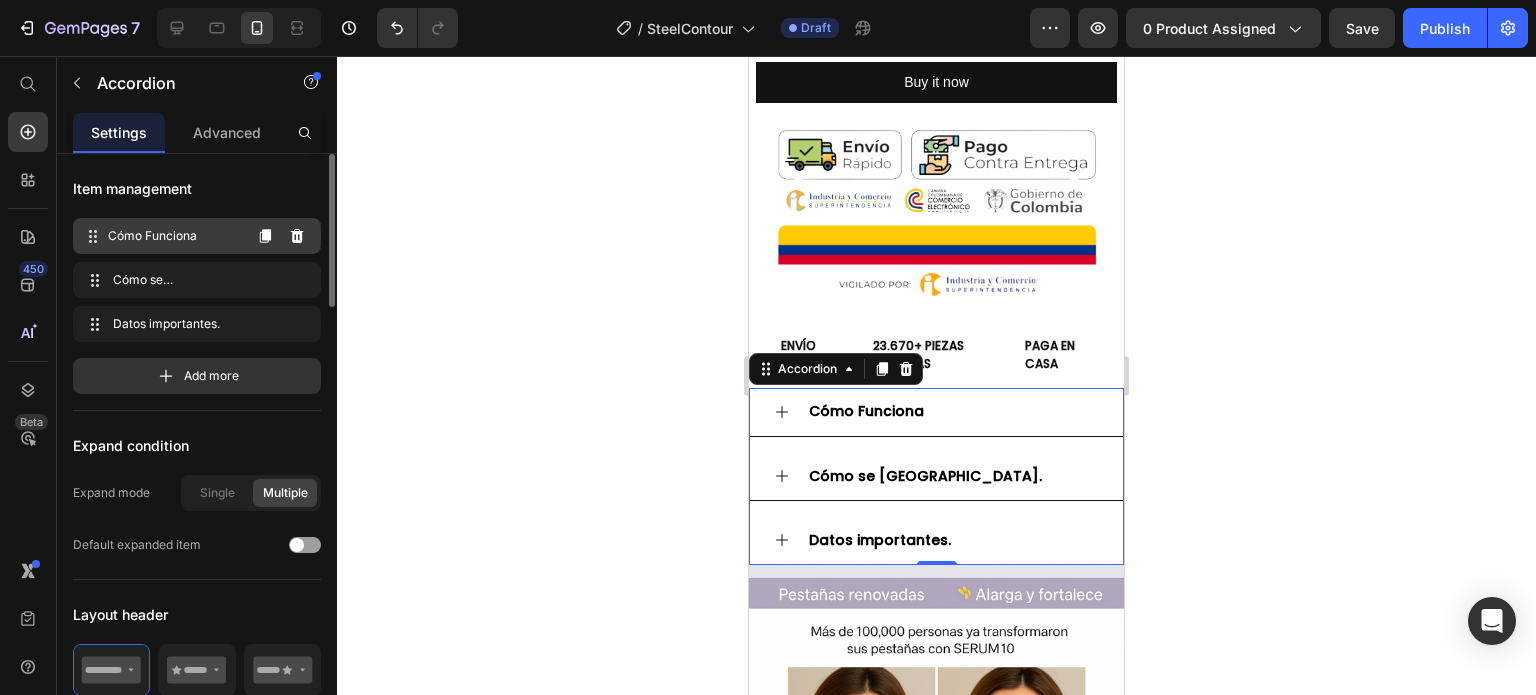 click on "Cómo Funciona" at bounding box center (174, 236) 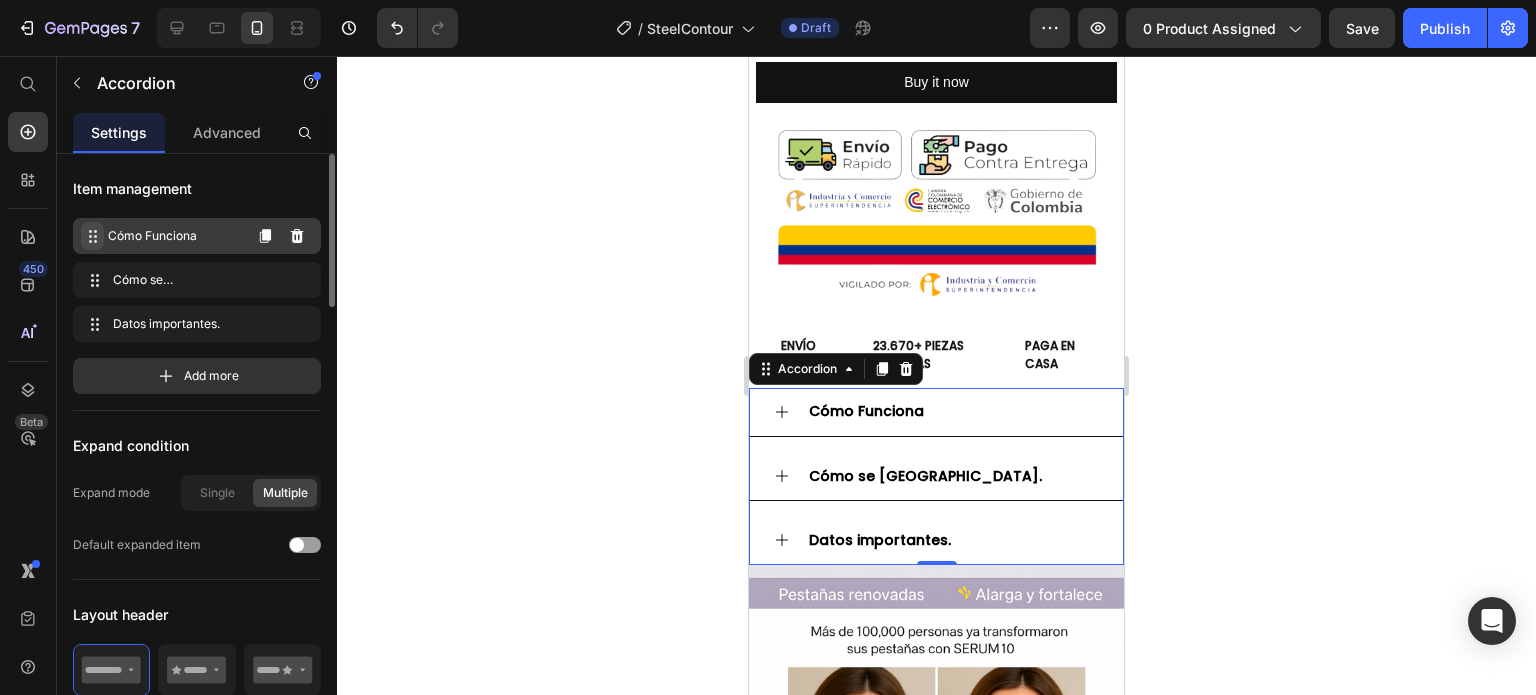 click 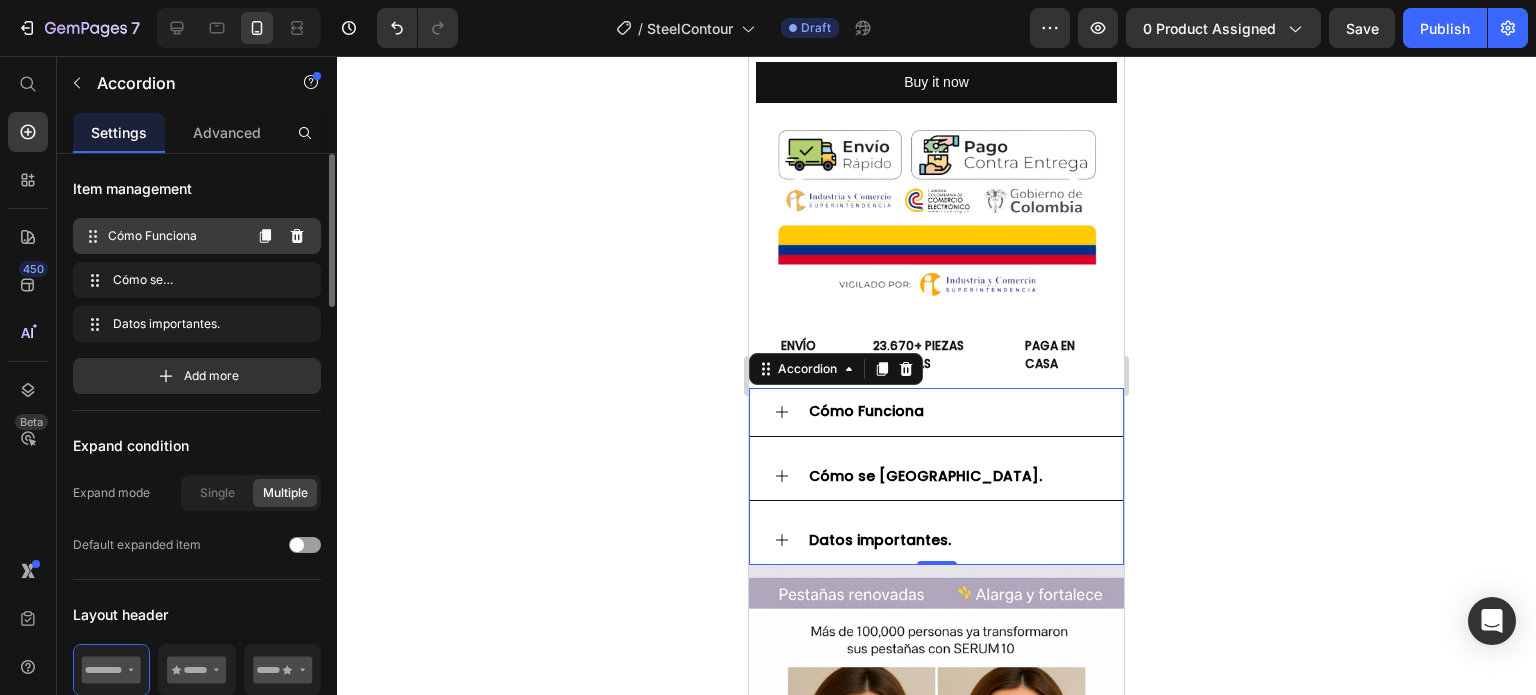 click on "Cómo Funciona" at bounding box center [174, 236] 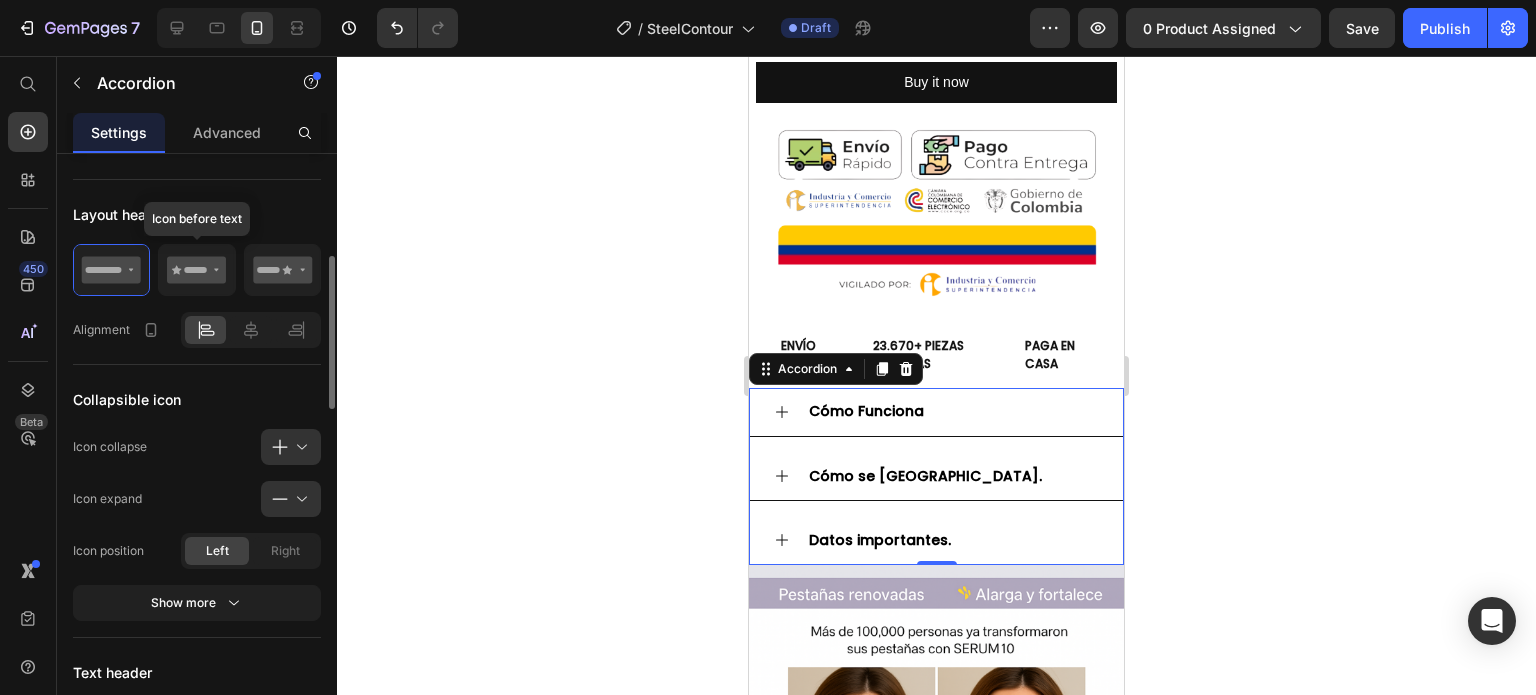 scroll, scrollTop: 0, scrollLeft: 0, axis: both 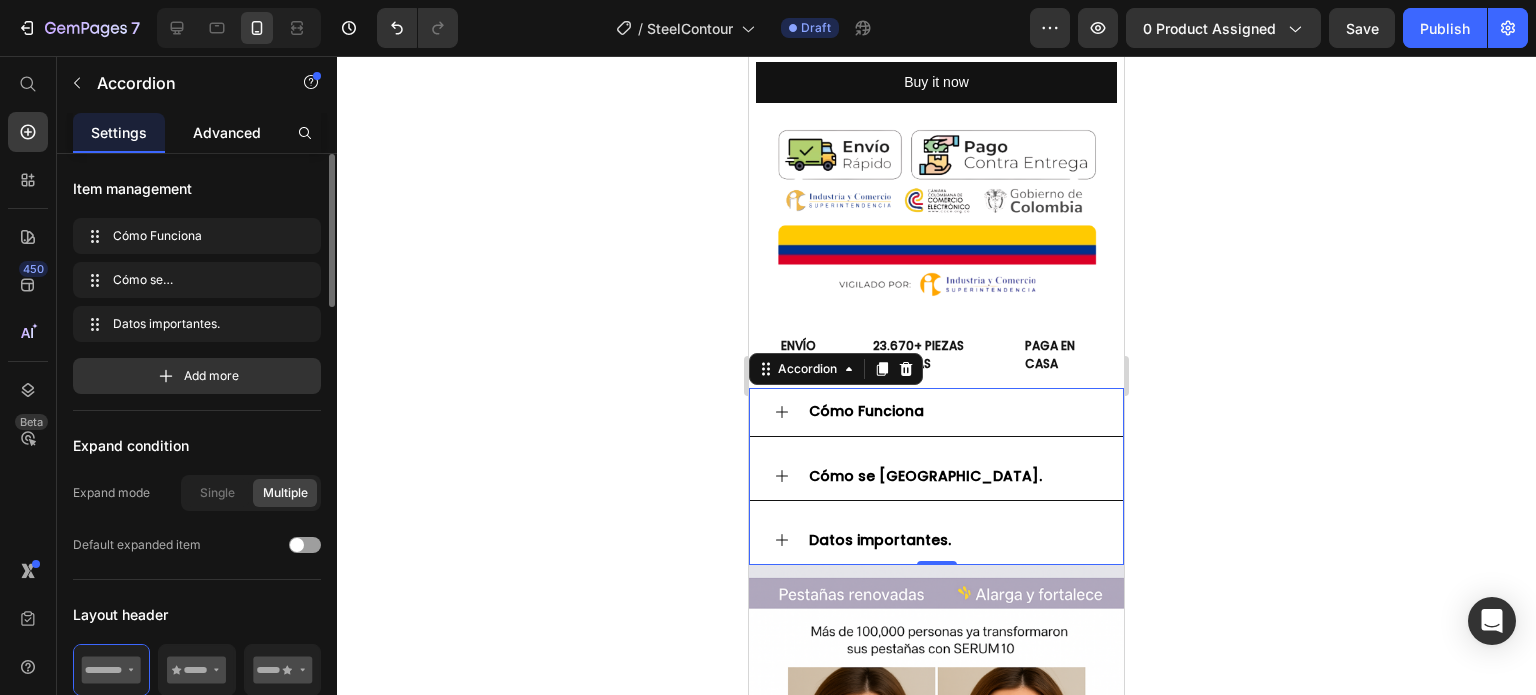 click on "Advanced" at bounding box center (227, 132) 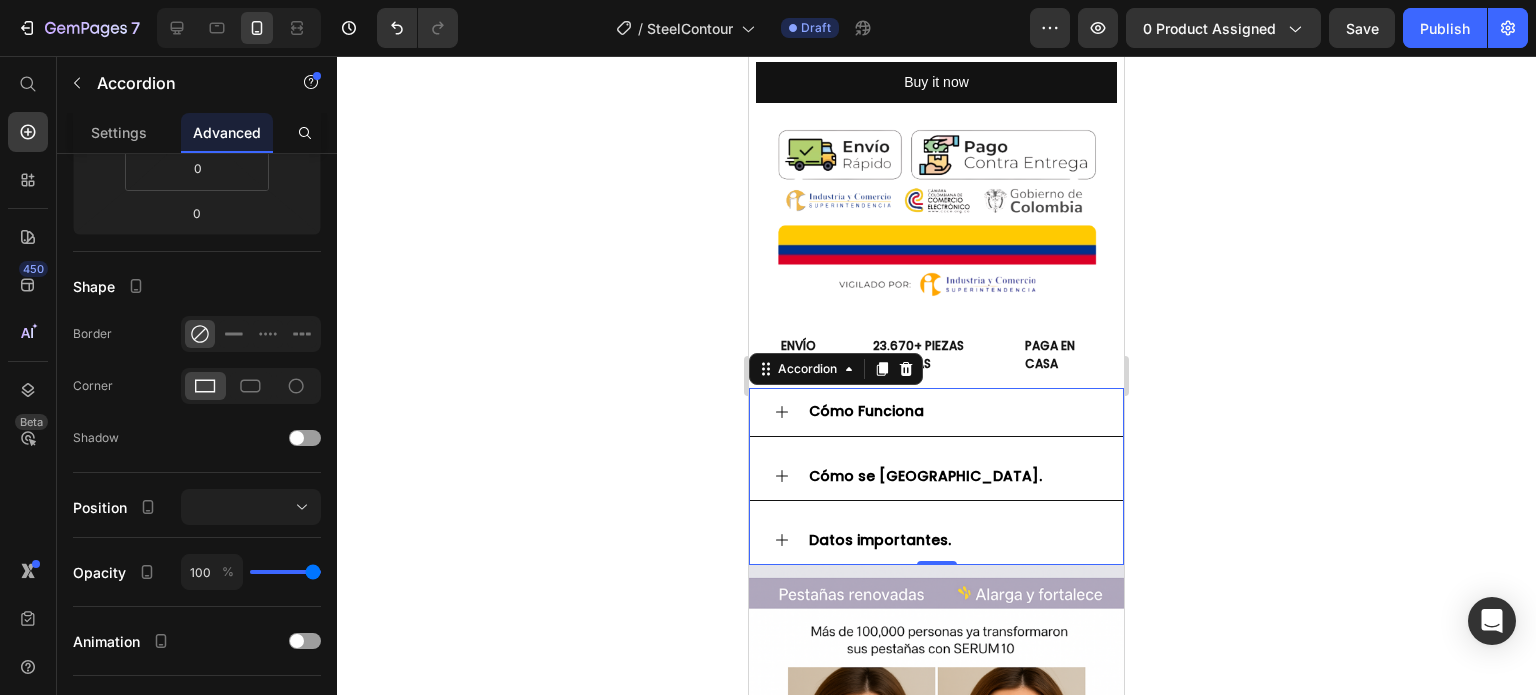 scroll, scrollTop: 668, scrollLeft: 0, axis: vertical 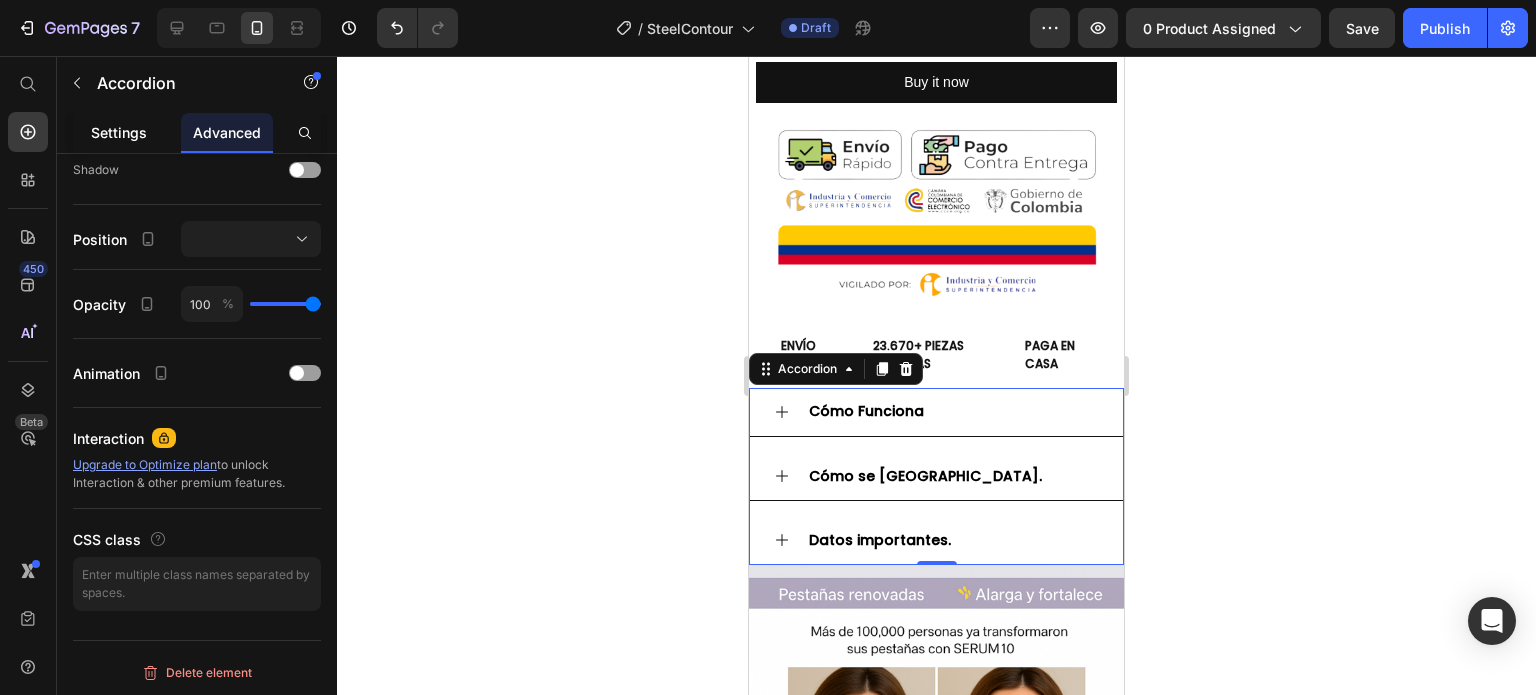 click on "Settings" at bounding box center (119, 132) 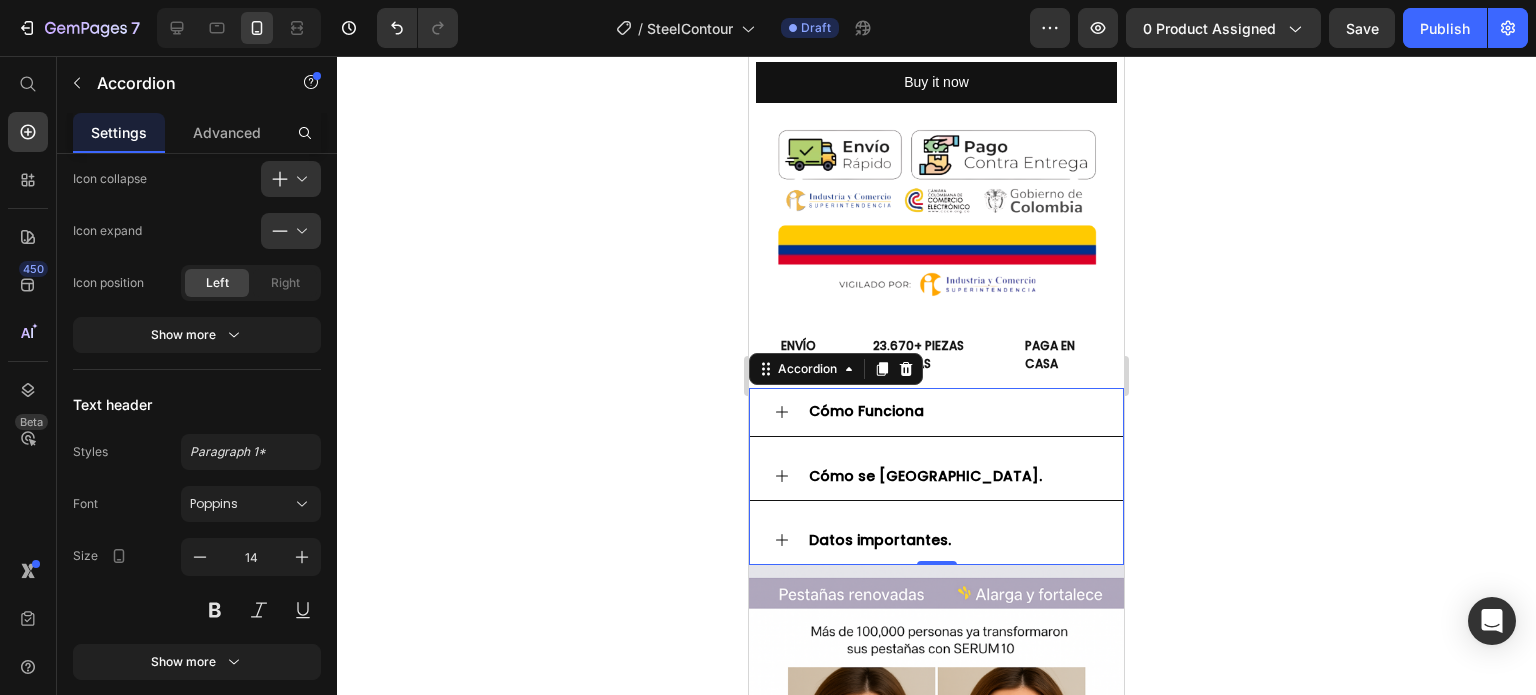 scroll, scrollTop: 0, scrollLeft: 0, axis: both 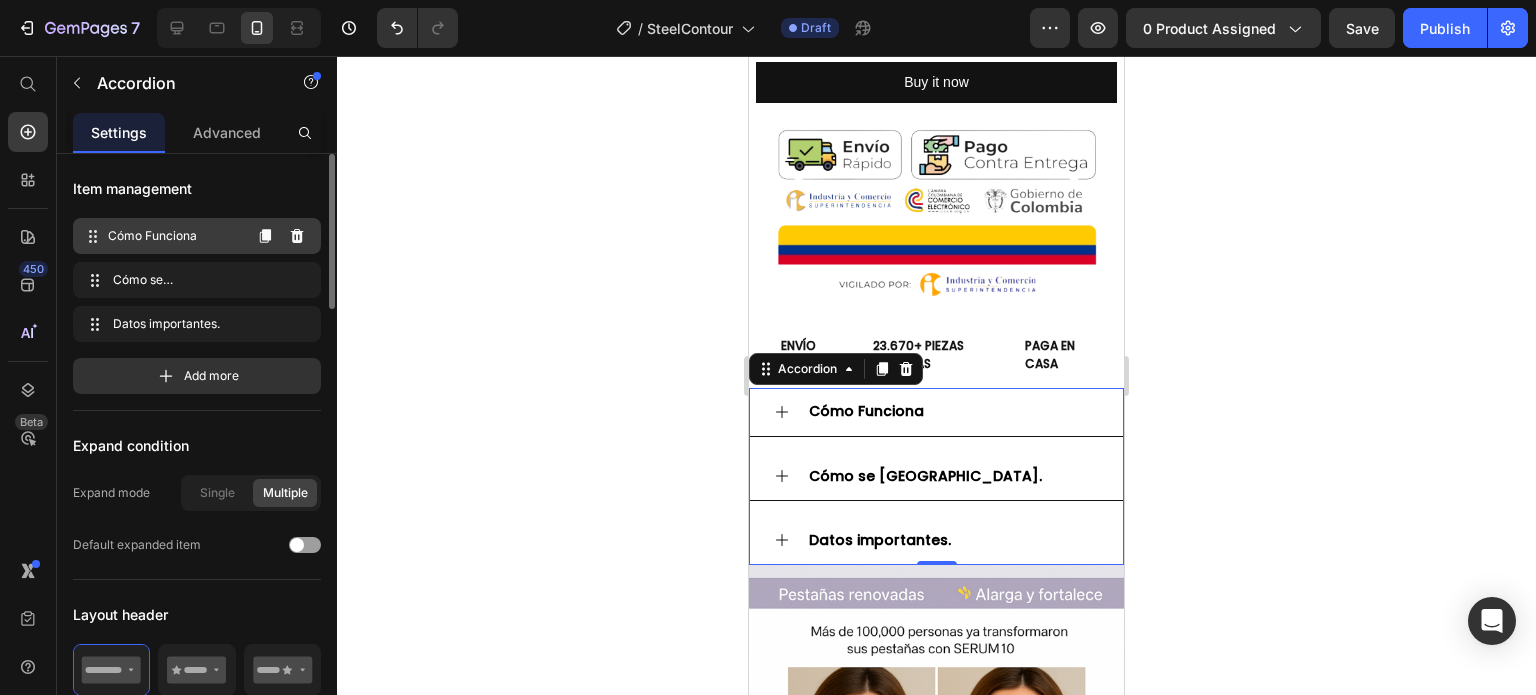 click on "Cómo Funciona" at bounding box center [174, 236] 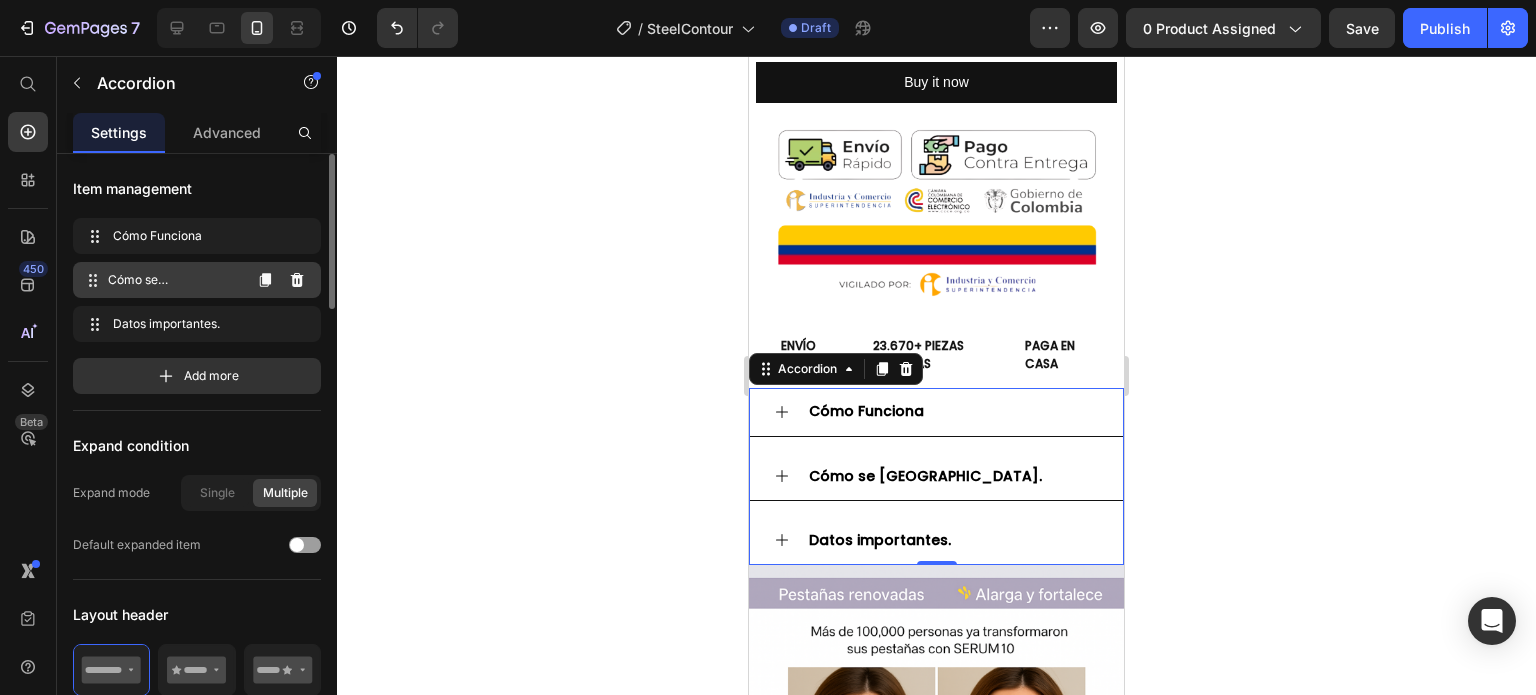click on "Cómo se [GEOGRAPHIC_DATA]." at bounding box center (174, 280) 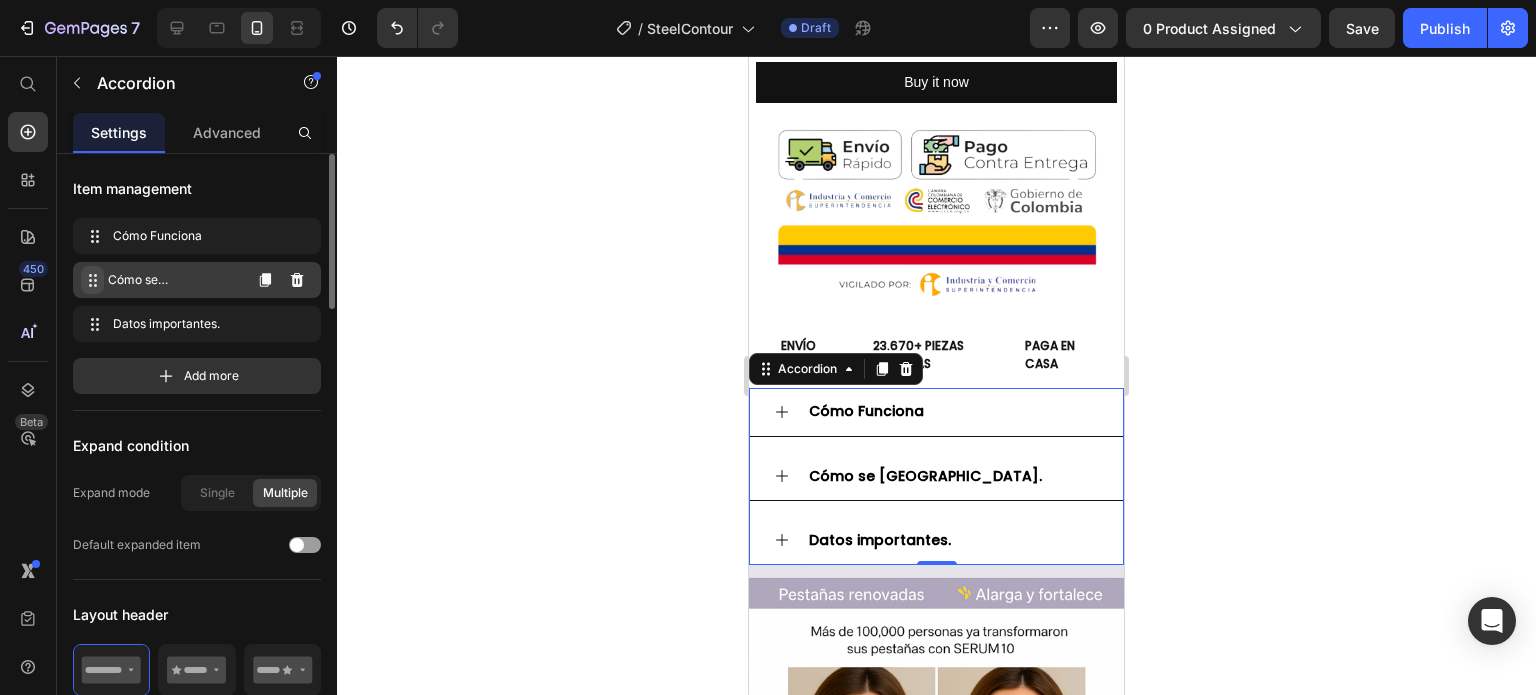 click 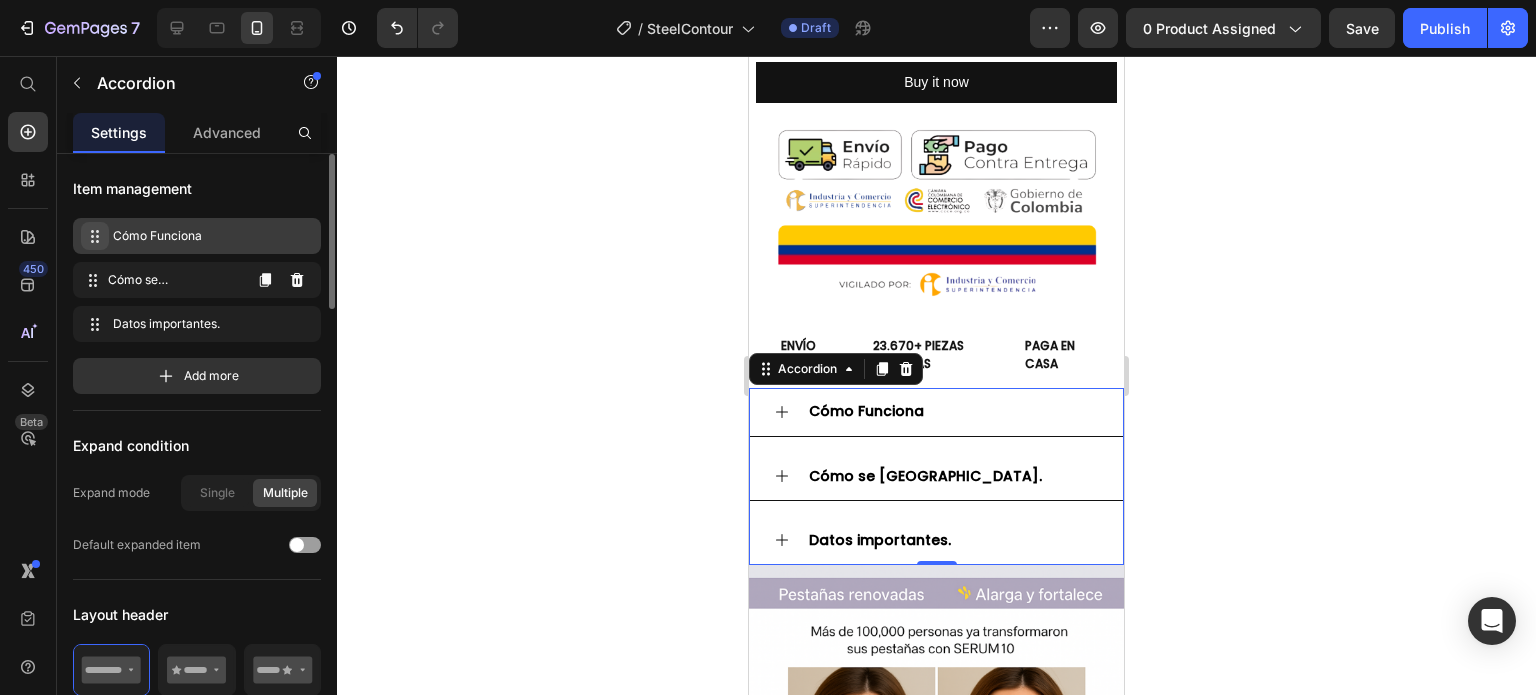 type 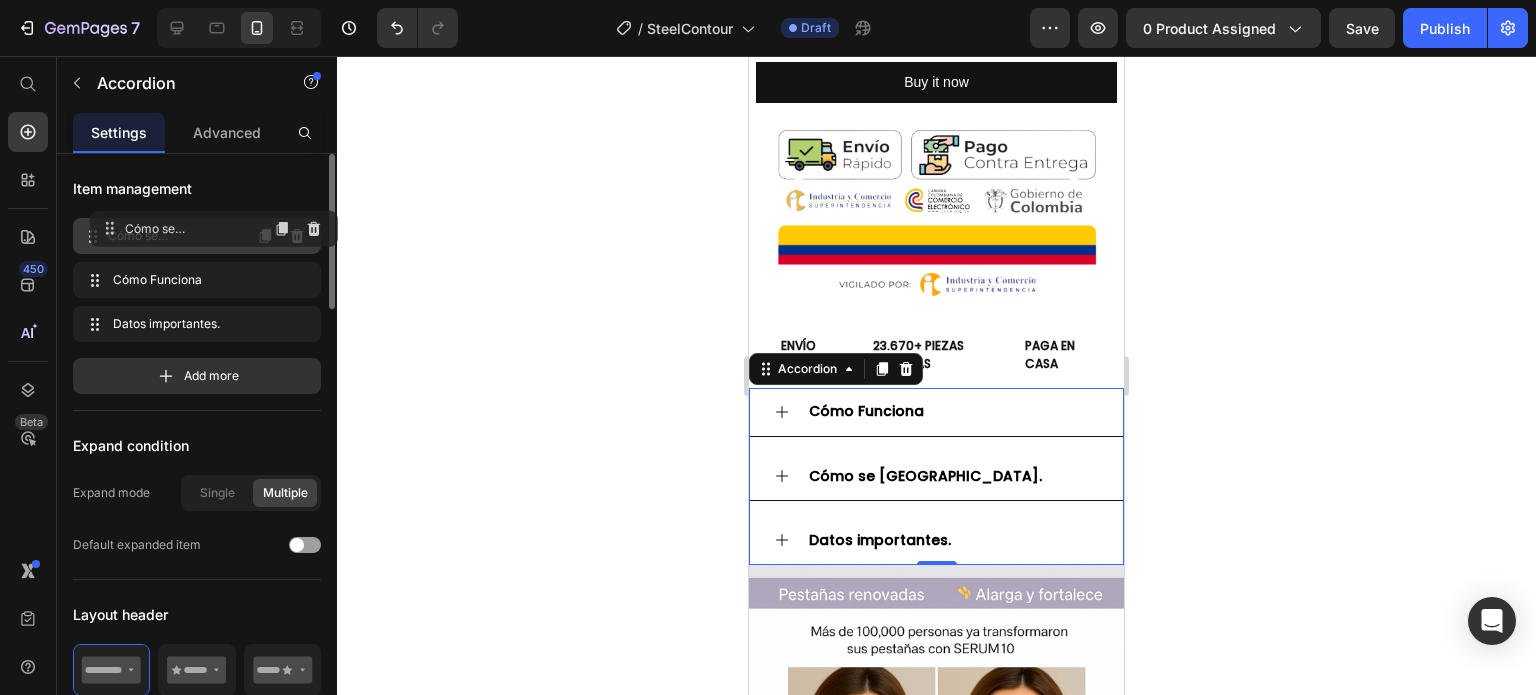 drag, startPoint x: 88, startPoint y: 277, endPoint x: 104, endPoint y: 226, distance: 53.450912 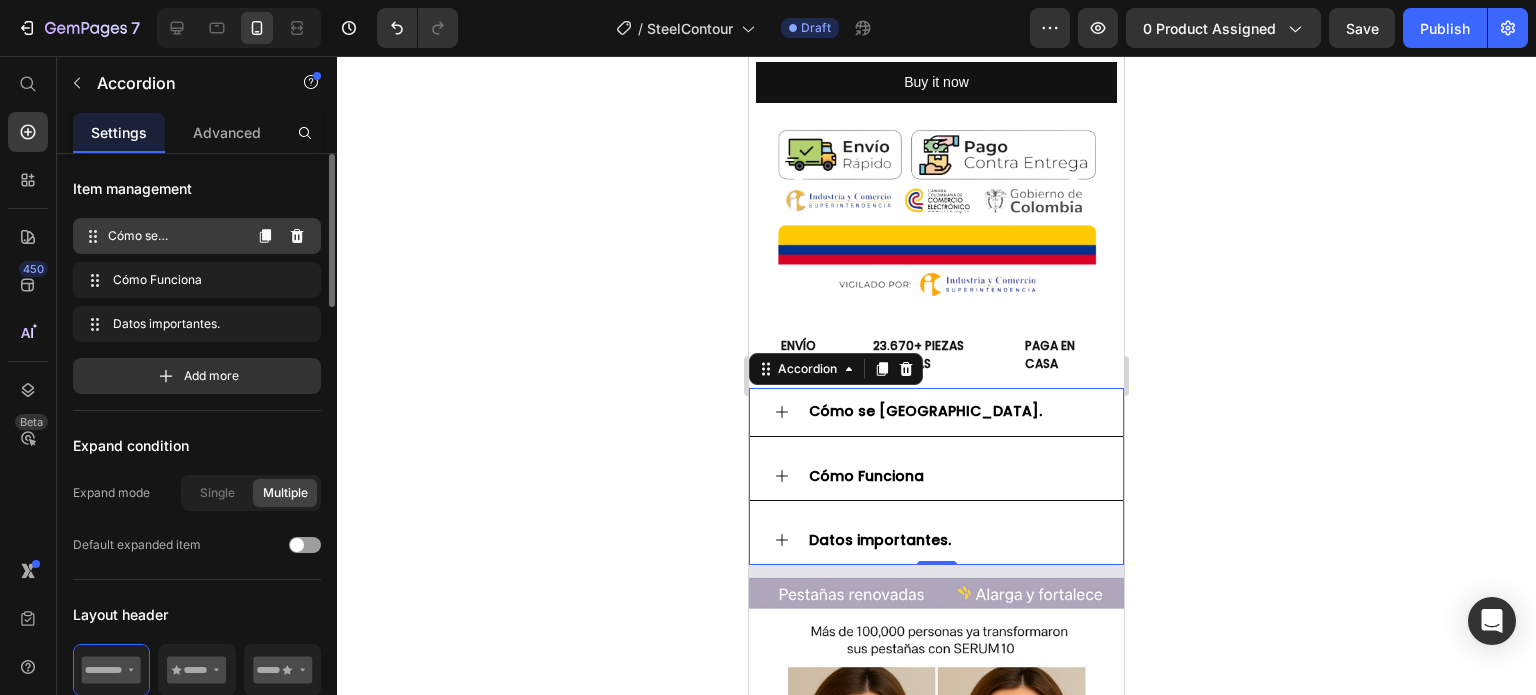 click on "Cómo se [GEOGRAPHIC_DATA]." at bounding box center (174, 236) 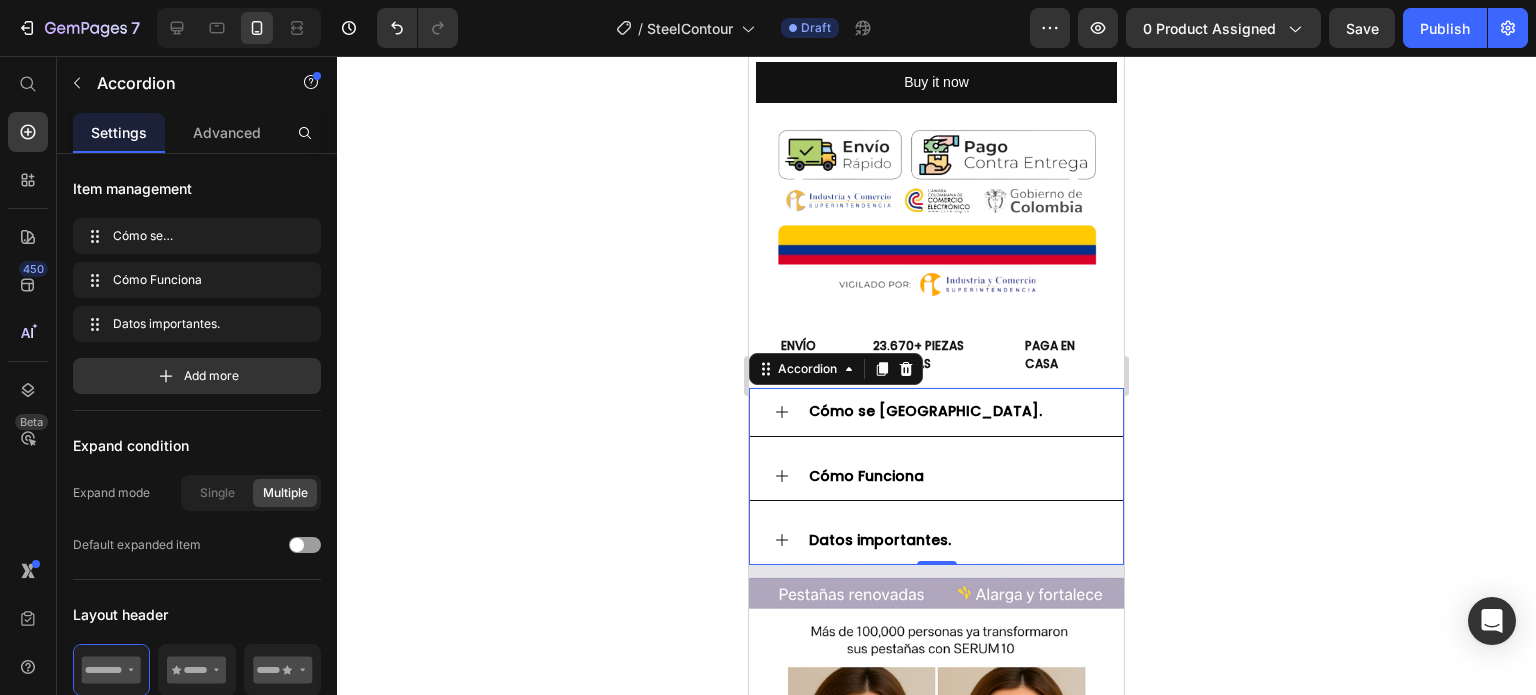 click on "Cómo se [GEOGRAPHIC_DATA]." at bounding box center (936, 412) 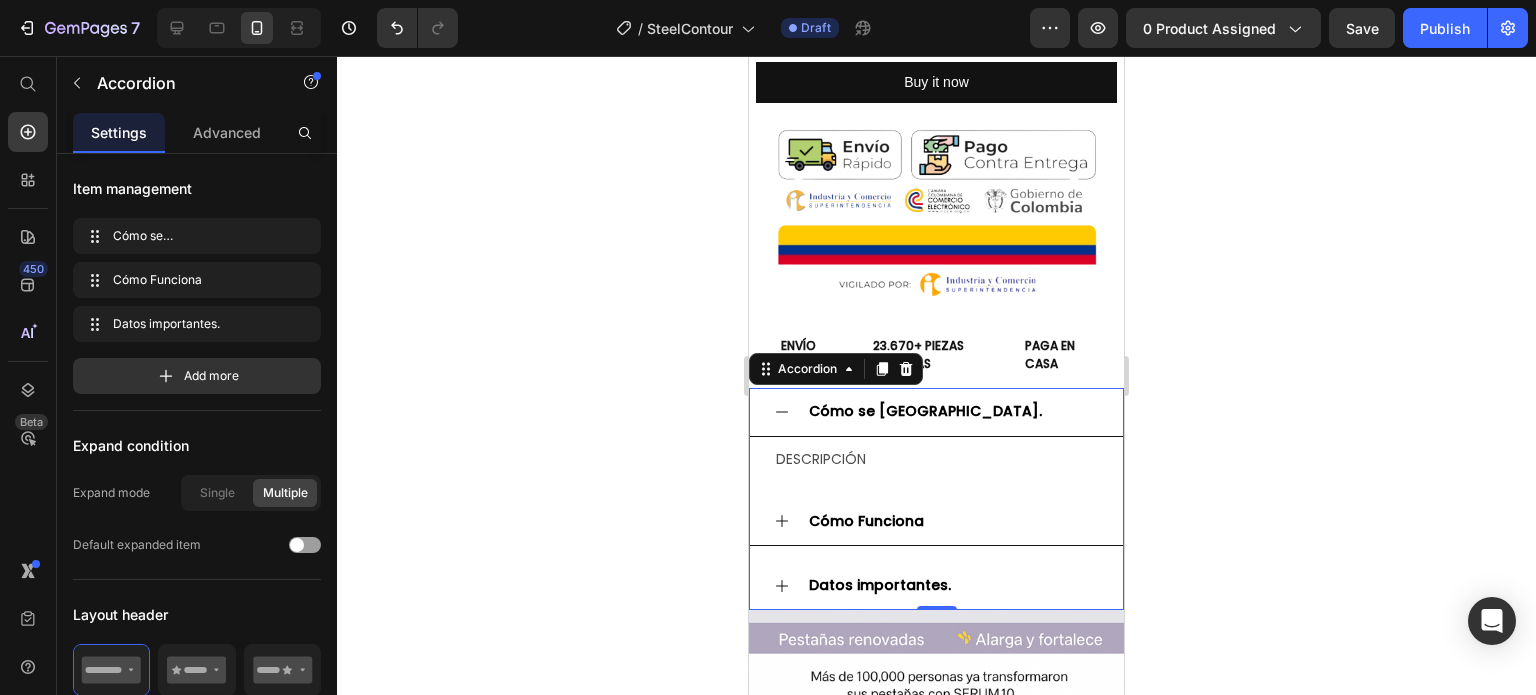click on "Cómo se [GEOGRAPHIC_DATA]." at bounding box center (925, 411) 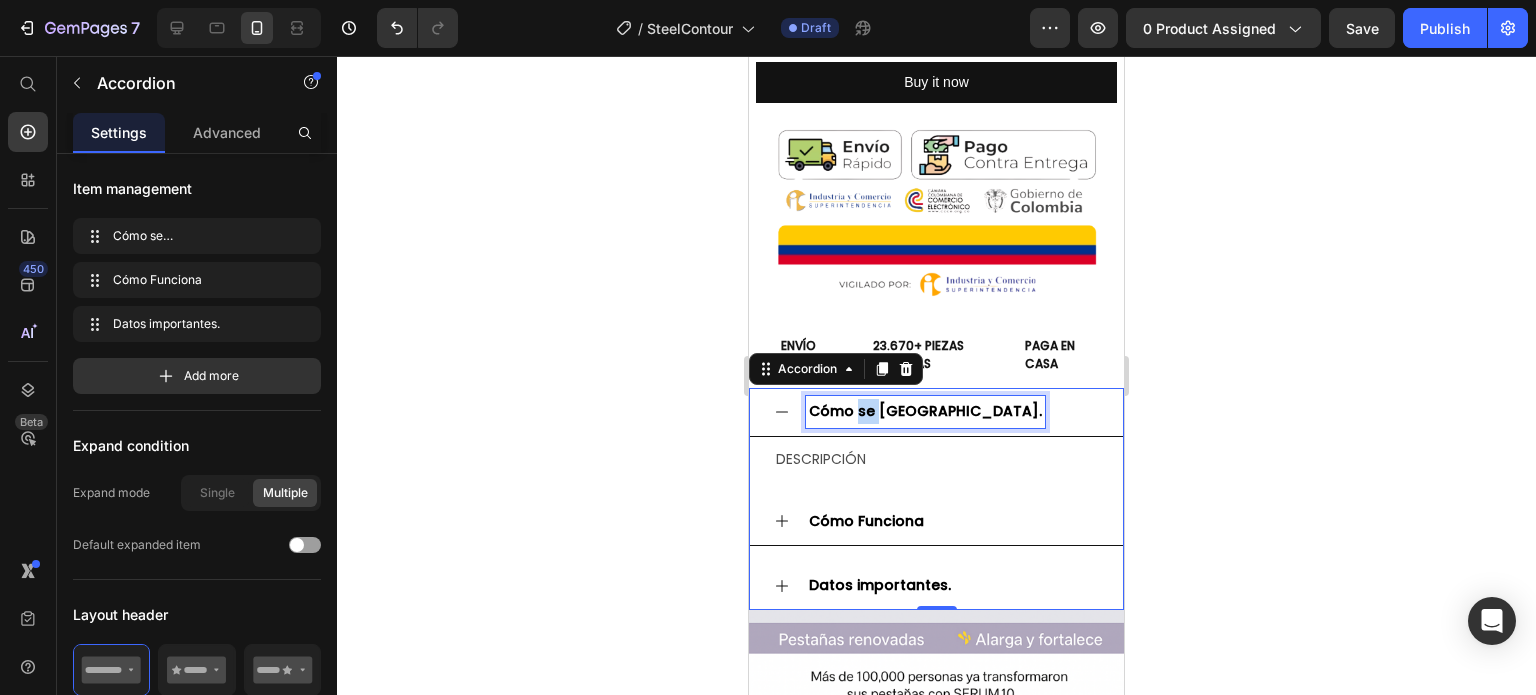 click on "Cómo se [GEOGRAPHIC_DATA]." at bounding box center (925, 411) 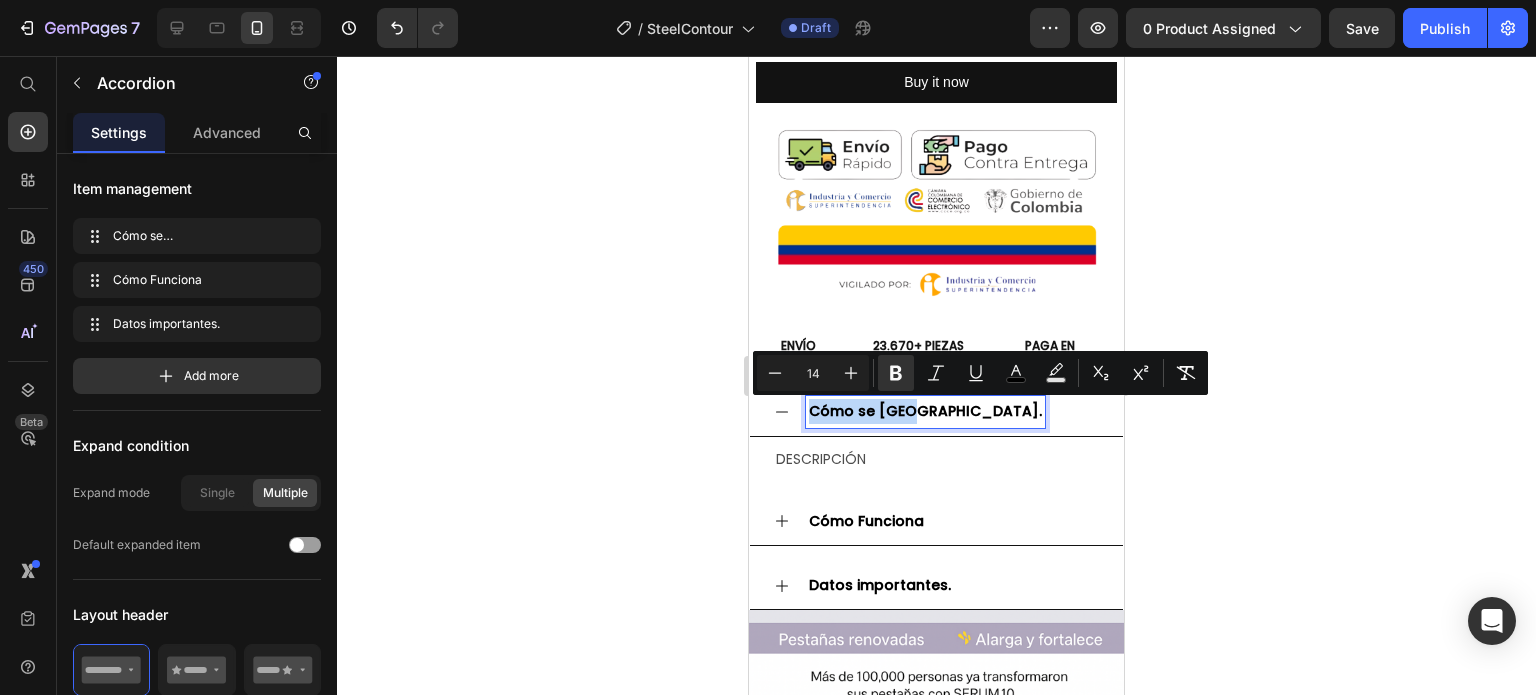 click on "Cómo se [GEOGRAPHIC_DATA]." at bounding box center (925, 411) 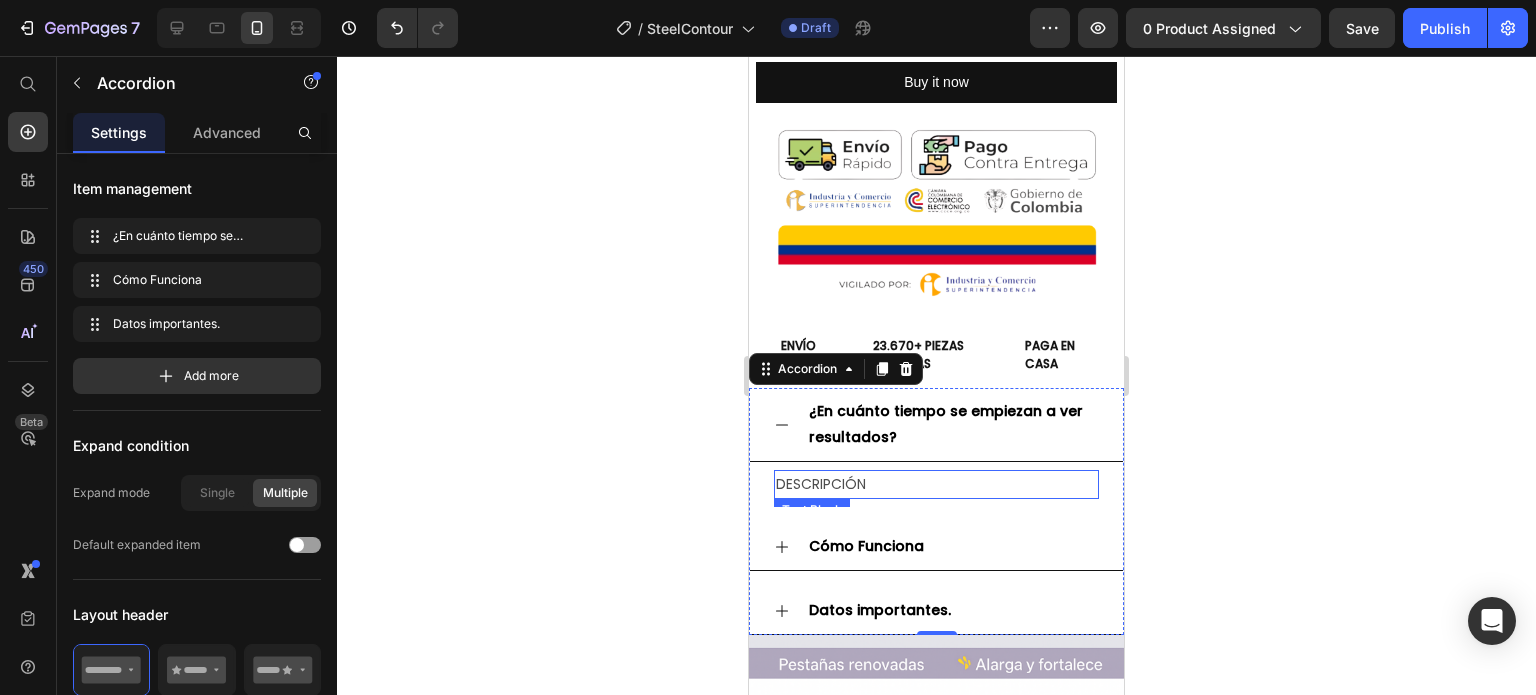 click on "DESCRIPCIÓN" at bounding box center [936, 484] 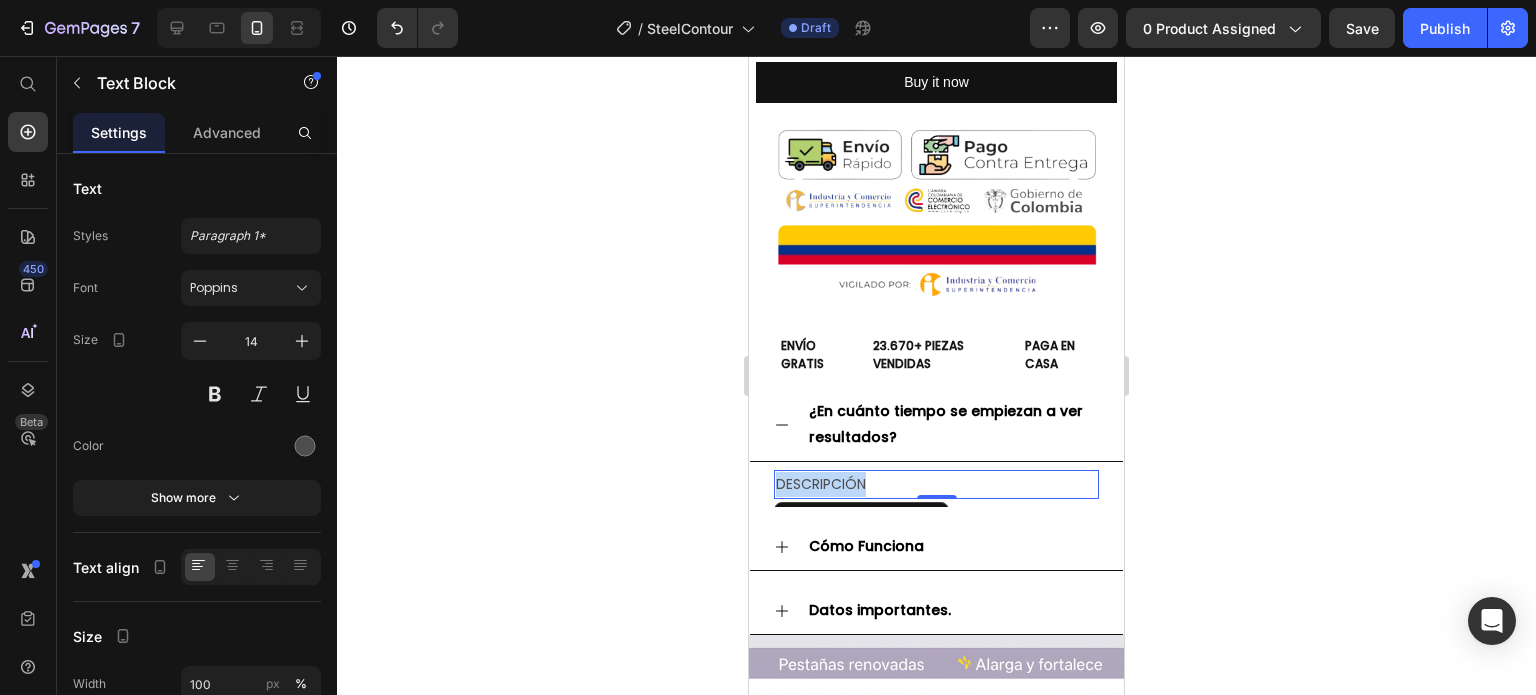 click on "DESCRIPCIÓN" at bounding box center (936, 484) 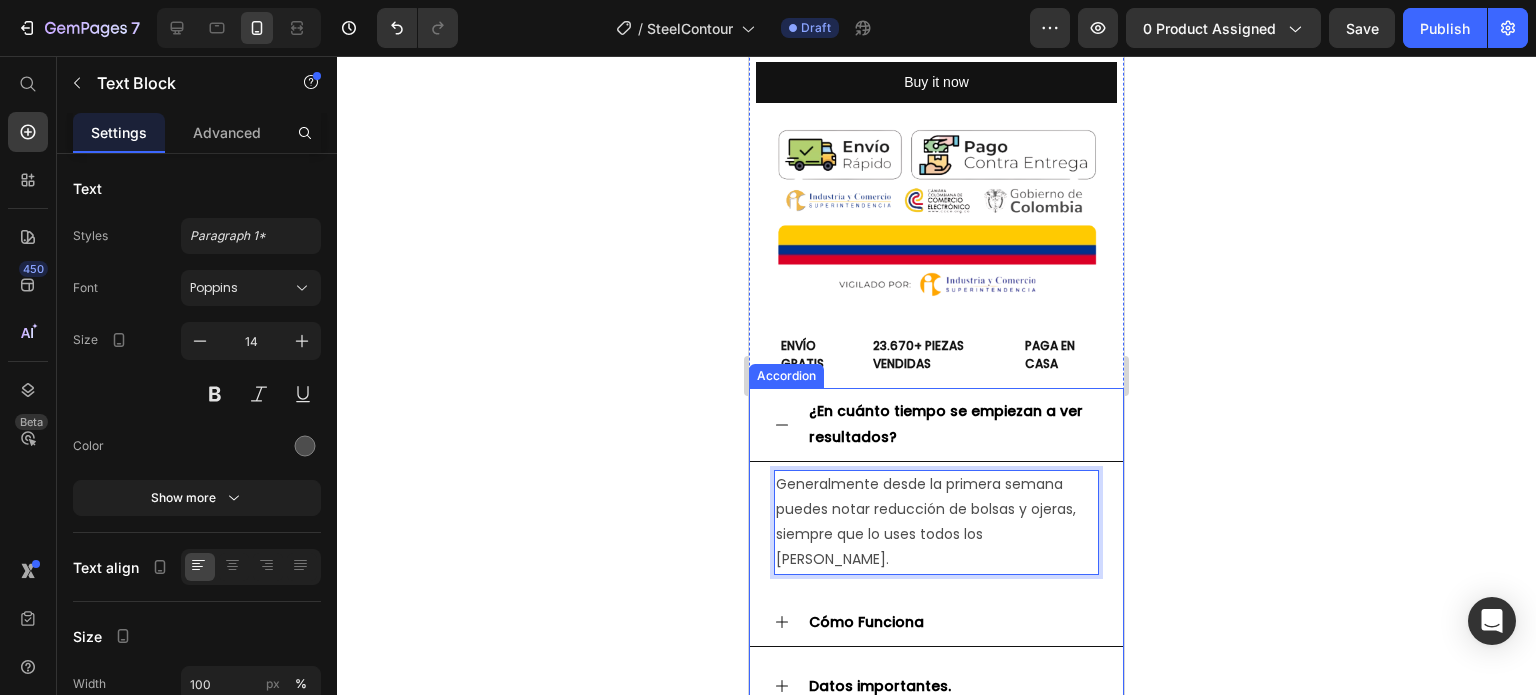 click 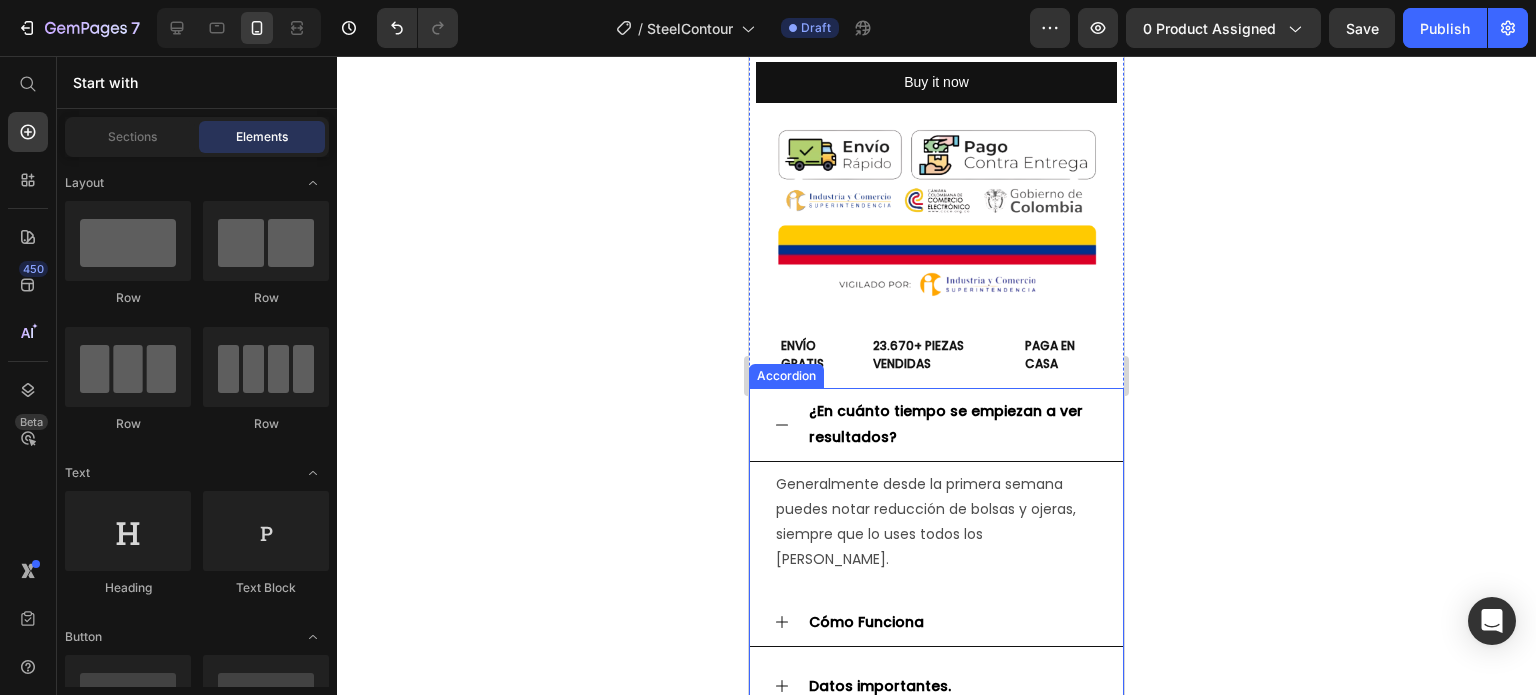 click on "Cómo Funciona" at bounding box center [866, 622] 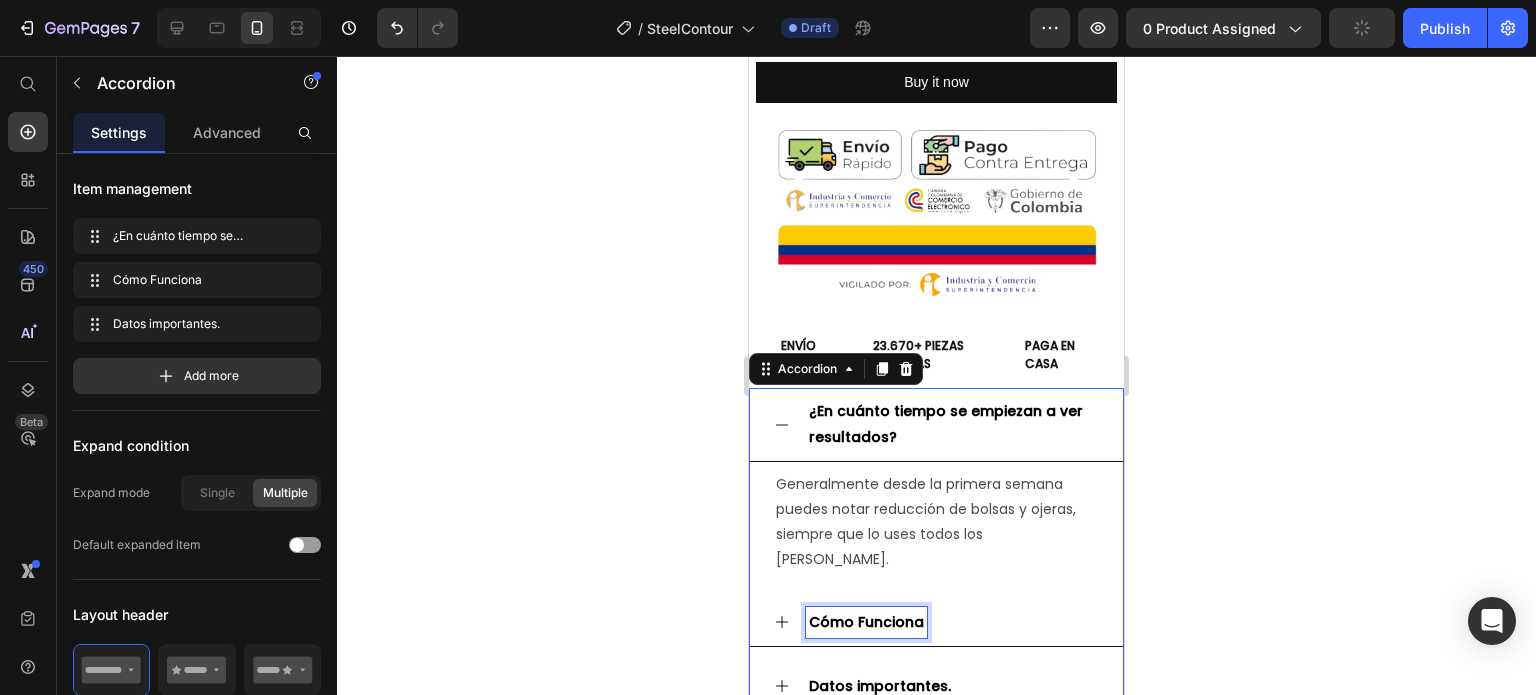 click on "Cómo Funciona" at bounding box center (866, 622) 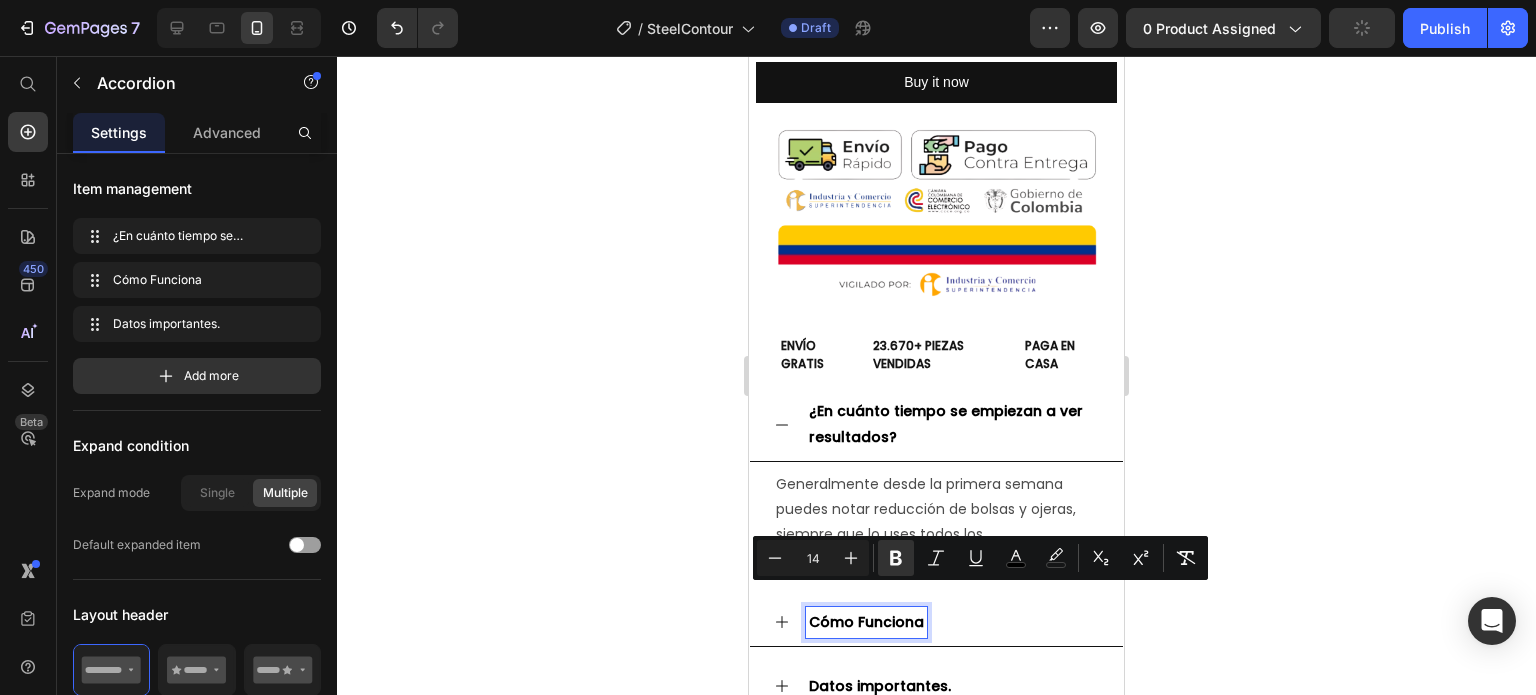 click on "Cómo Funciona" at bounding box center (866, 622) 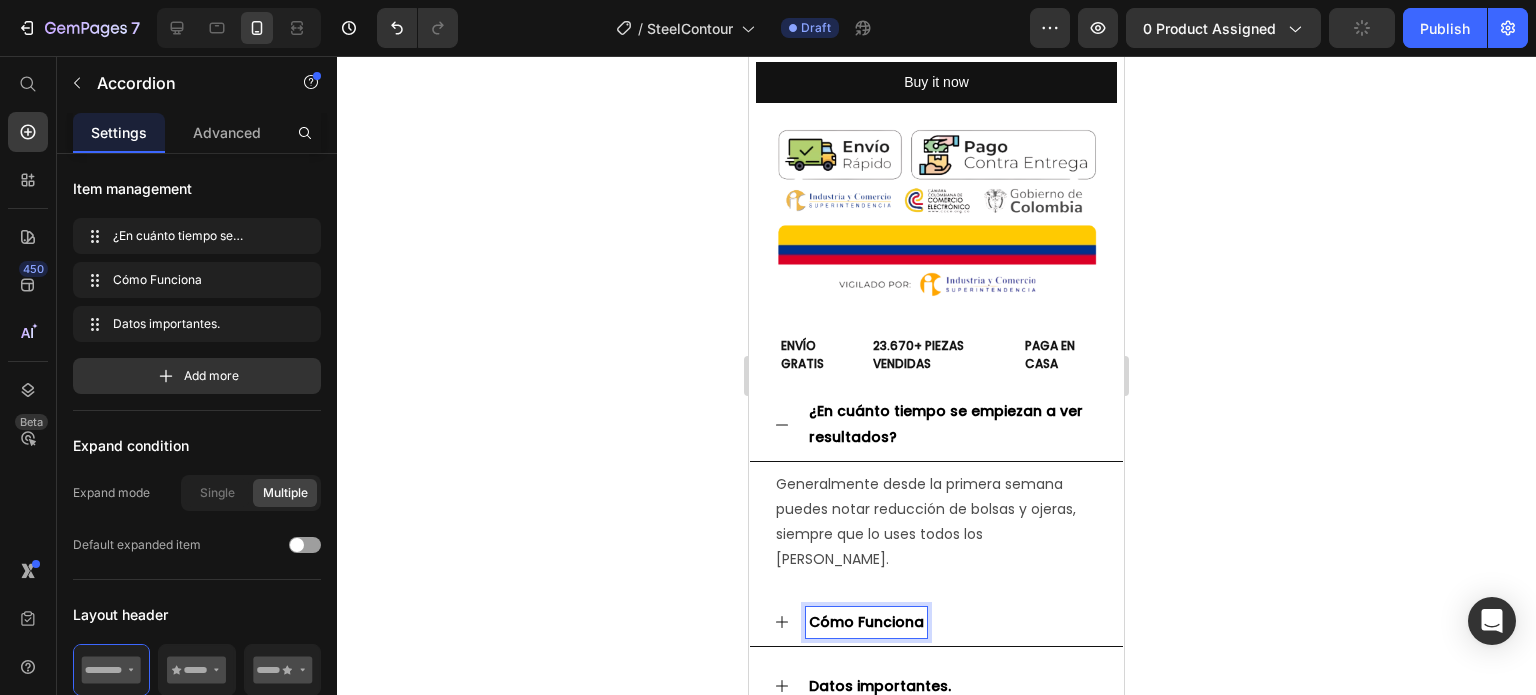 click on "Cómo Funciona" at bounding box center (866, 622) 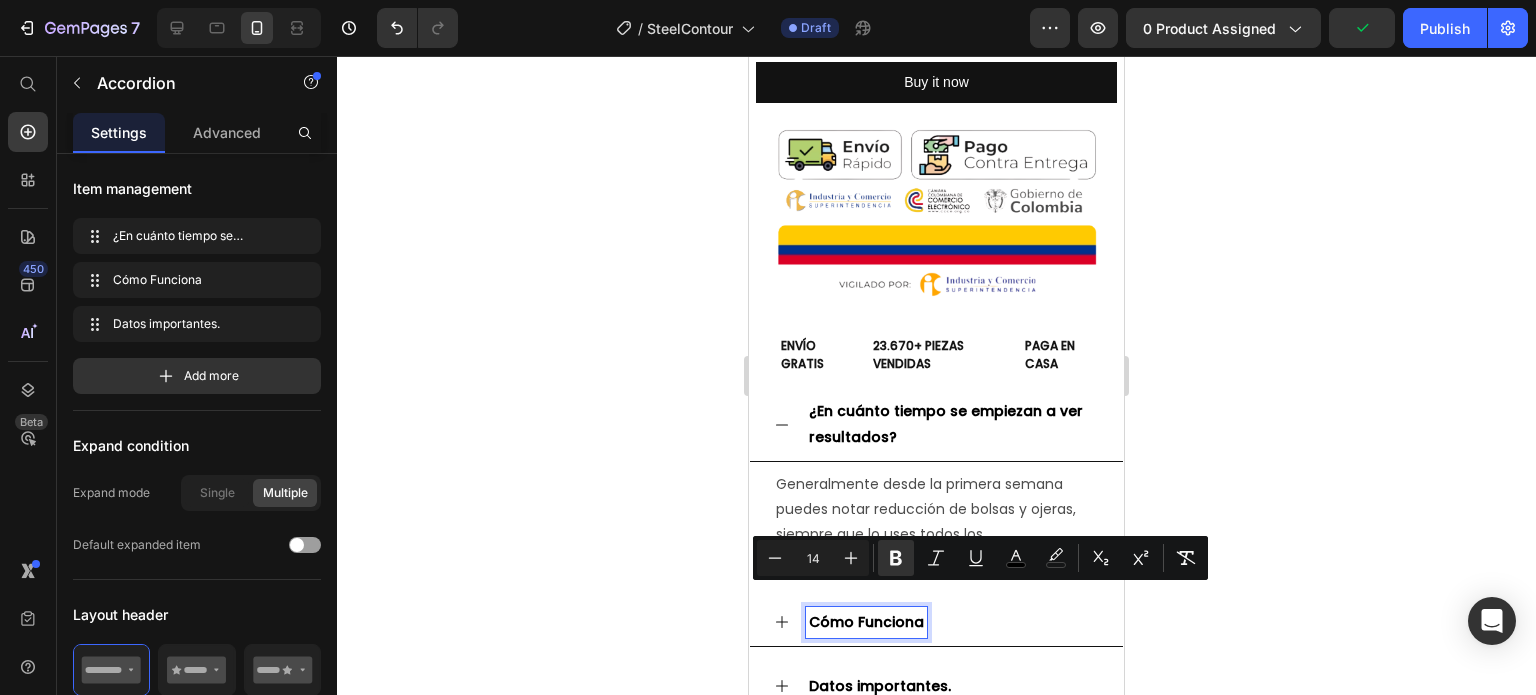 click on "Cómo Funciona" at bounding box center [866, 622] 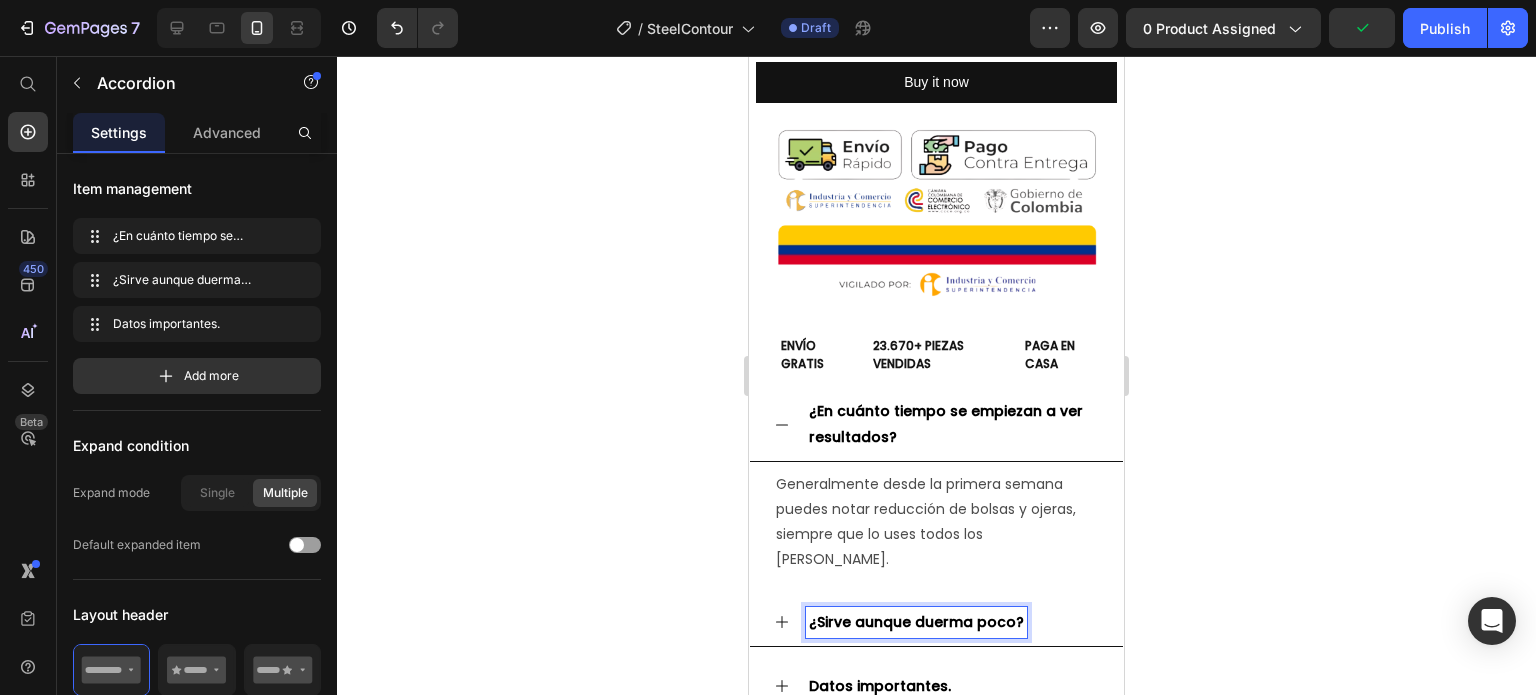 click on "¿Sirve aunque duerma poco?" at bounding box center [952, 622] 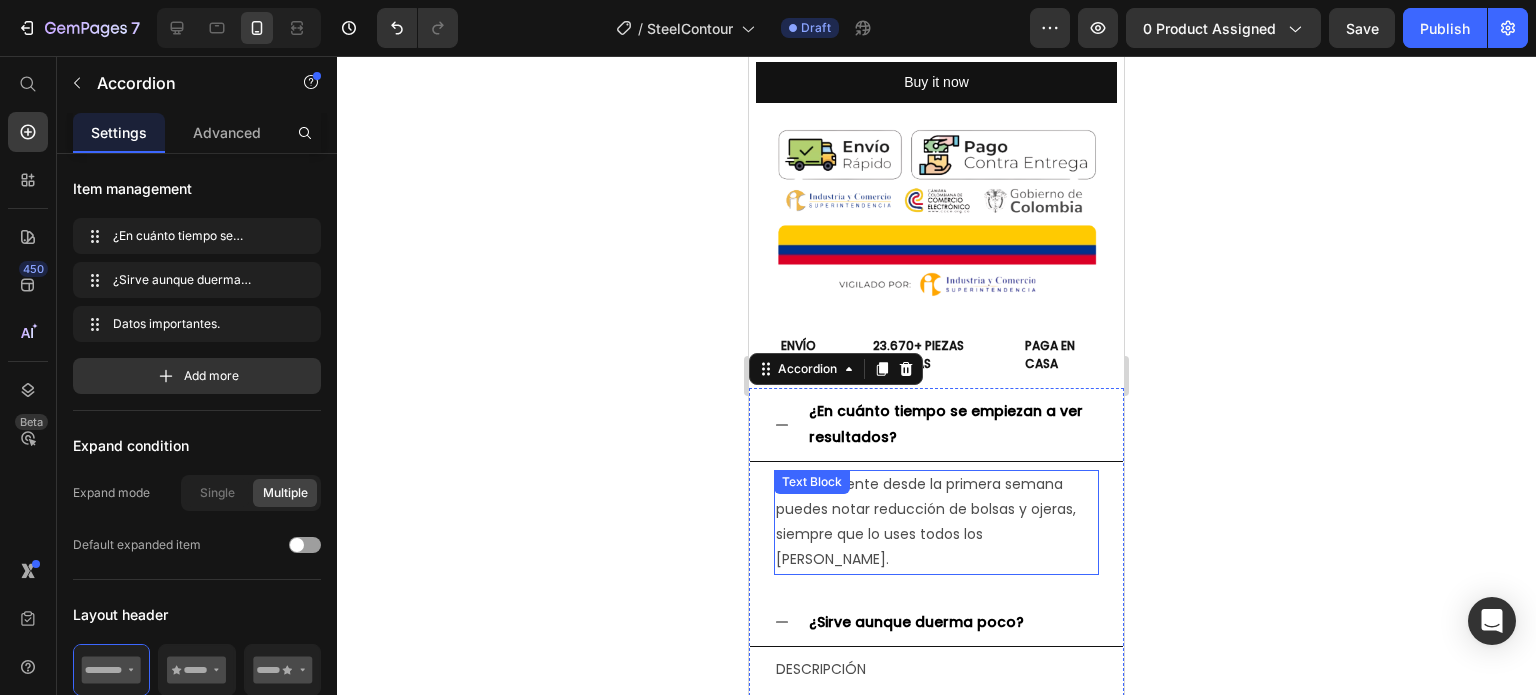 click on "Generalmente desde la primera semana puedes notar reducción de bolsas y ojeras, siempre que lo uses todos los [PERSON_NAME]." at bounding box center (936, 522) 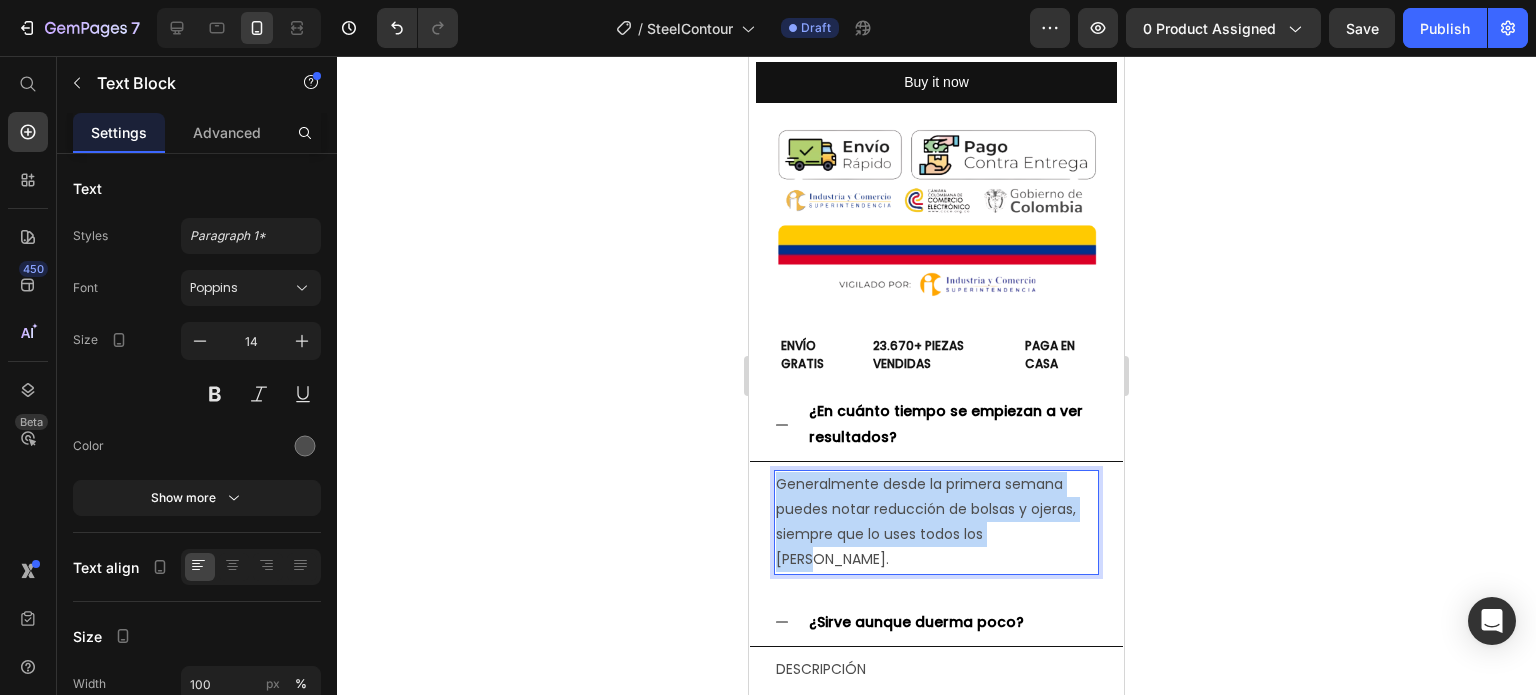 click on "Generalmente desde la primera semana puedes notar reducción de bolsas y ojeras, siempre que lo uses todos los [PERSON_NAME]." at bounding box center (936, 522) 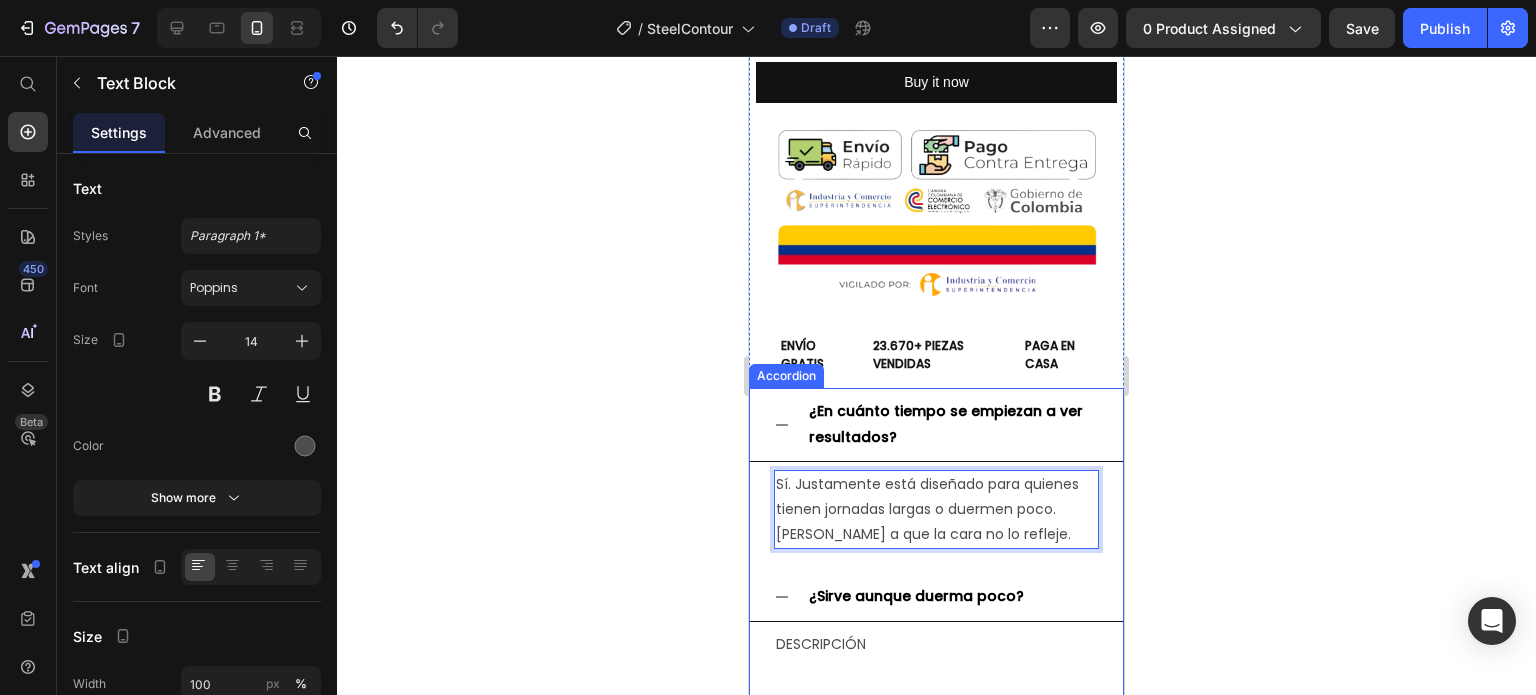 click on "¿Sirve aunque duerma poco?" at bounding box center (916, 596) 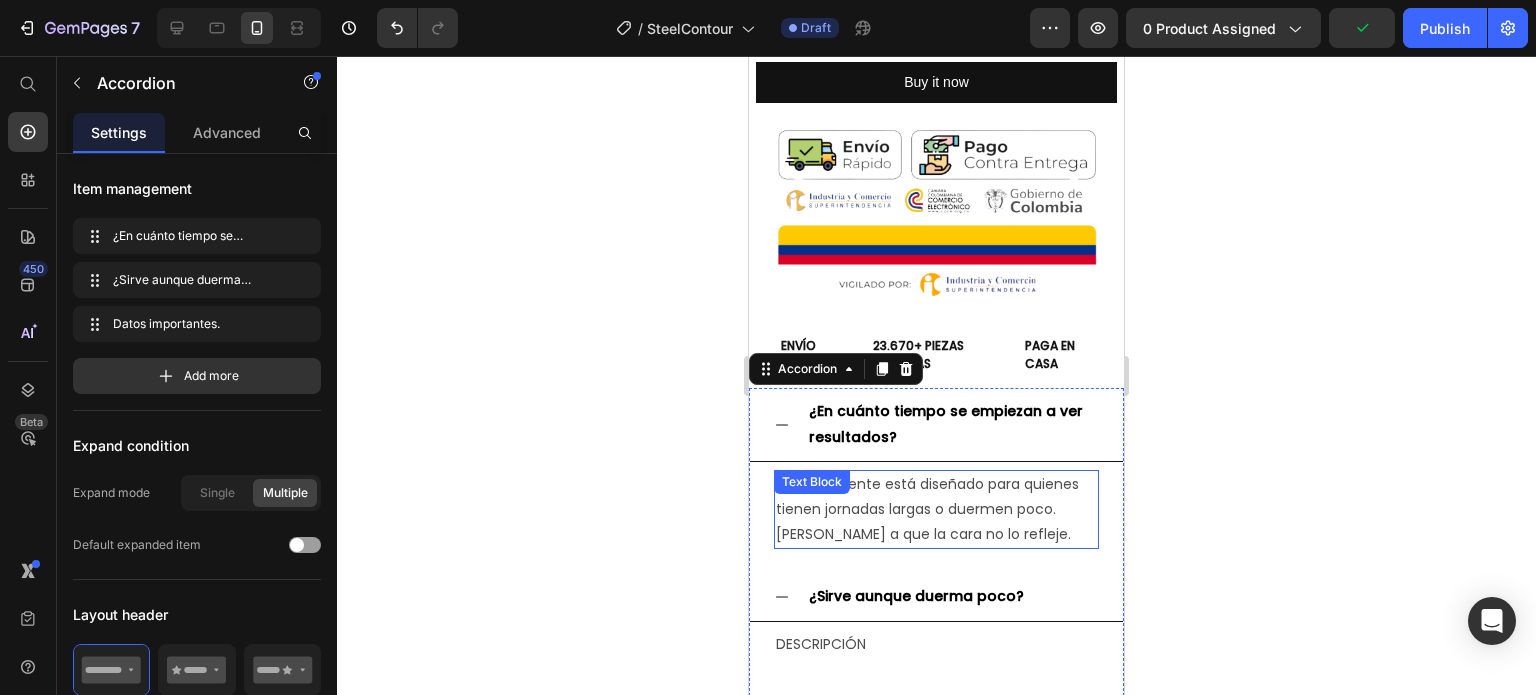 click on "Sí. Justamente está diseñado para quienes tienen jornadas largas o duermen poco. [PERSON_NAME] a que la cara no lo refleje." at bounding box center [936, 510] 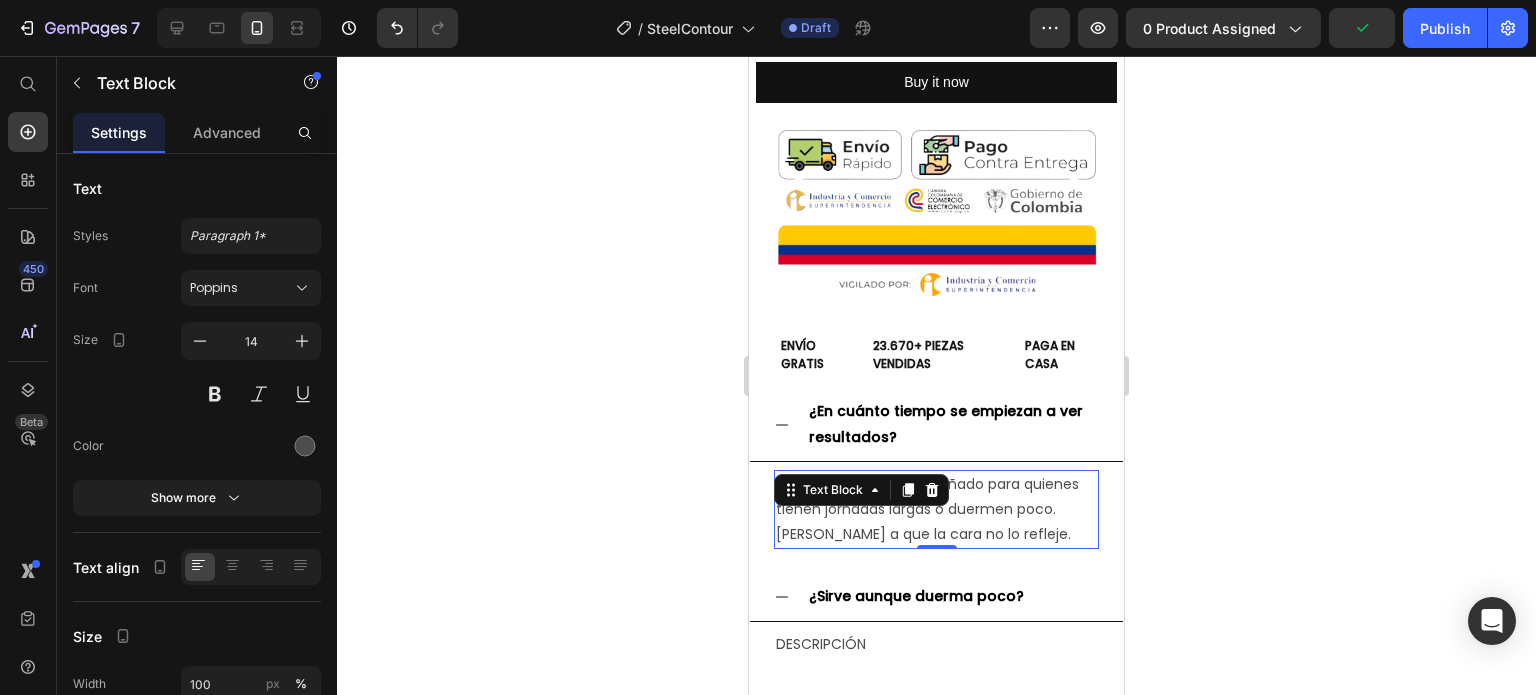click on "Text Block" at bounding box center [861, 490] 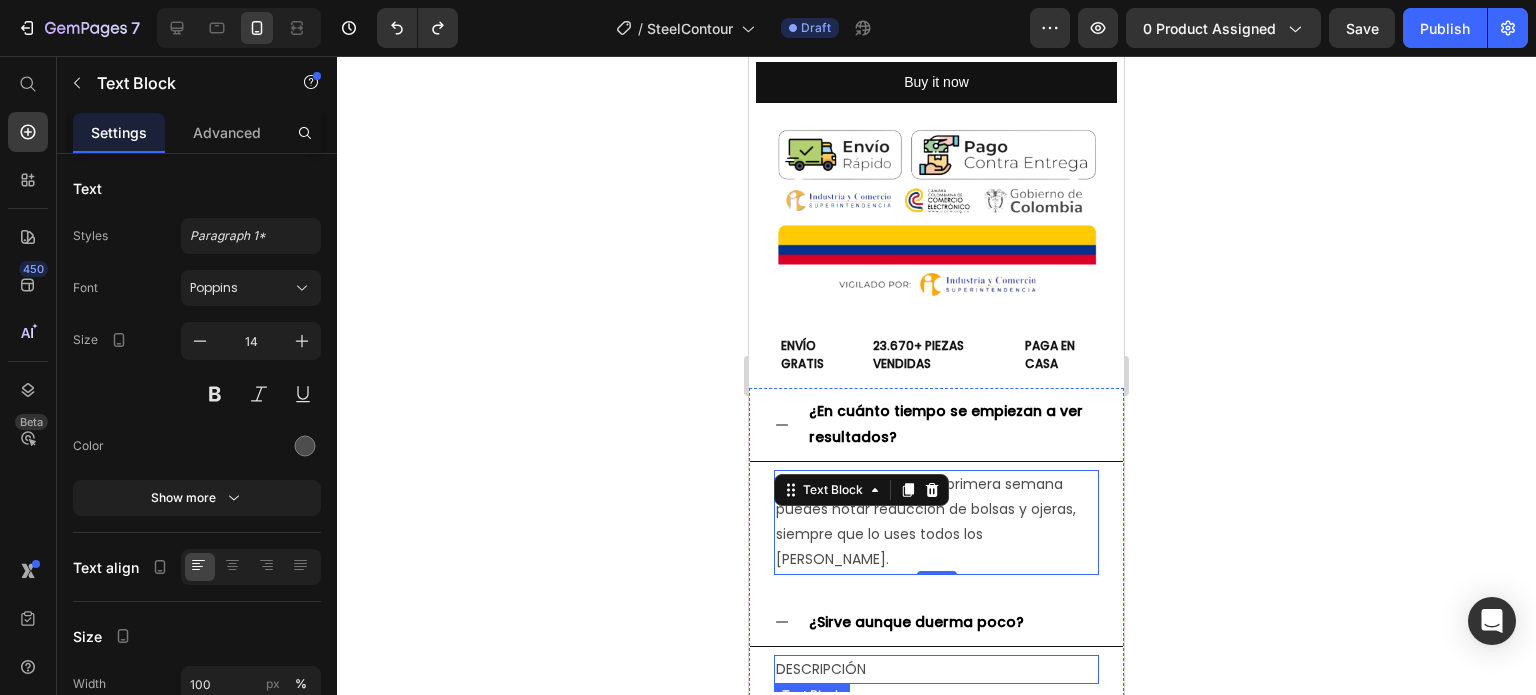 click on "DESCRIPCIÓN" at bounding box center (936, 669) 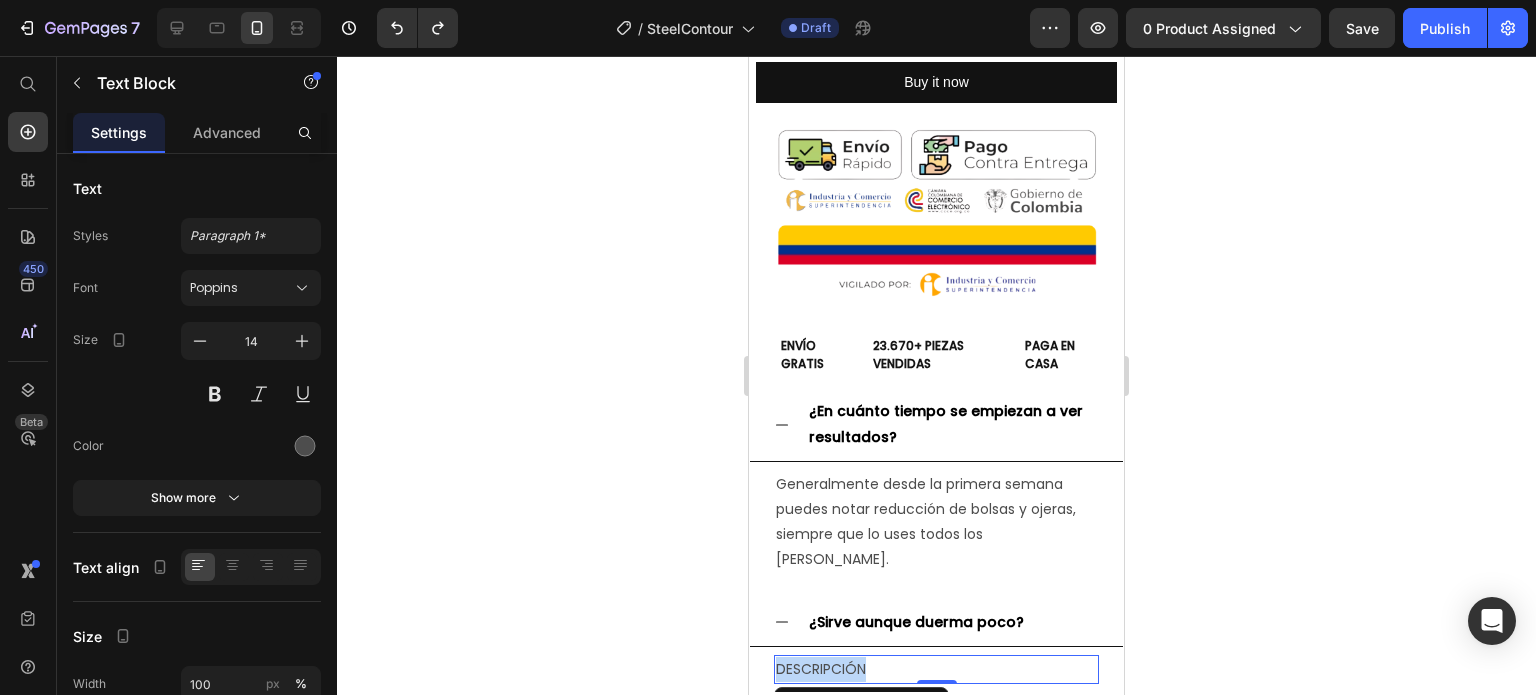 click on "DESCRIPCIÓN" at bounding box center (936, 669) 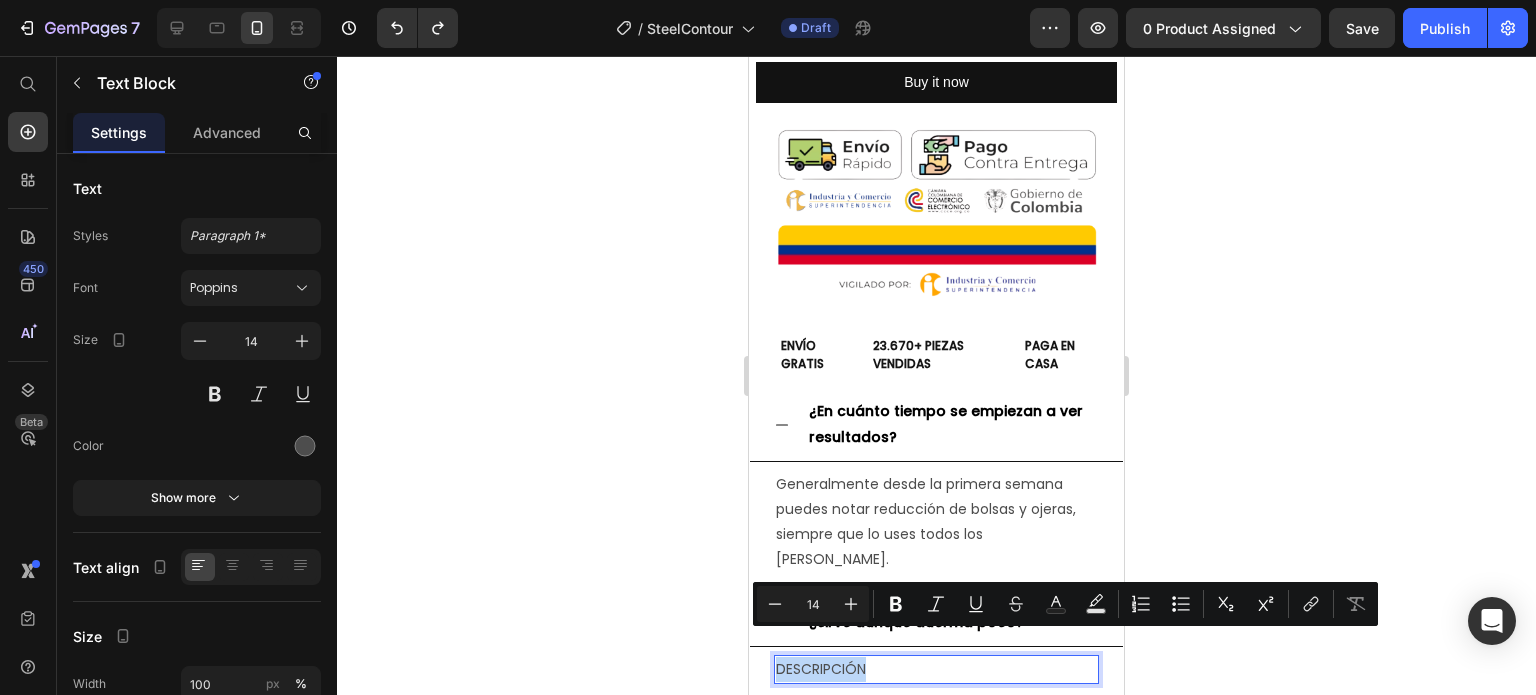 copy on "DESCRIPCIÓN" 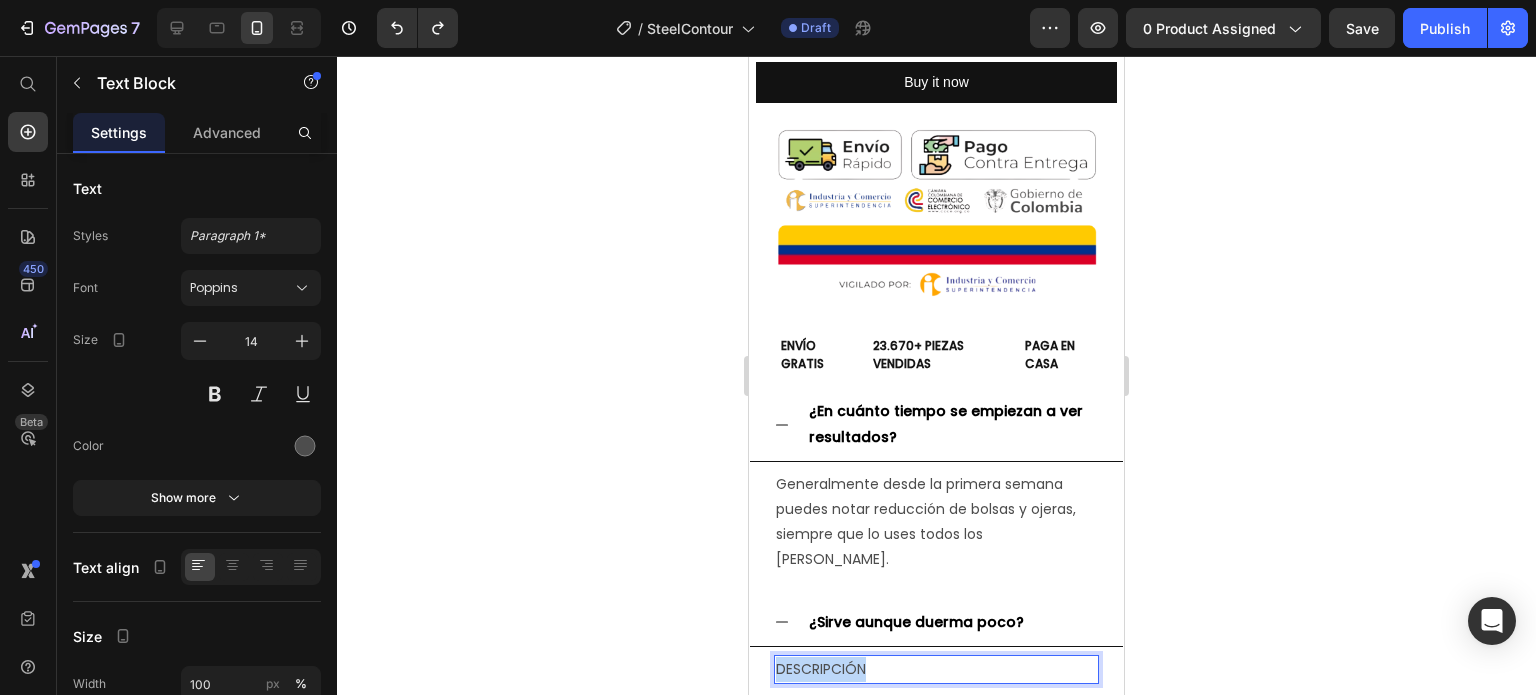 click on "DESCRIPCIÓN" at bounding box center (936, 669) 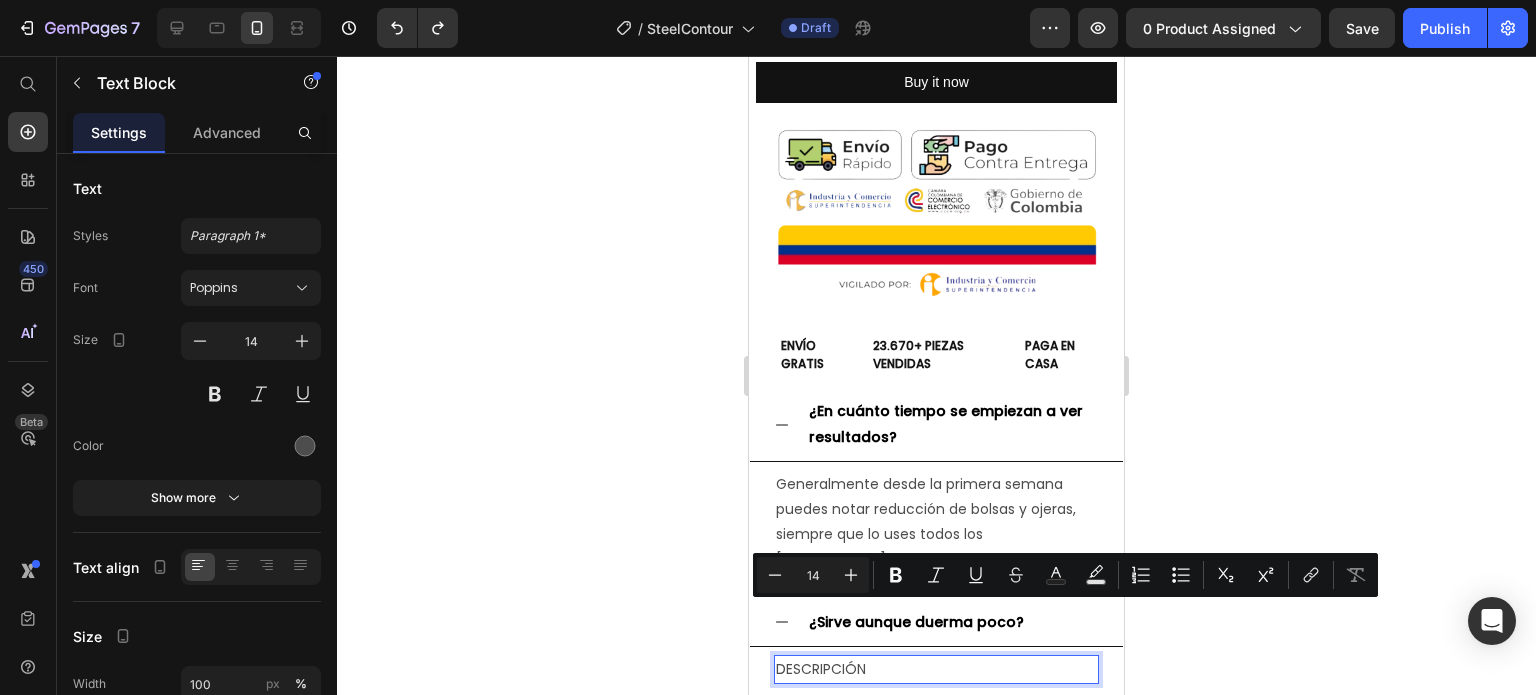 scroll, scrollTop: 1629, scrollLeft: 0, axis: vertical 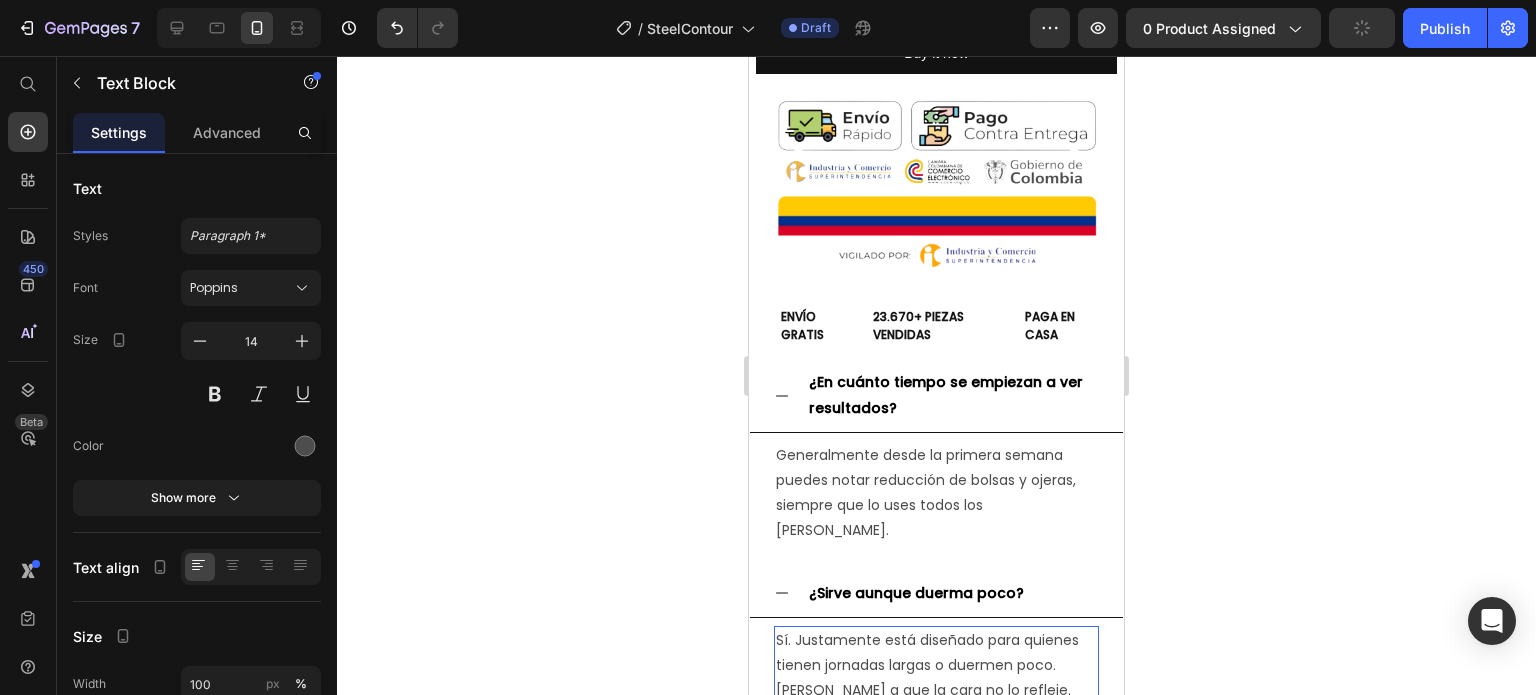 click 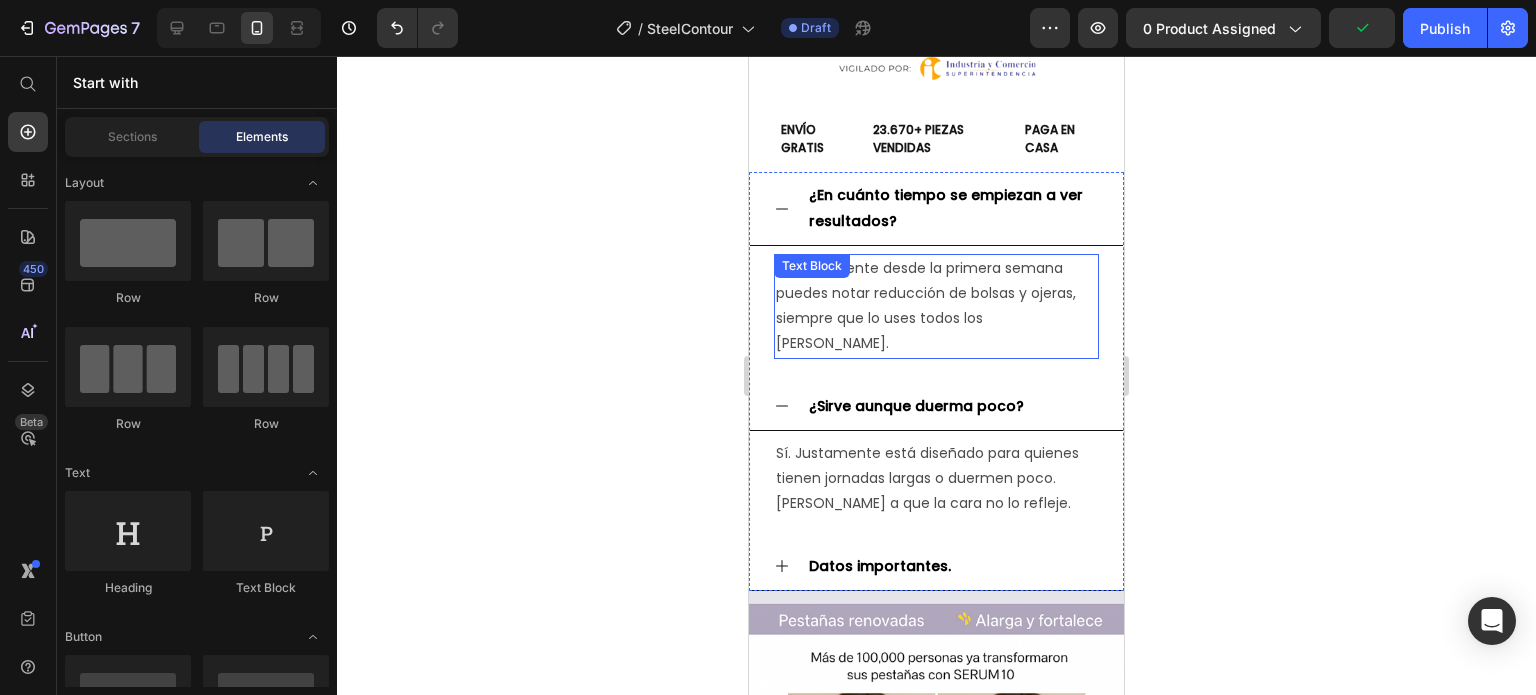 scroll, scrollTop: 1829, scrollLeft: 0, axis: vertical 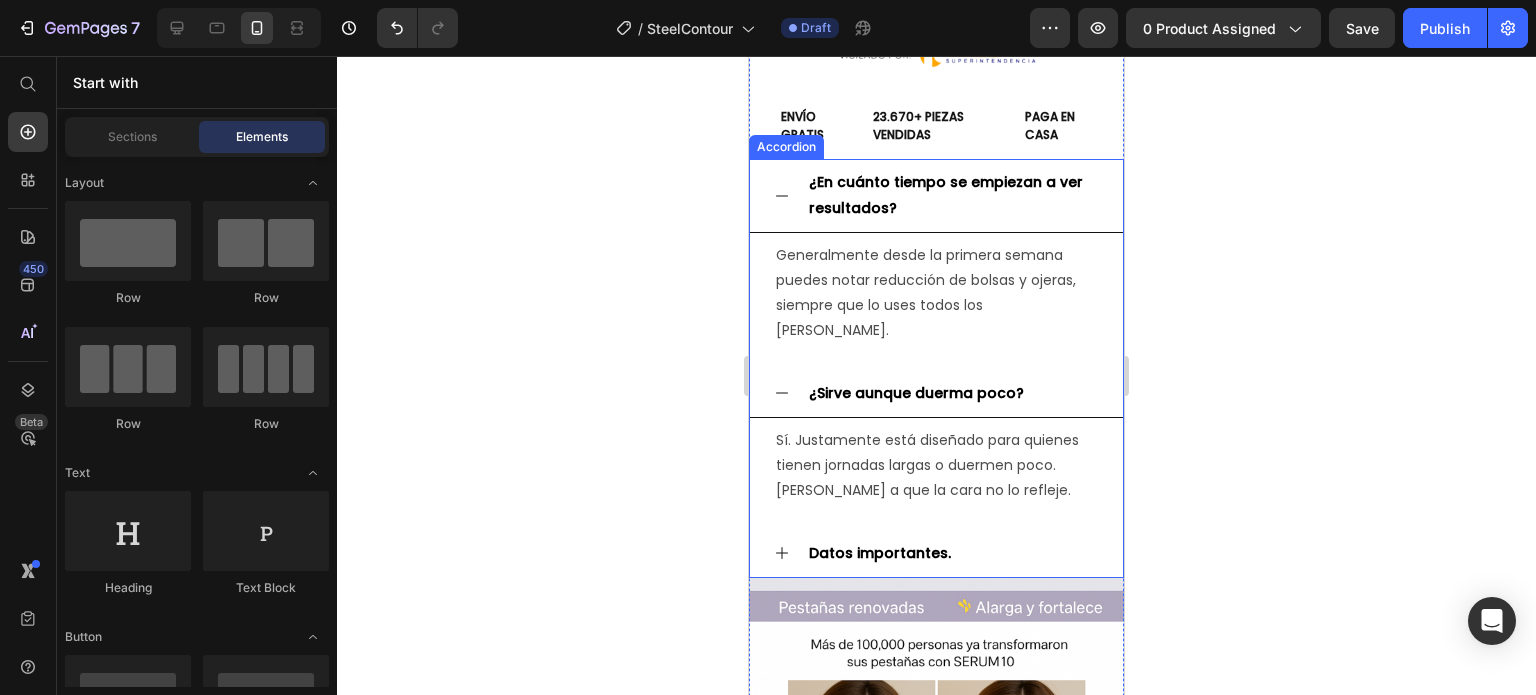 click on "Datos importantes." at bounding box center (880, 553) 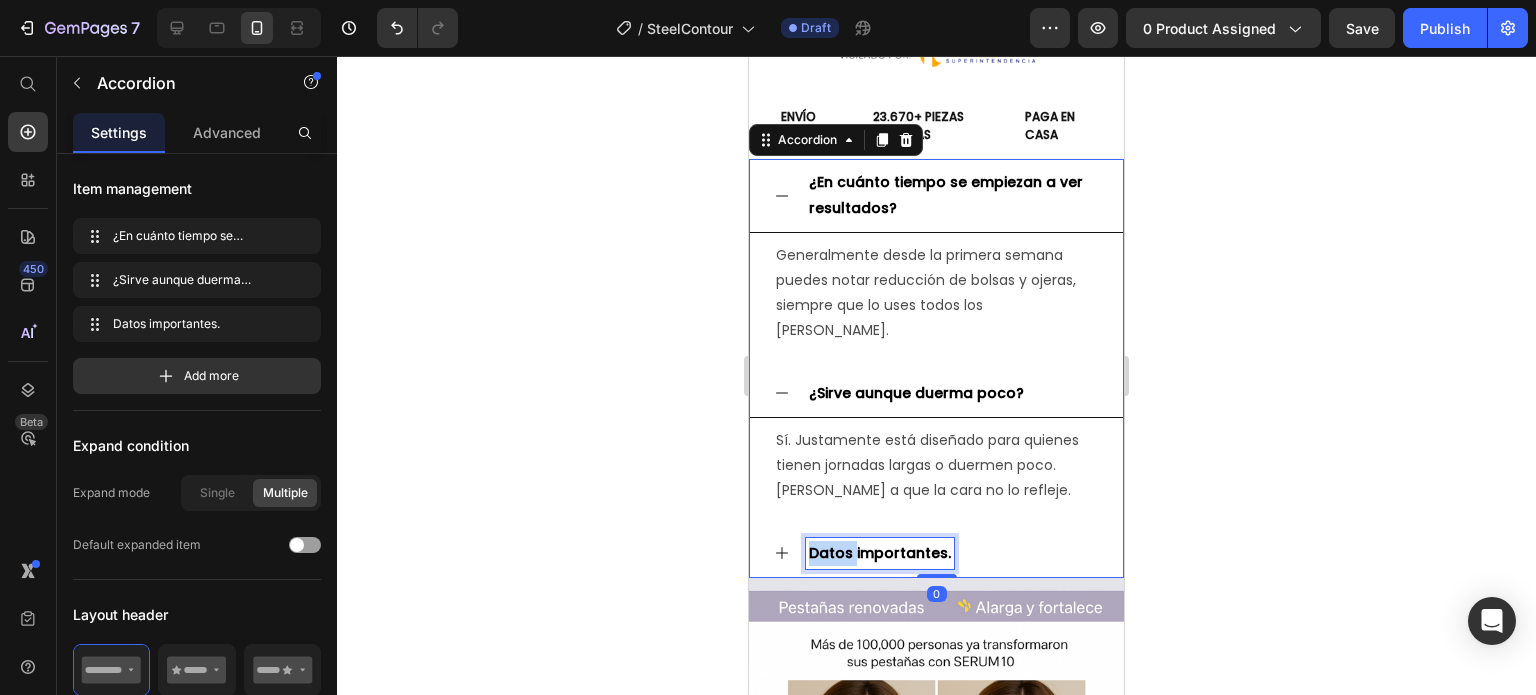 click on "Datos importantes." at bounding box center (880, 553) 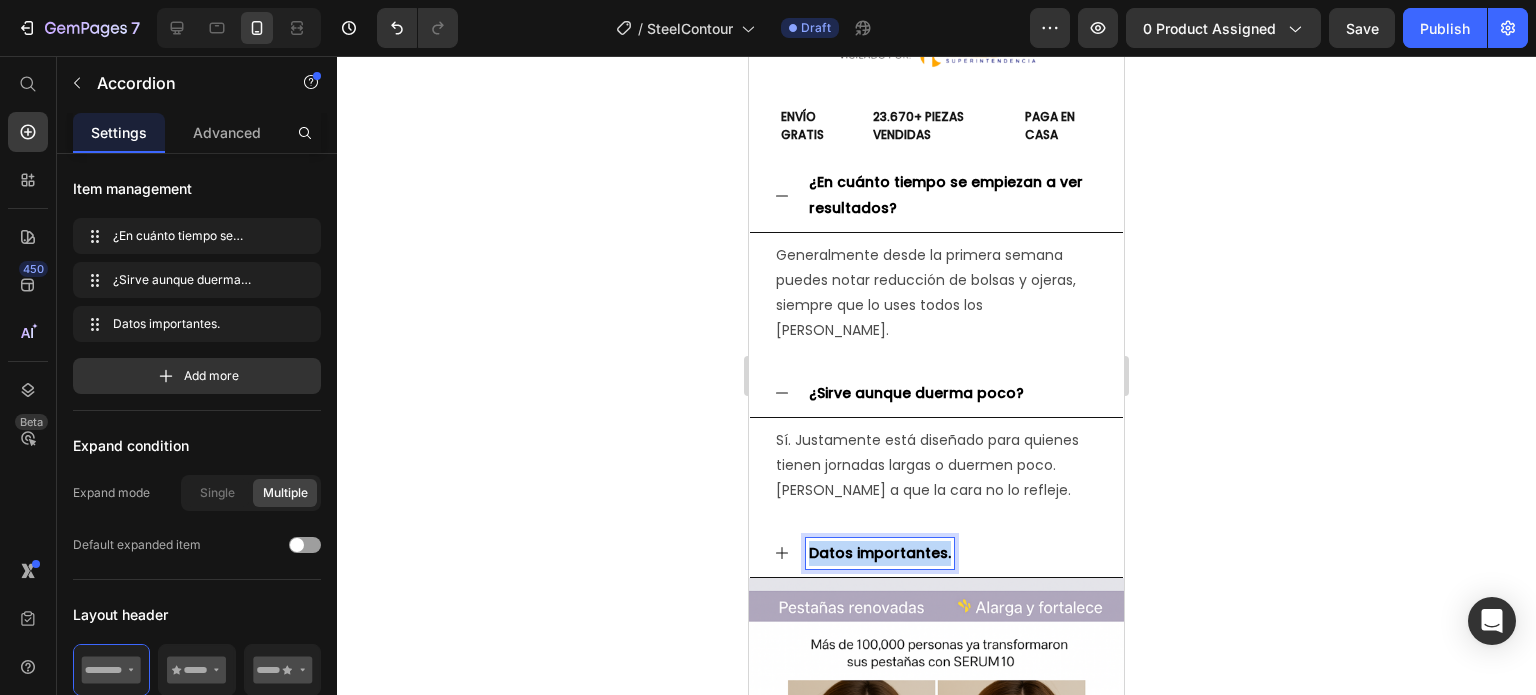 click on "Datos importantes." at bounding box center (880, 553) 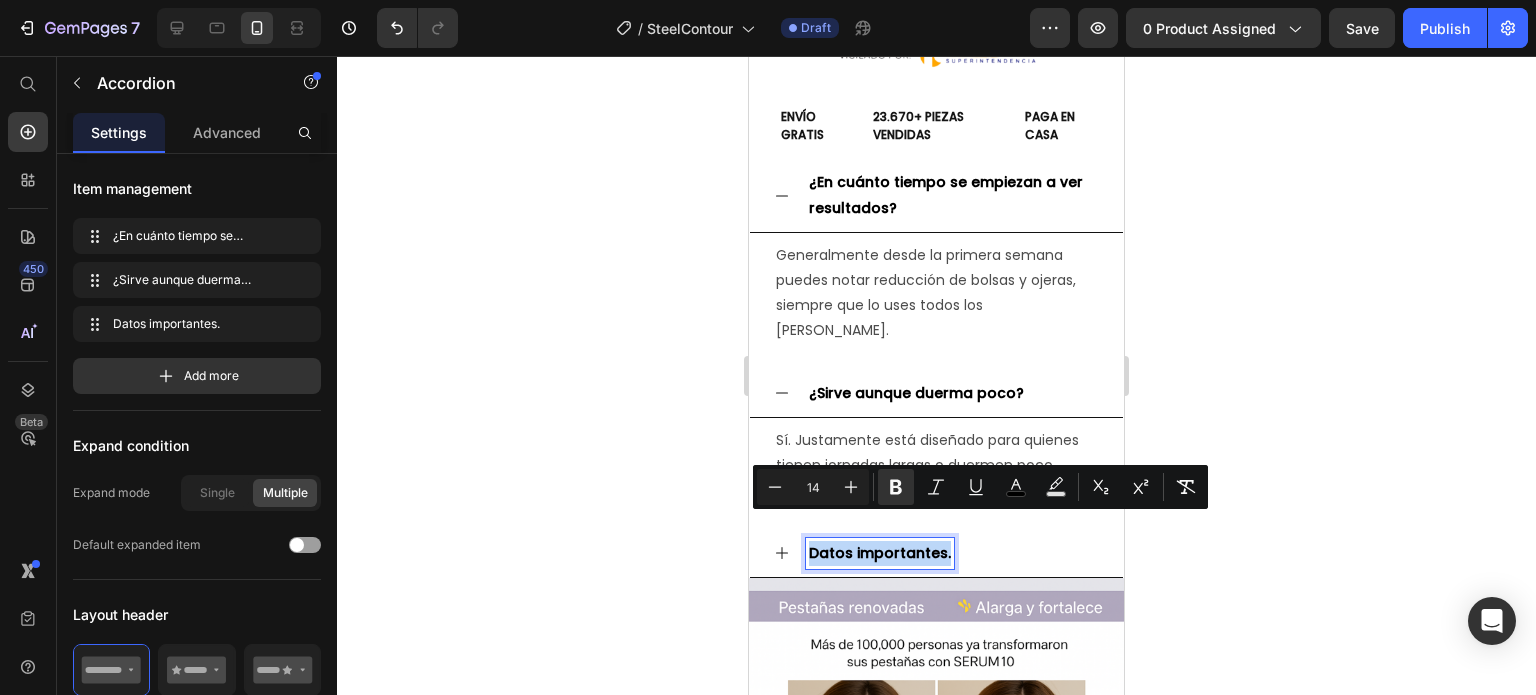 click on "Datos importantes." at bounding box center [880, 553] 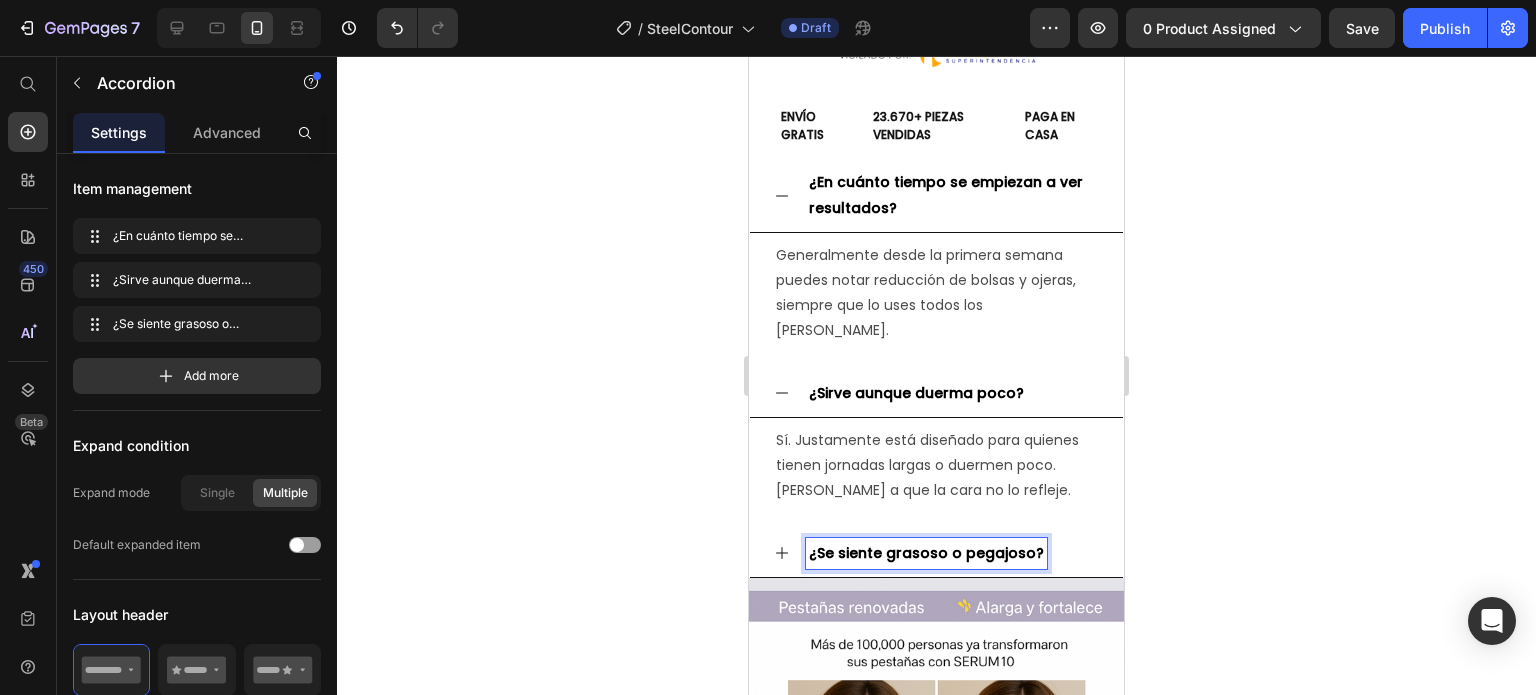 click 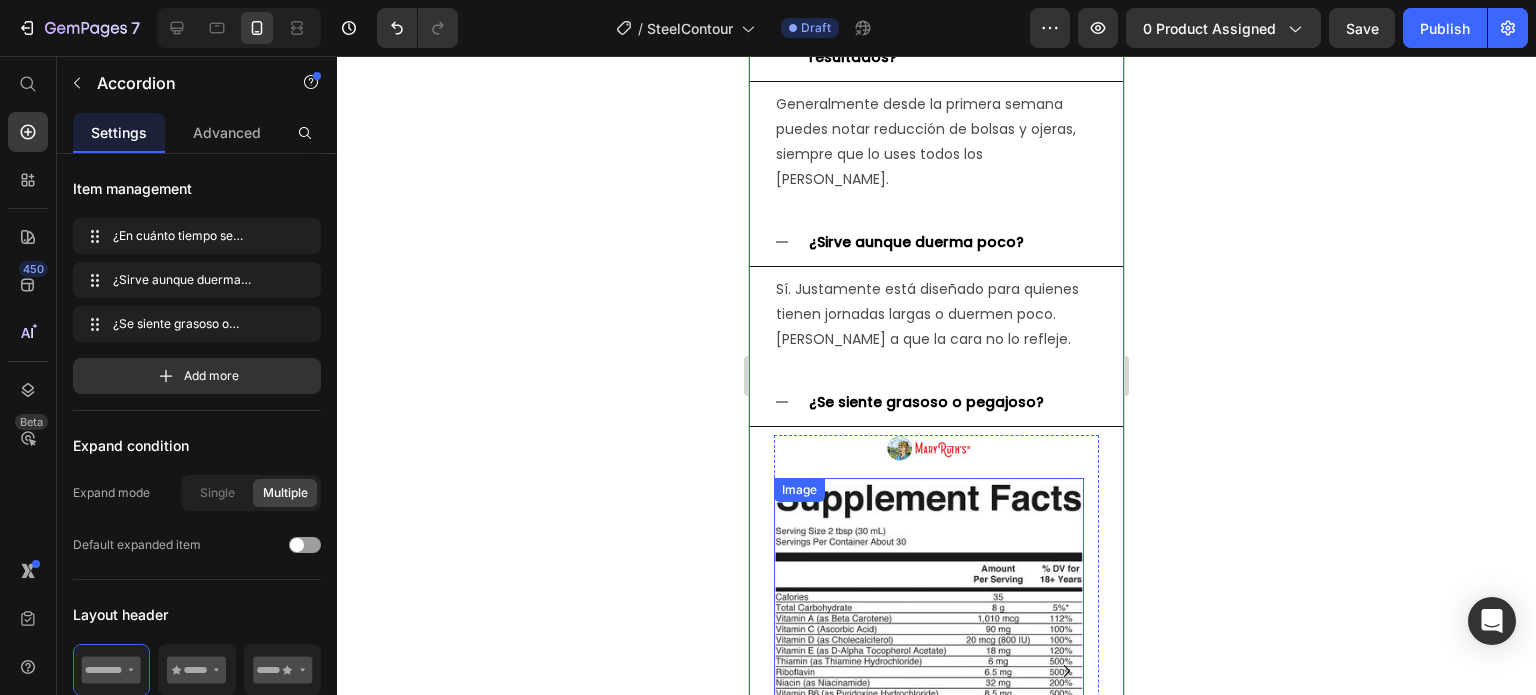 scroll, scrollTop: 2029, scrollLeft: 0, axis: vertical 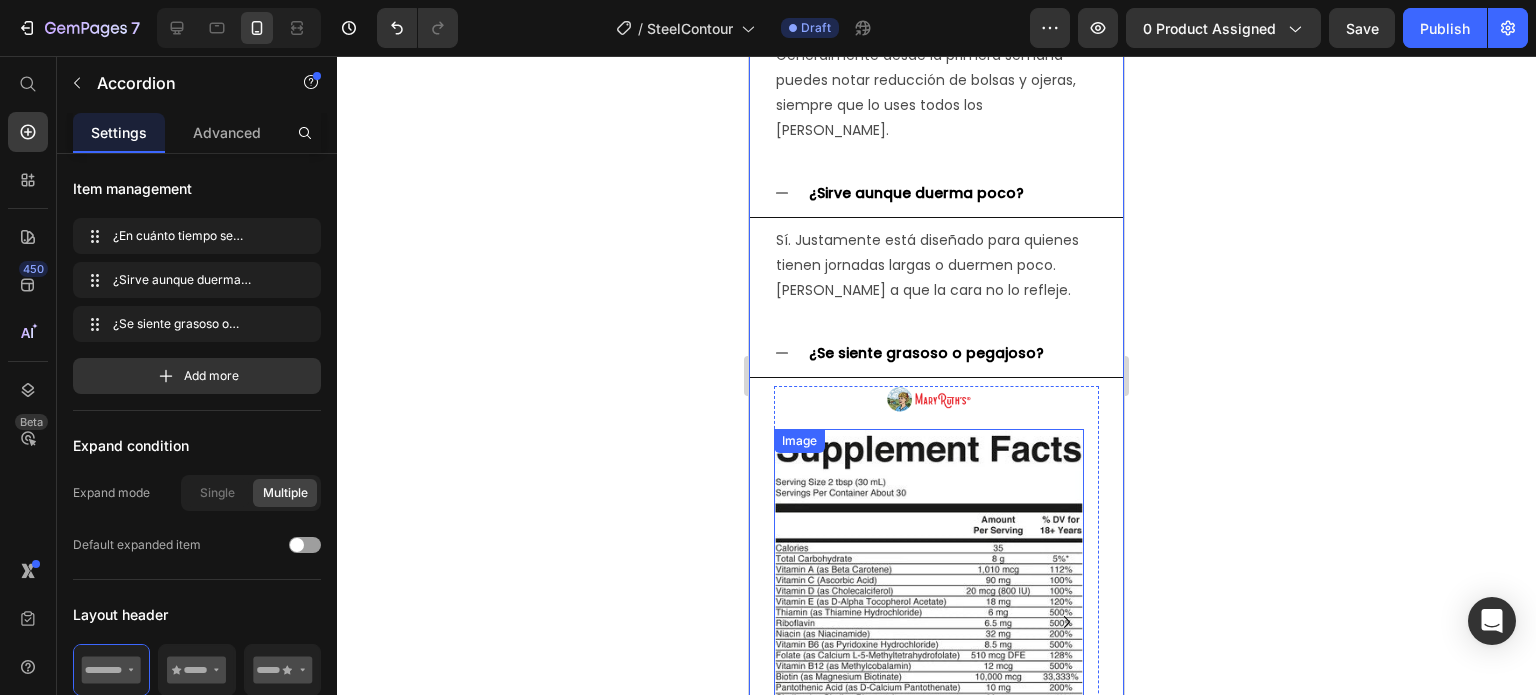 click at bounding box center [929, 643] 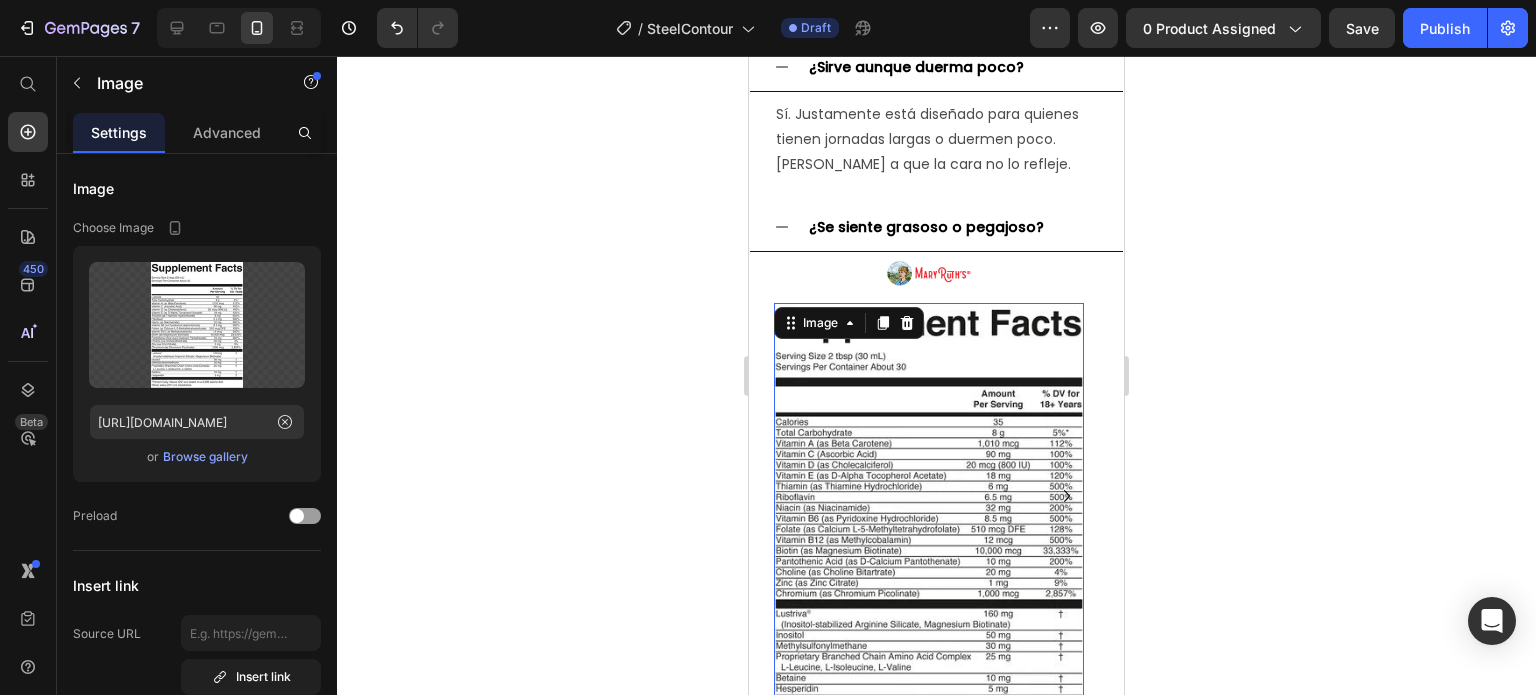 scroll, scrollTop: 2229, scrollLeft: 0, axis: vertical 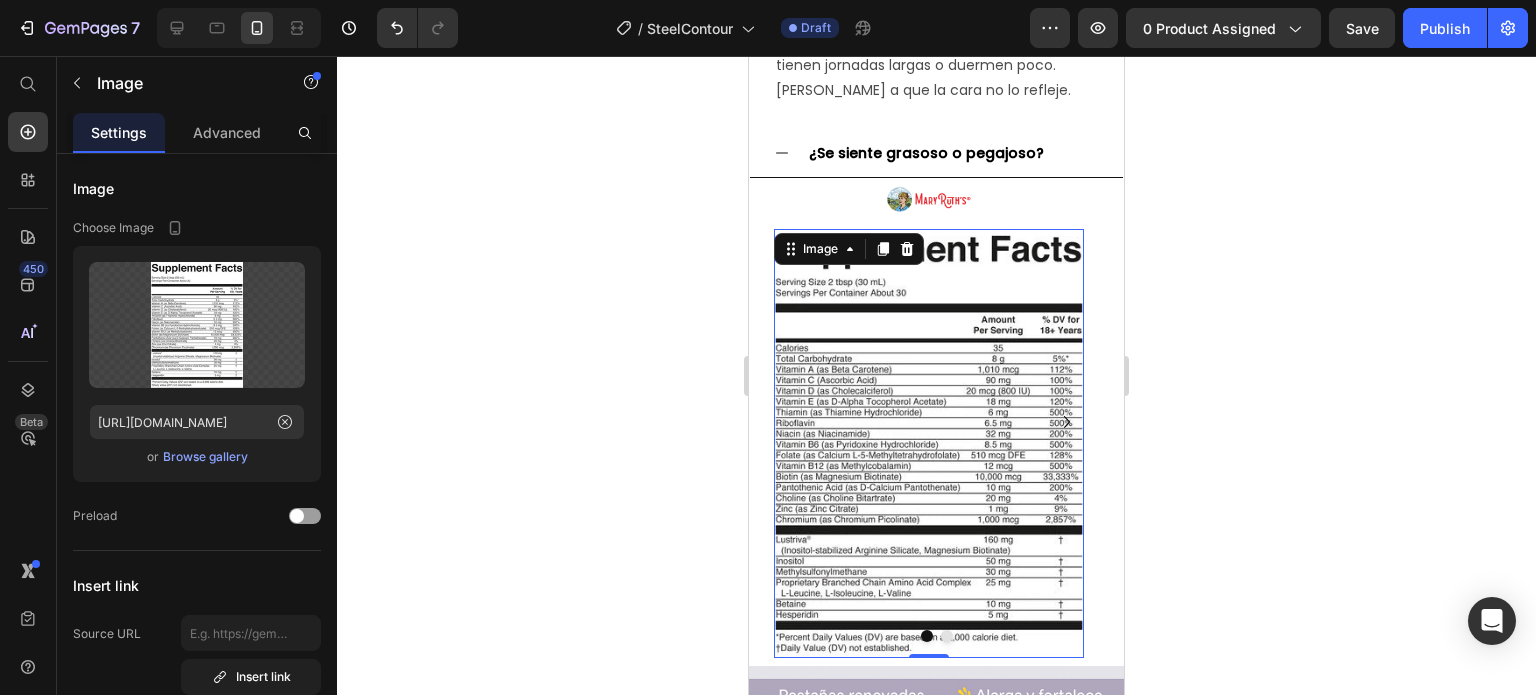 click at bounding box center (929, 443) 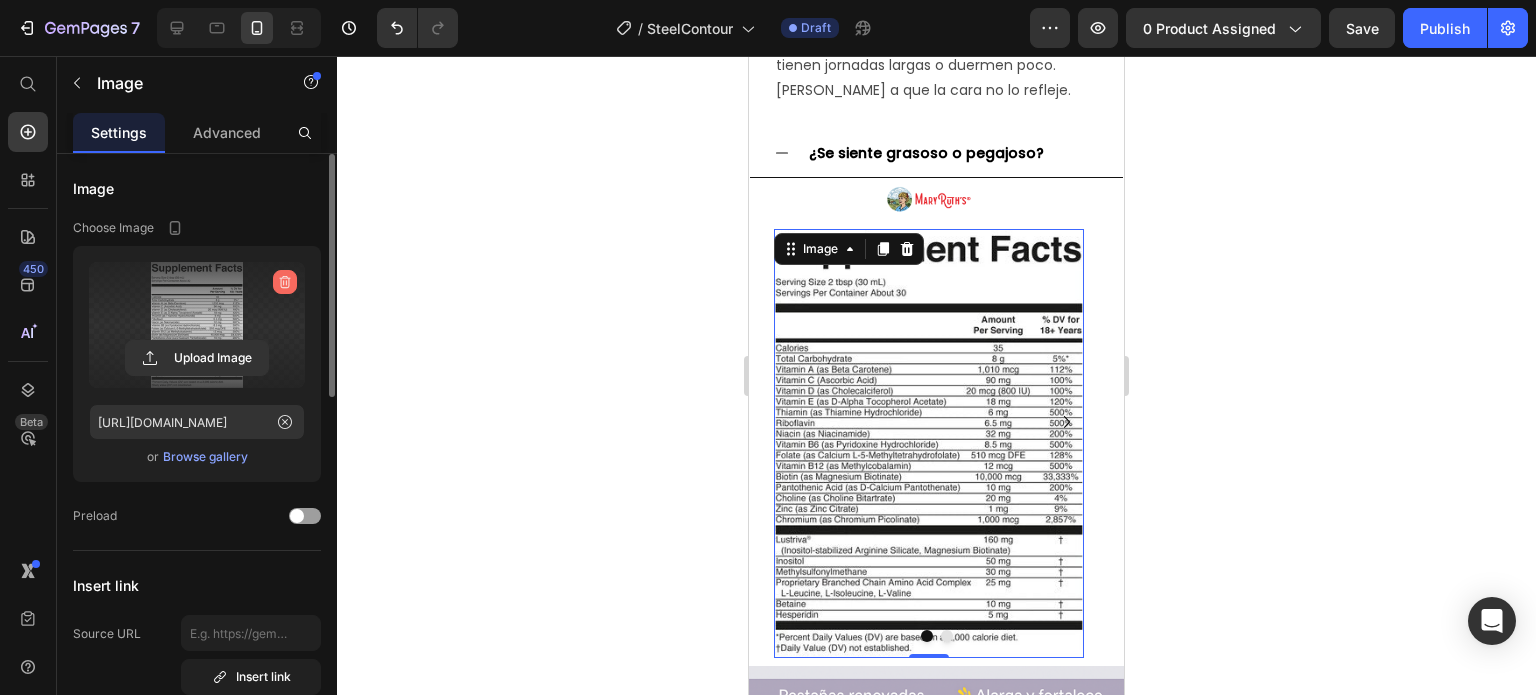 click 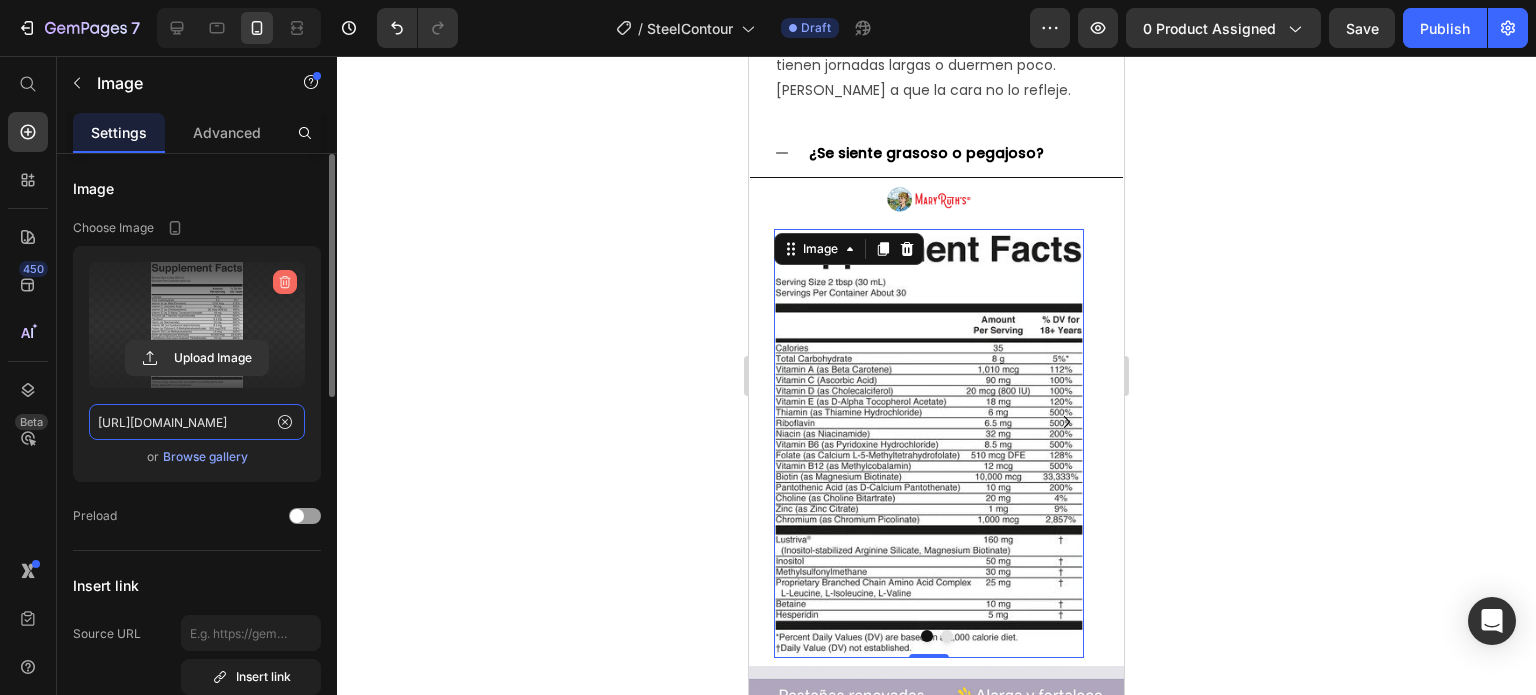 type 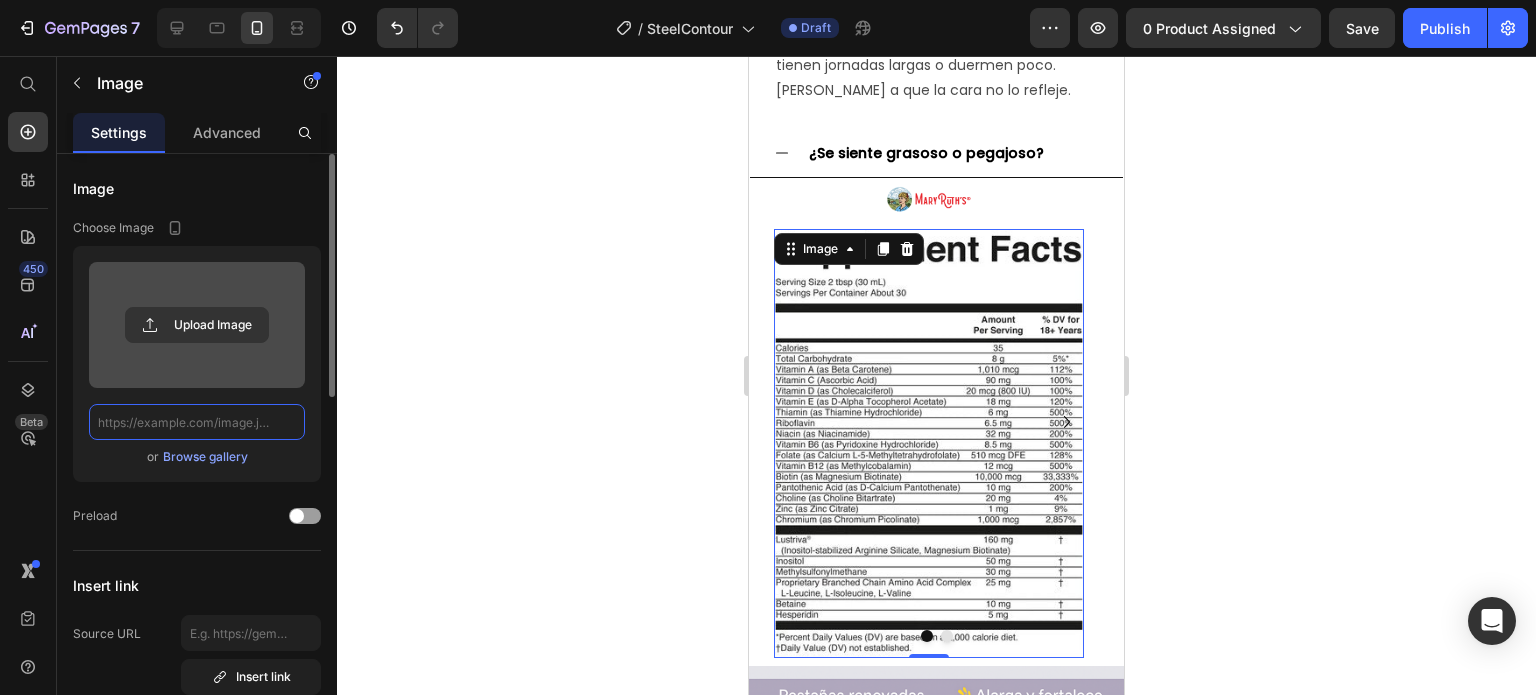 scroll, scrollTop: 0, scrollLeft: 0, axis: both 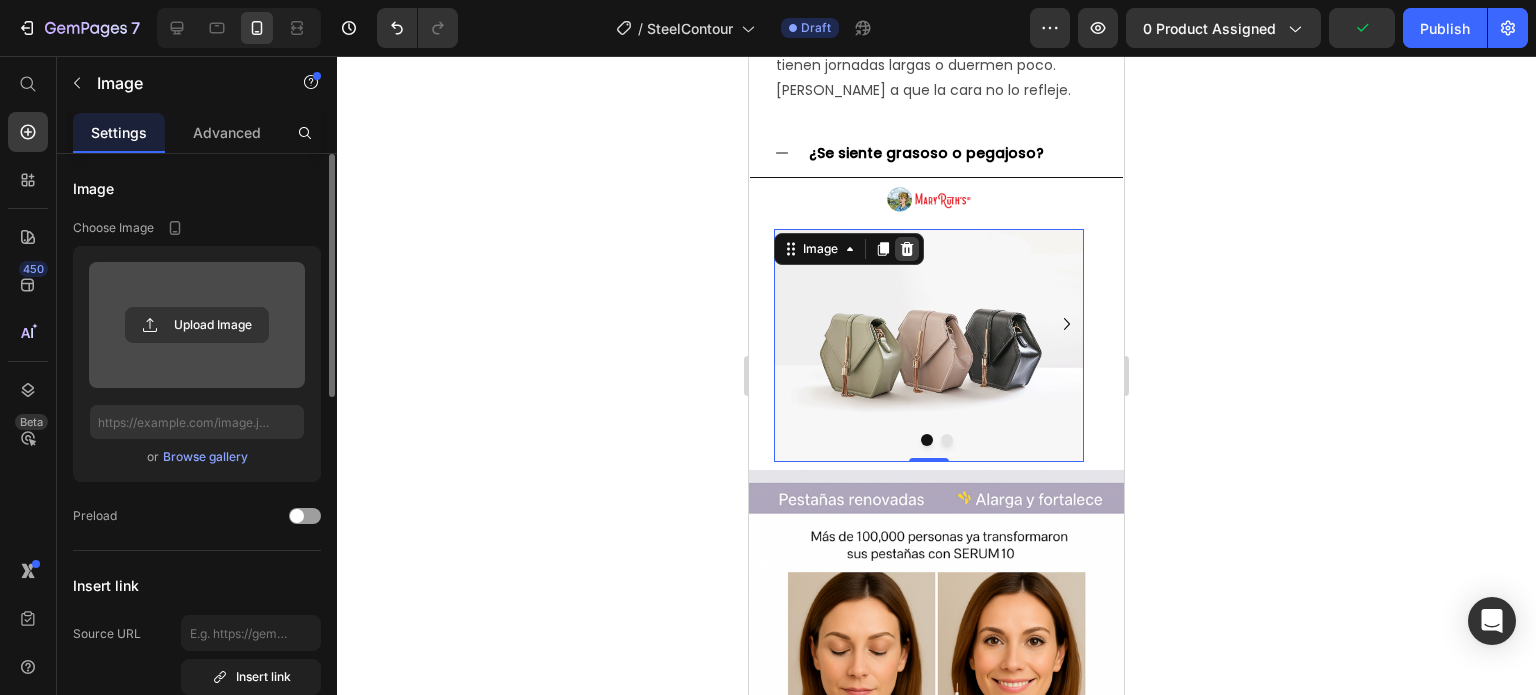 click 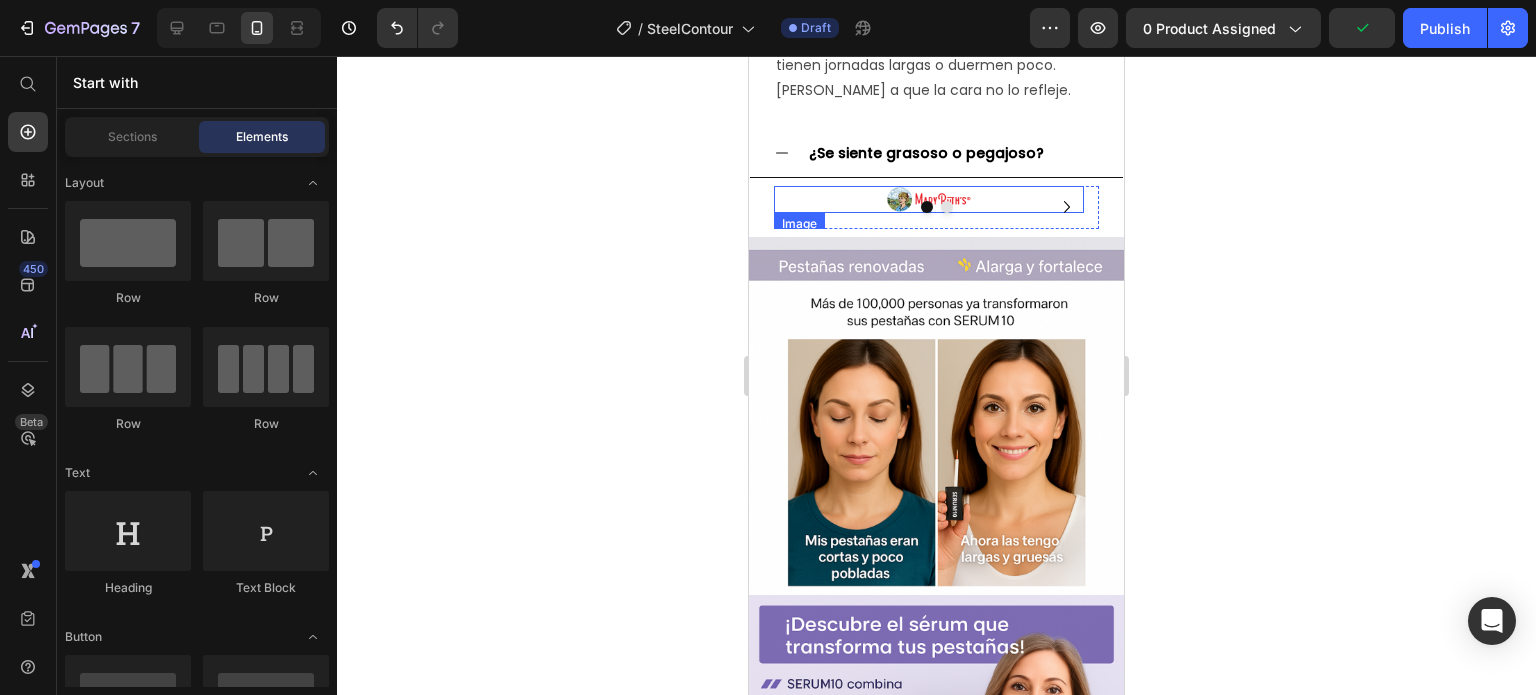 click at bounding box center [929, 200] 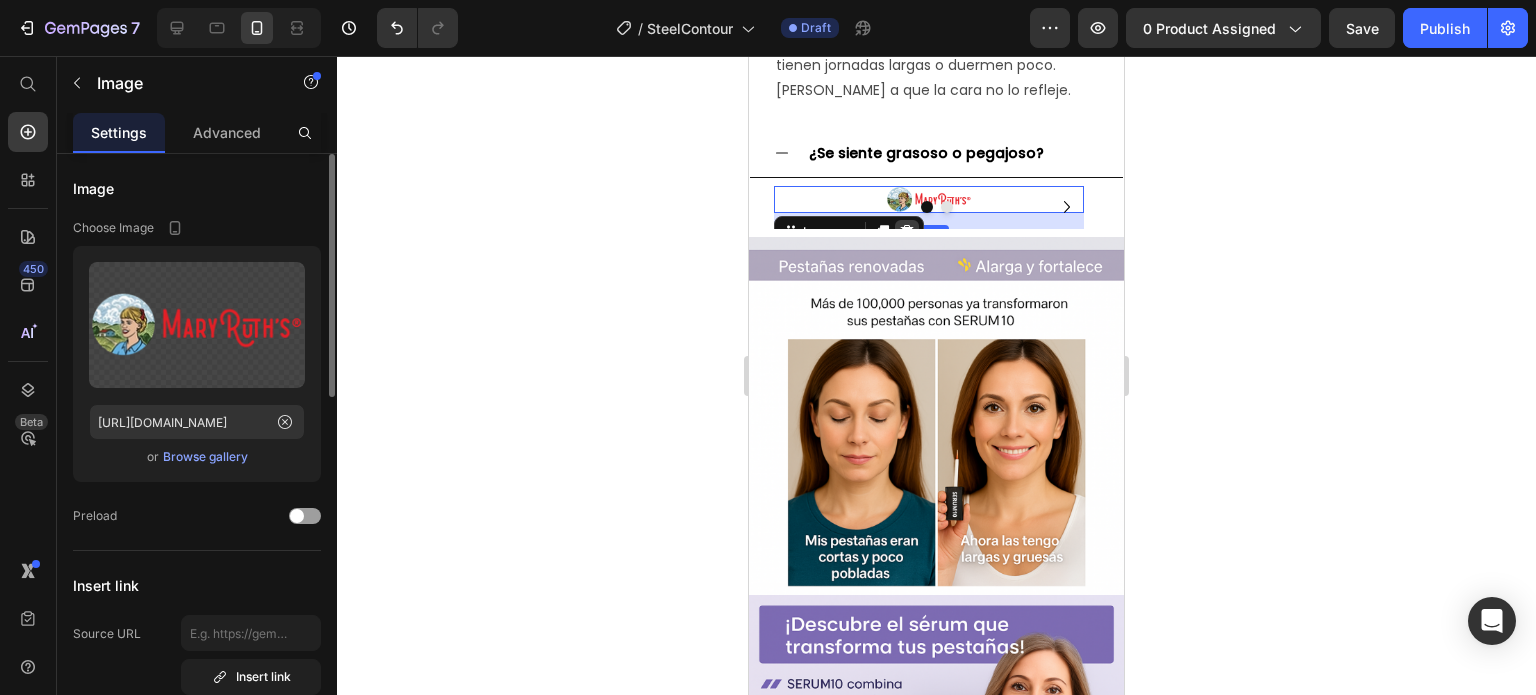 click 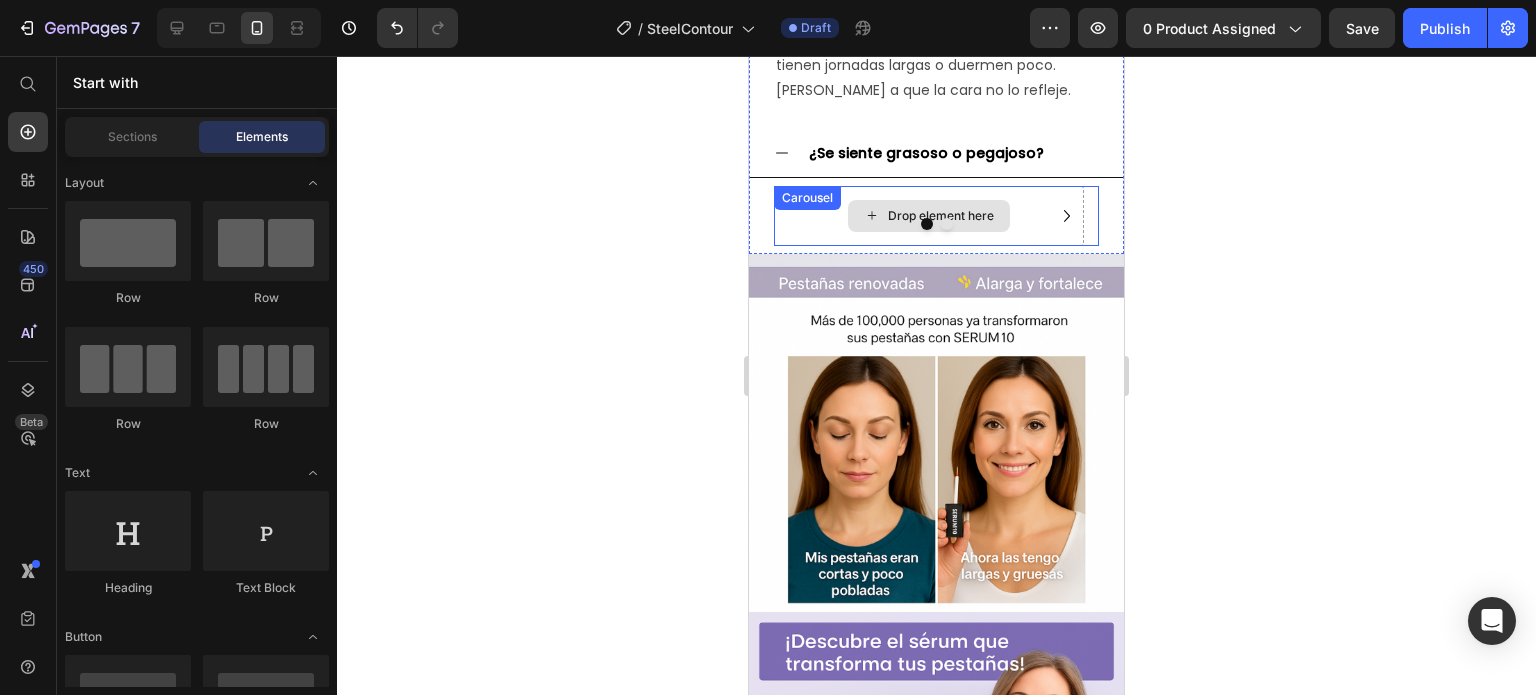 click on "Drop element here" at bounding box center (929, 216) 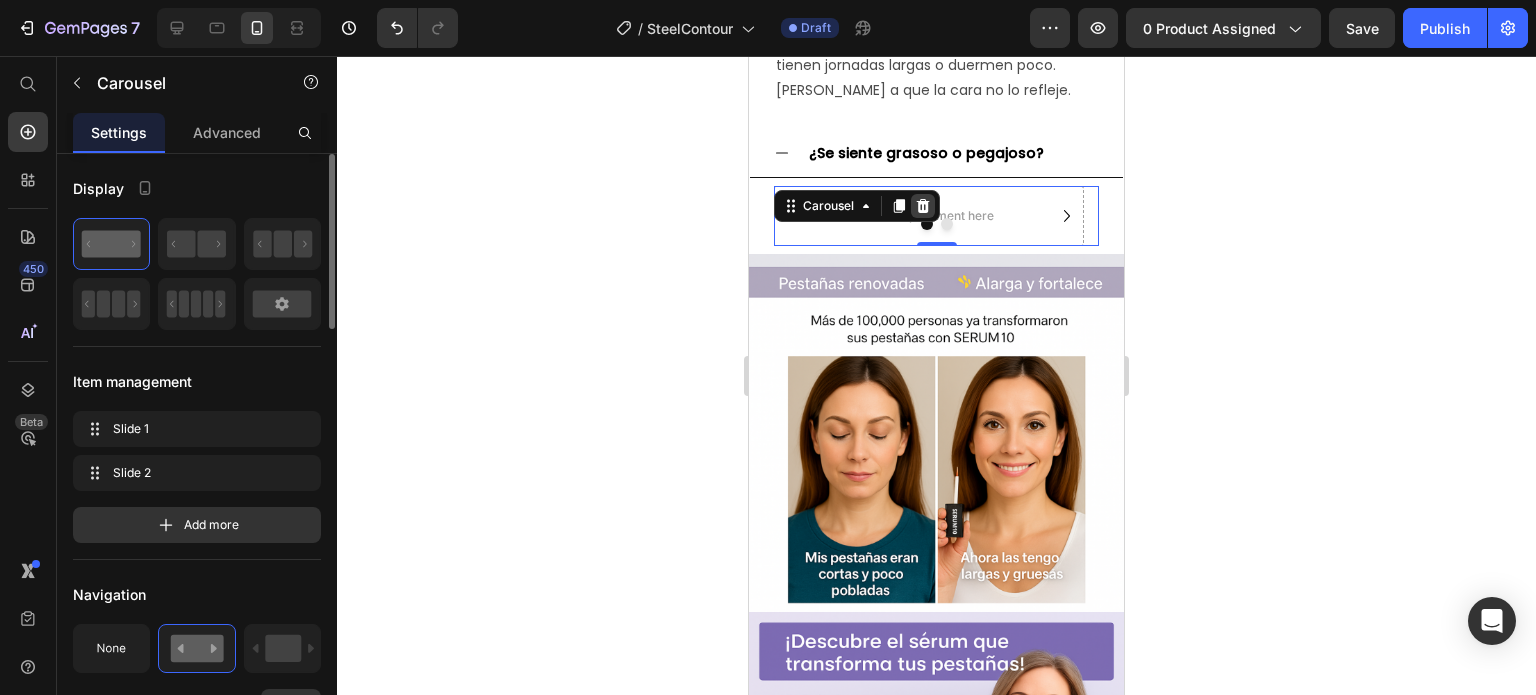 click 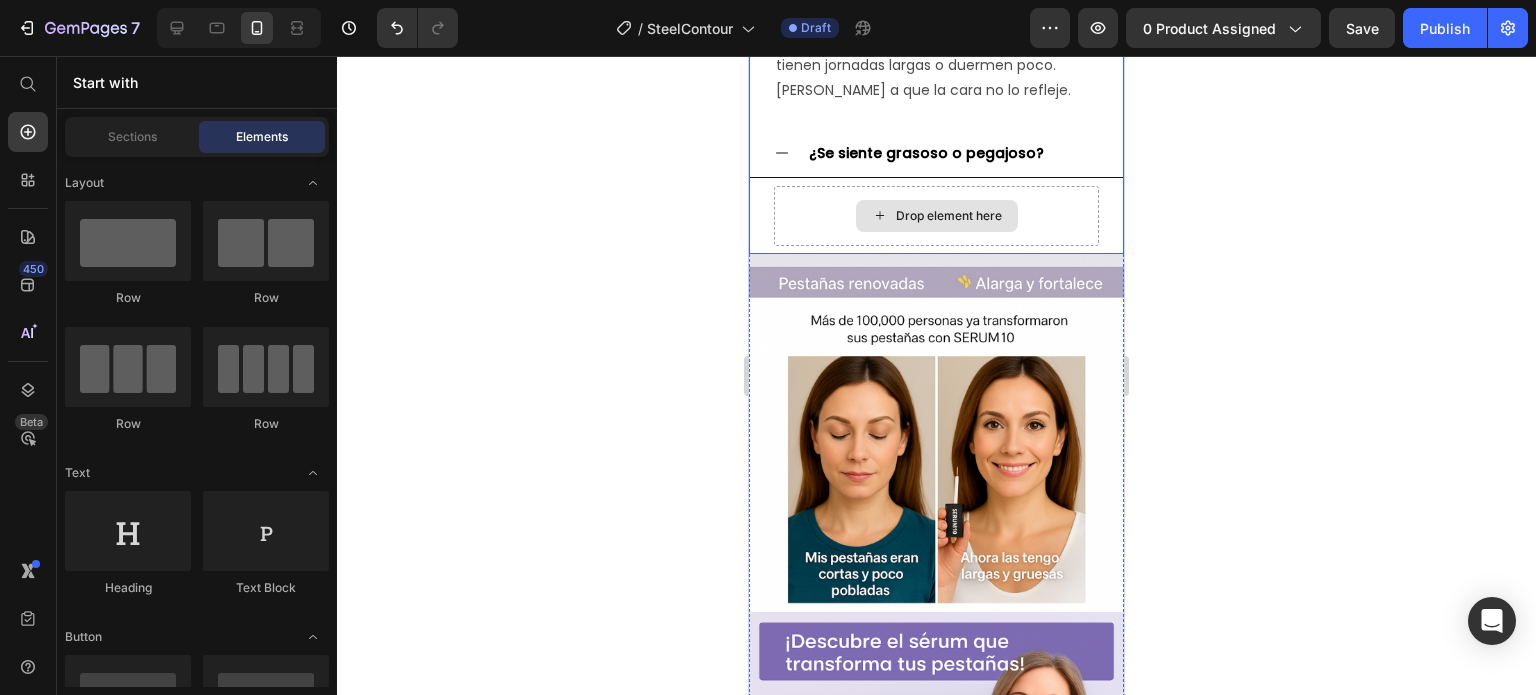 click on "Drop element here" at bounding box center (949, 216) 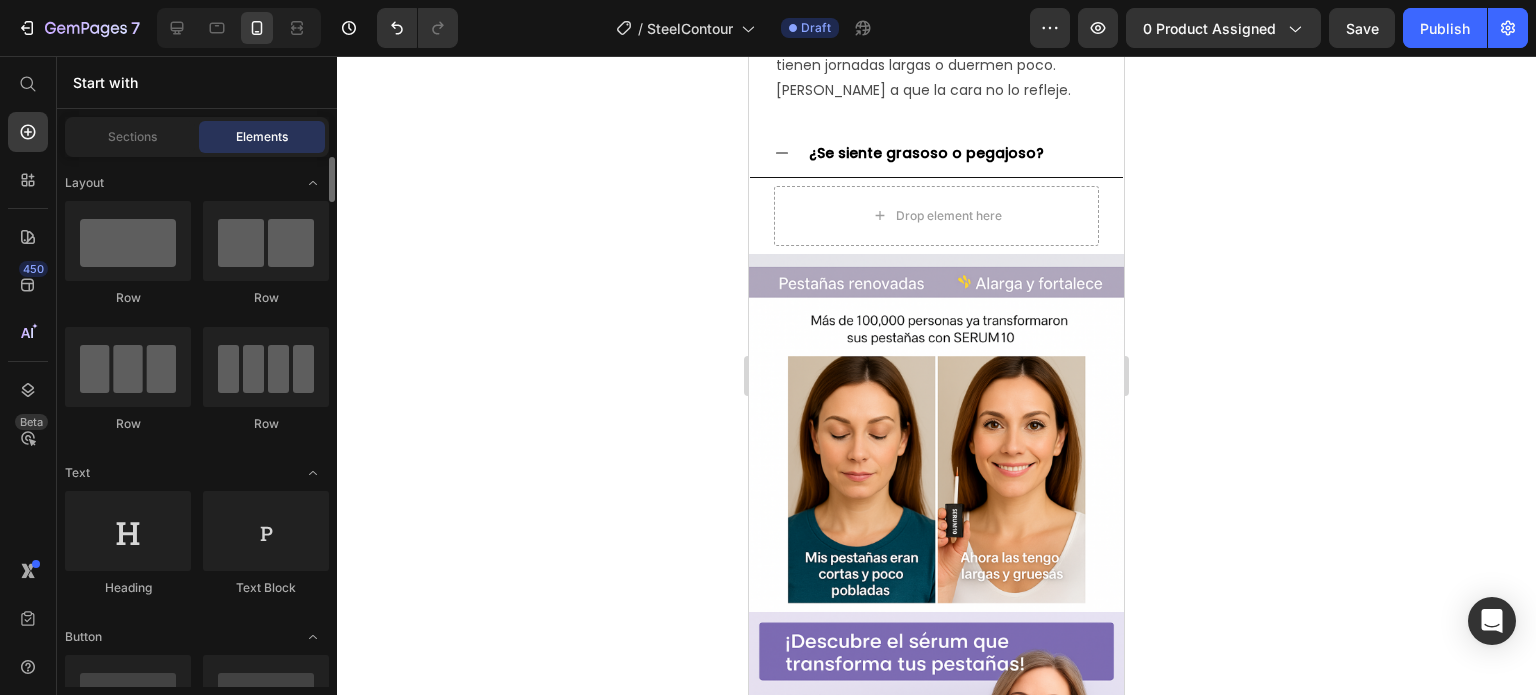 scroll, scrollTop: 200, scrollLeft: 0, axis: vertical 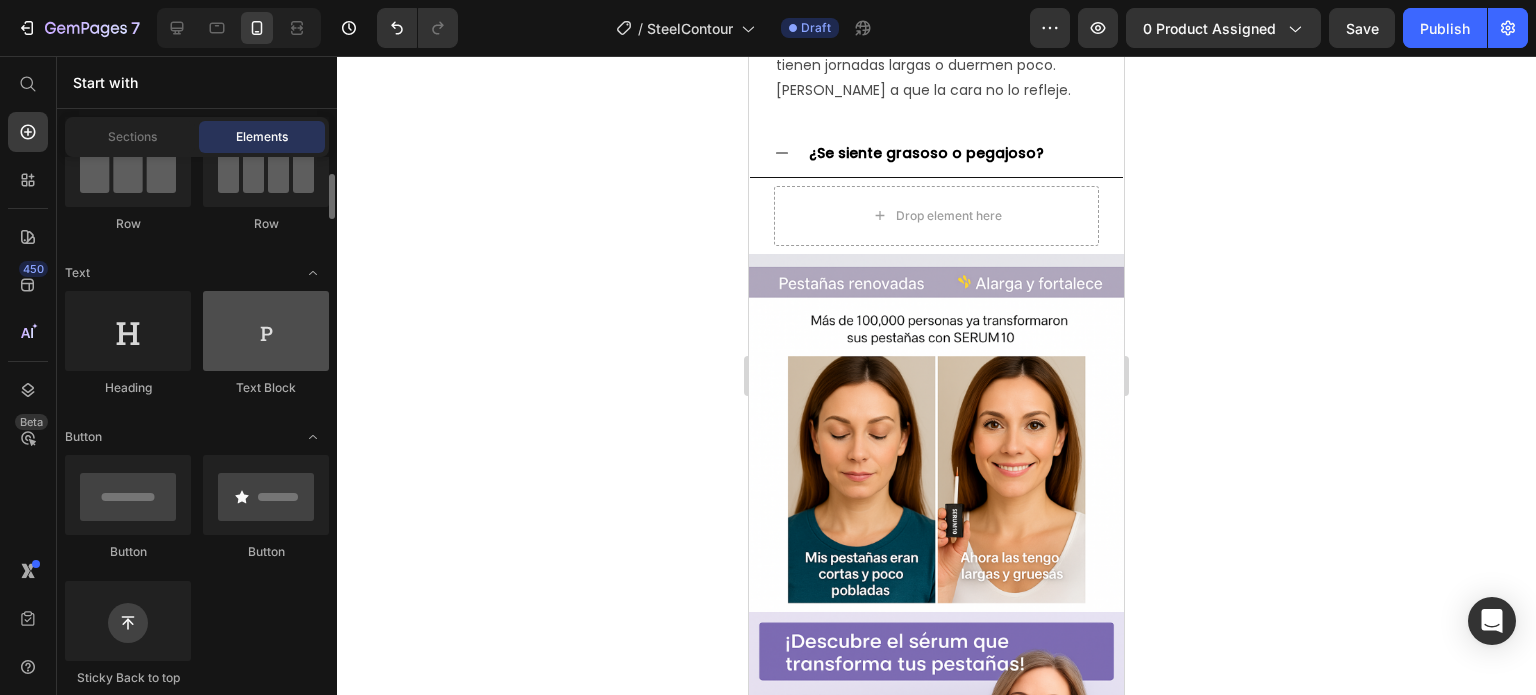 click at bounding box center (266, 331) 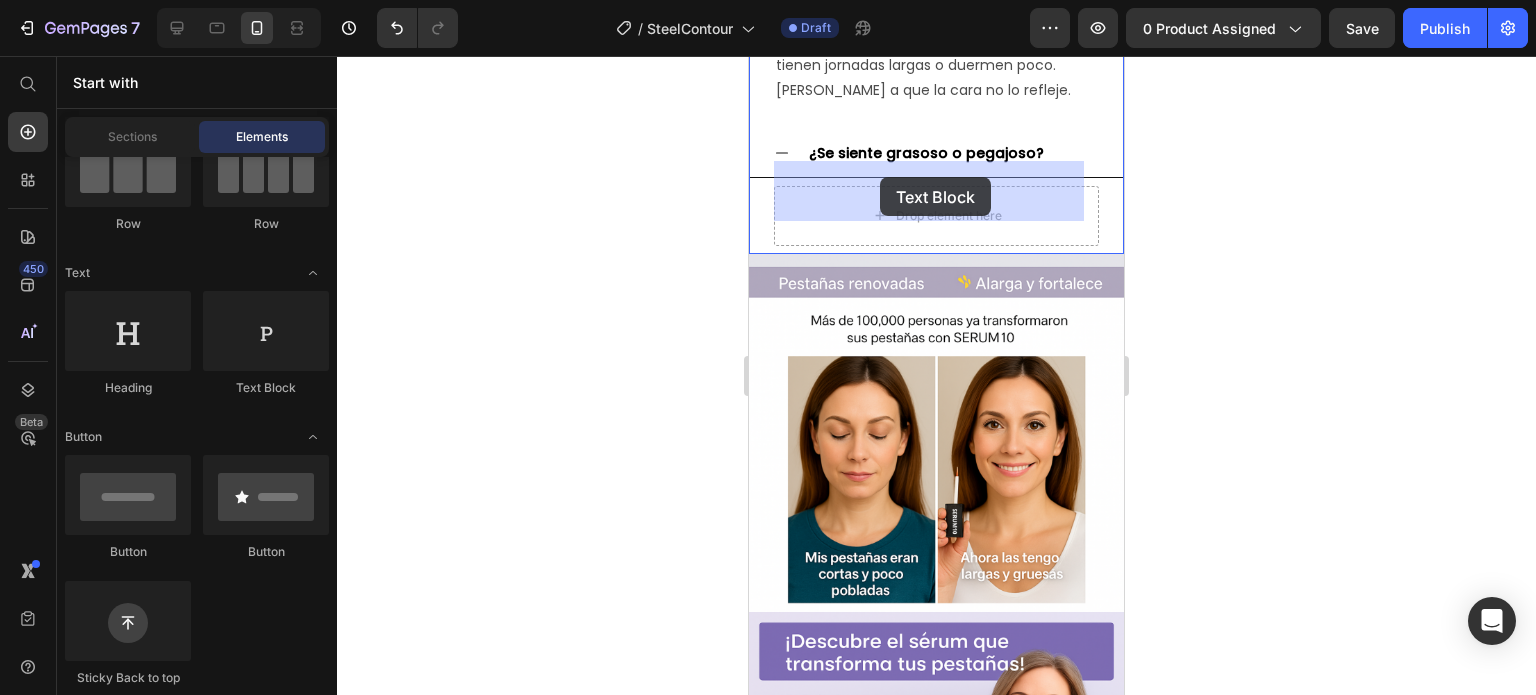 drag, startPoint x: 1006, startPoint y: 399, endPoint x: 880, endPoint y: 177, distance: 255.26457 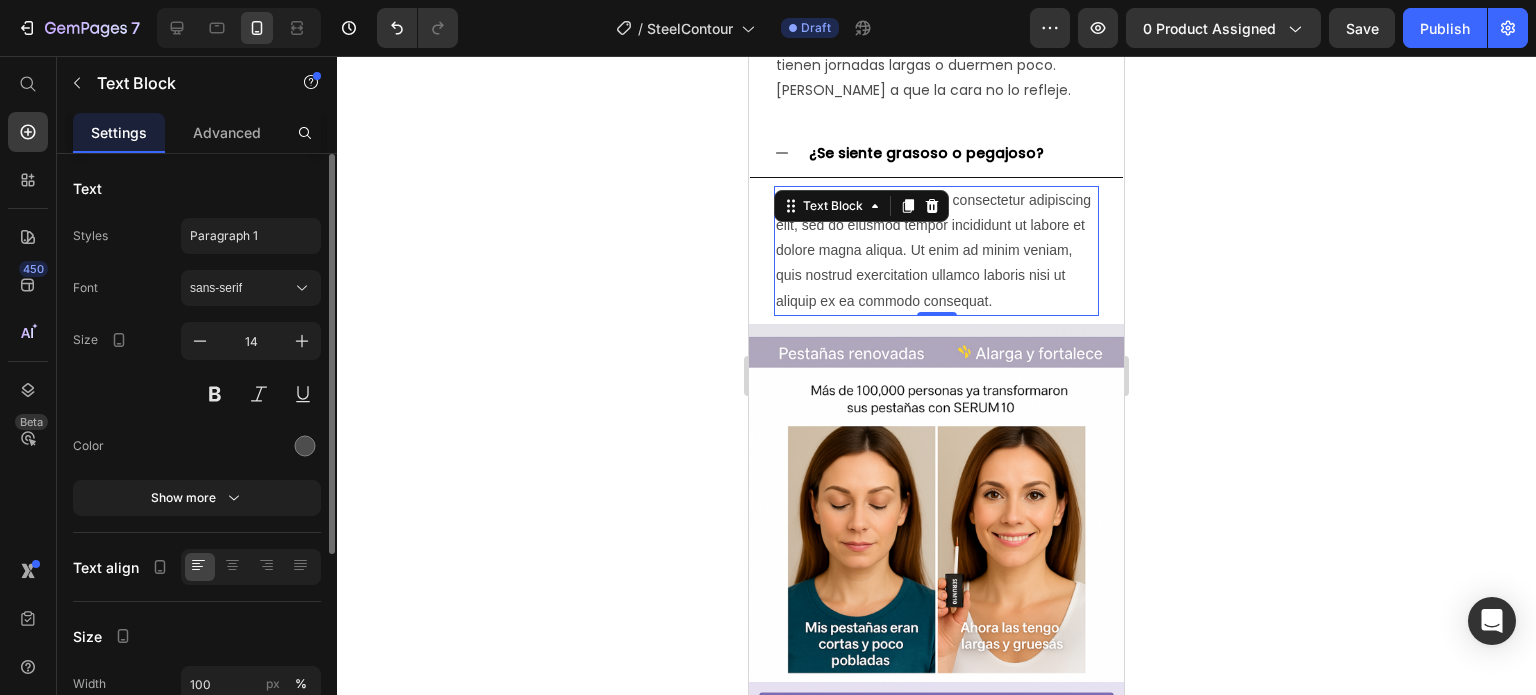 click on "Lorem ipsum dolor sit amet, consectetur adipiscing elit, sed do eiusmod tempor incididunt ut labore et dolore magna aliqua. Ut enim ad minim veniam, quis nostrud exercitation ullamco laboris nisi ut aliquip ex ea commodo consequat." at bounding box center (936, 251) 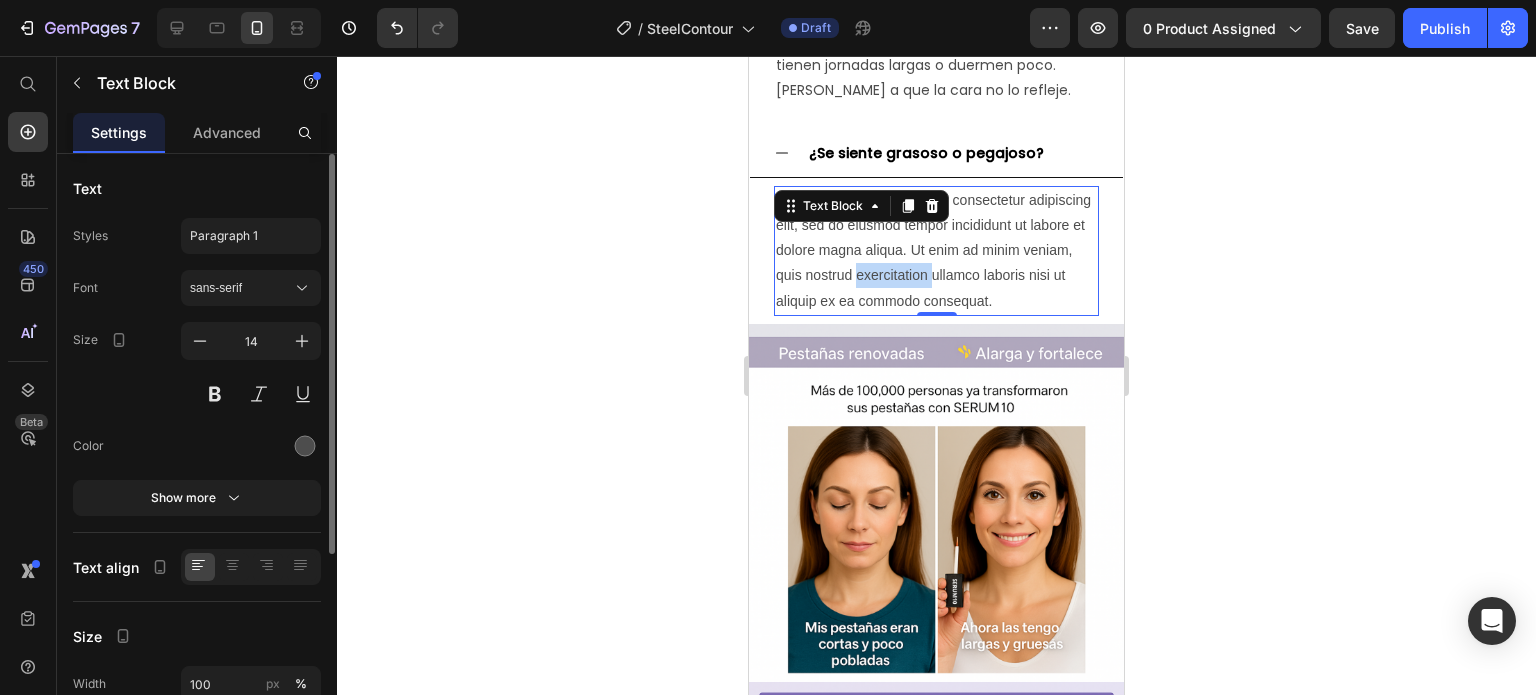 click on "Lorem ipsum dolor sit amet, consectetur adipiscing elit, sed do eiusmod tempor incididunt ut labore et dolore magna aliqua. Ut enim ad minim veniam, quis nostrud exercitation ullamco laboris nisi ut aliquip ex ea commodo consequat." at bounding box center (936, 251) 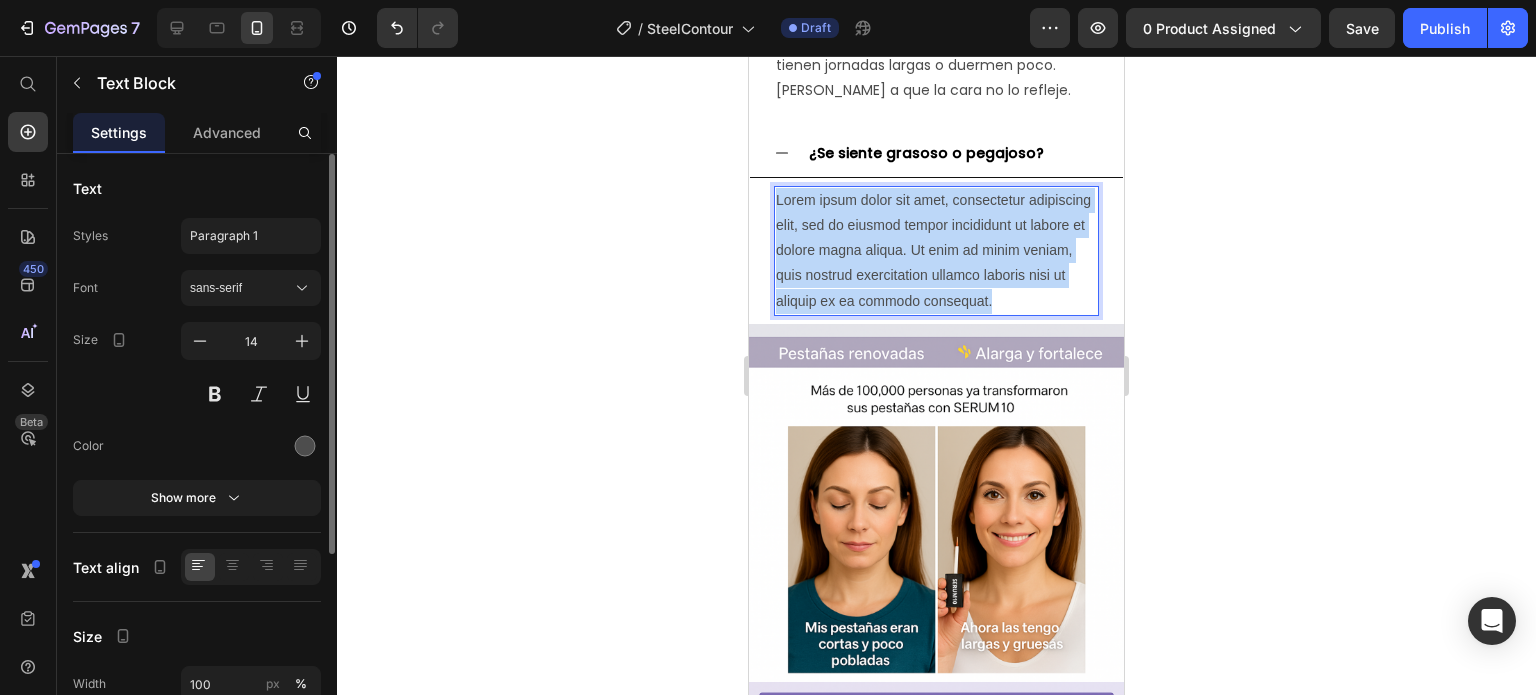 click on "Lorem ipsum dolor sit amet, consectetur adipiscing elit, sed do eiusmod tempor incididunt ut labore et dolore magna aliqua. Ut enim ad minim veniam, quis nostrud exercitation ullamco laboris nisi ut aliquip ex ea commodo consequat." at bounding box center (936, 251) 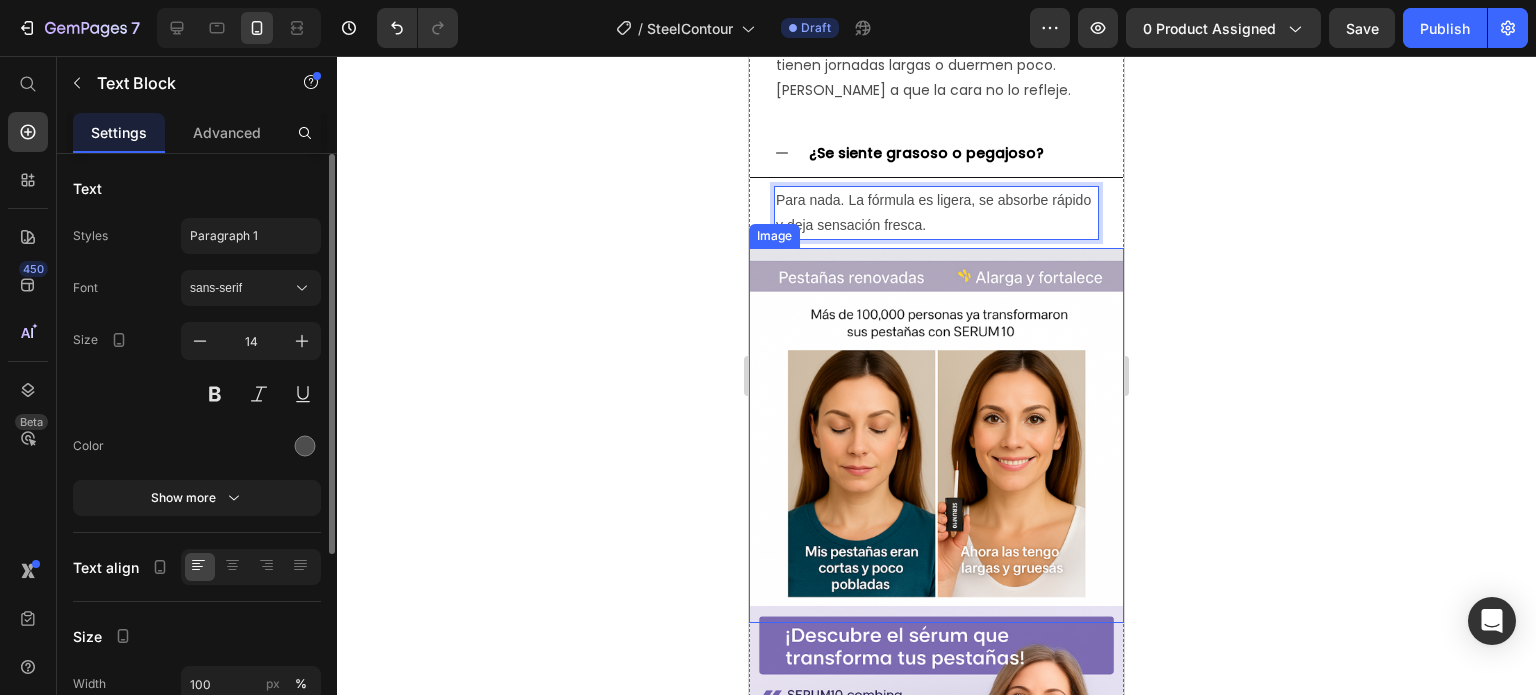 click 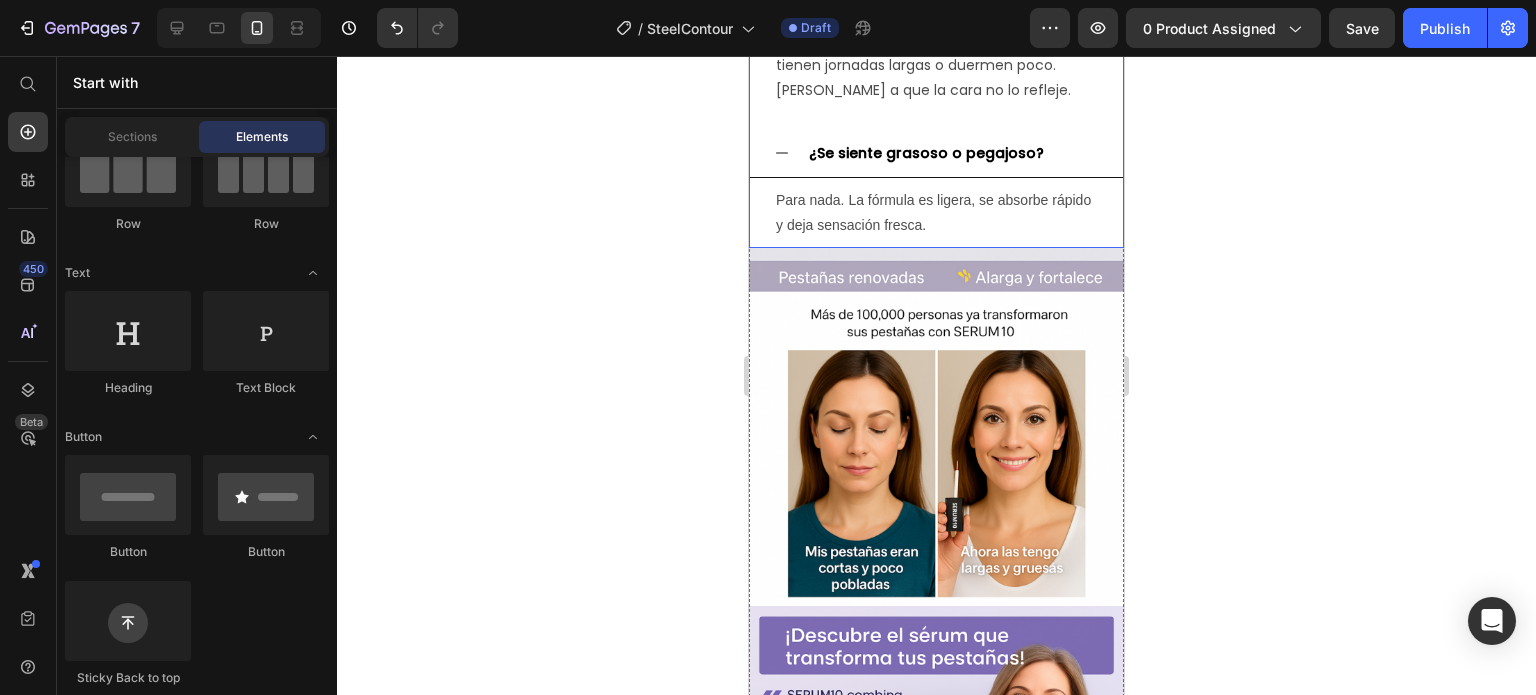 click 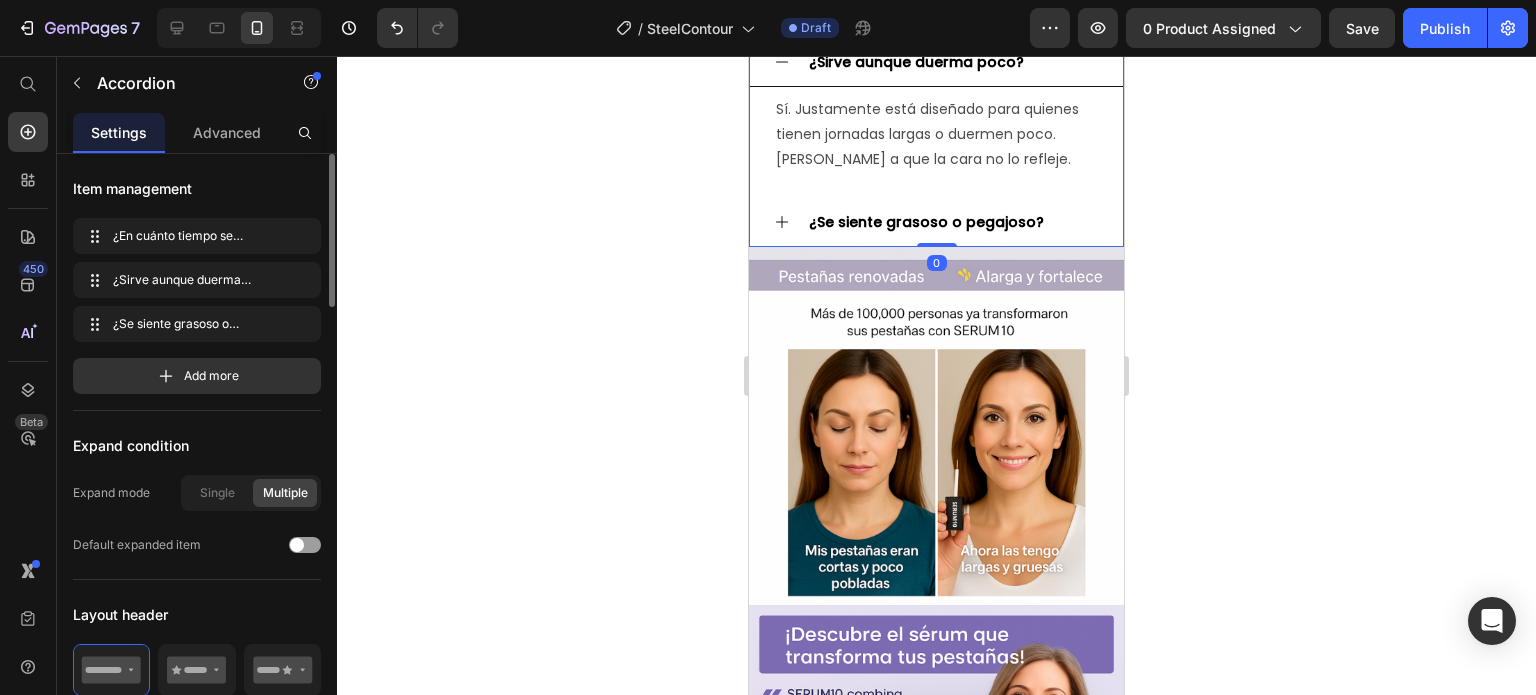scroll, scrollTop: 2029, scrollLeft: 0, axis: vertical 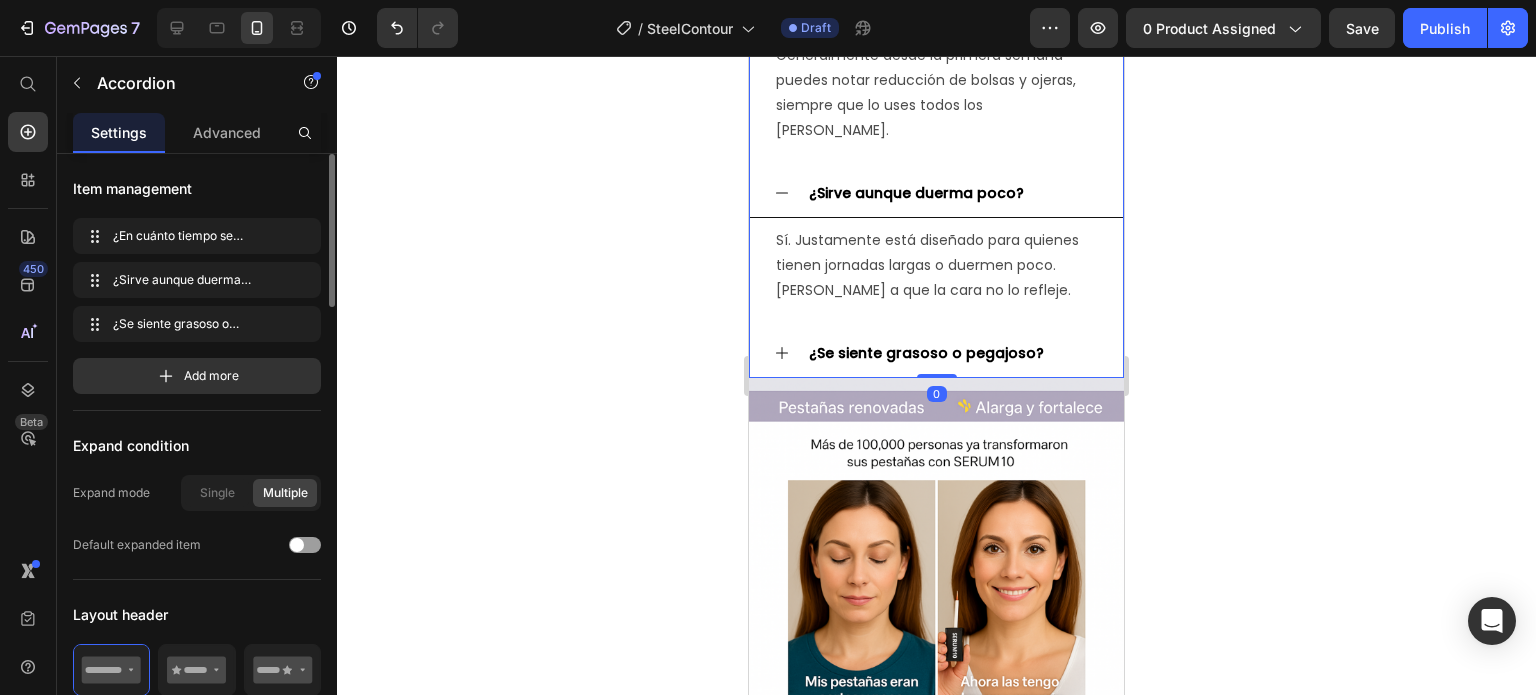 click 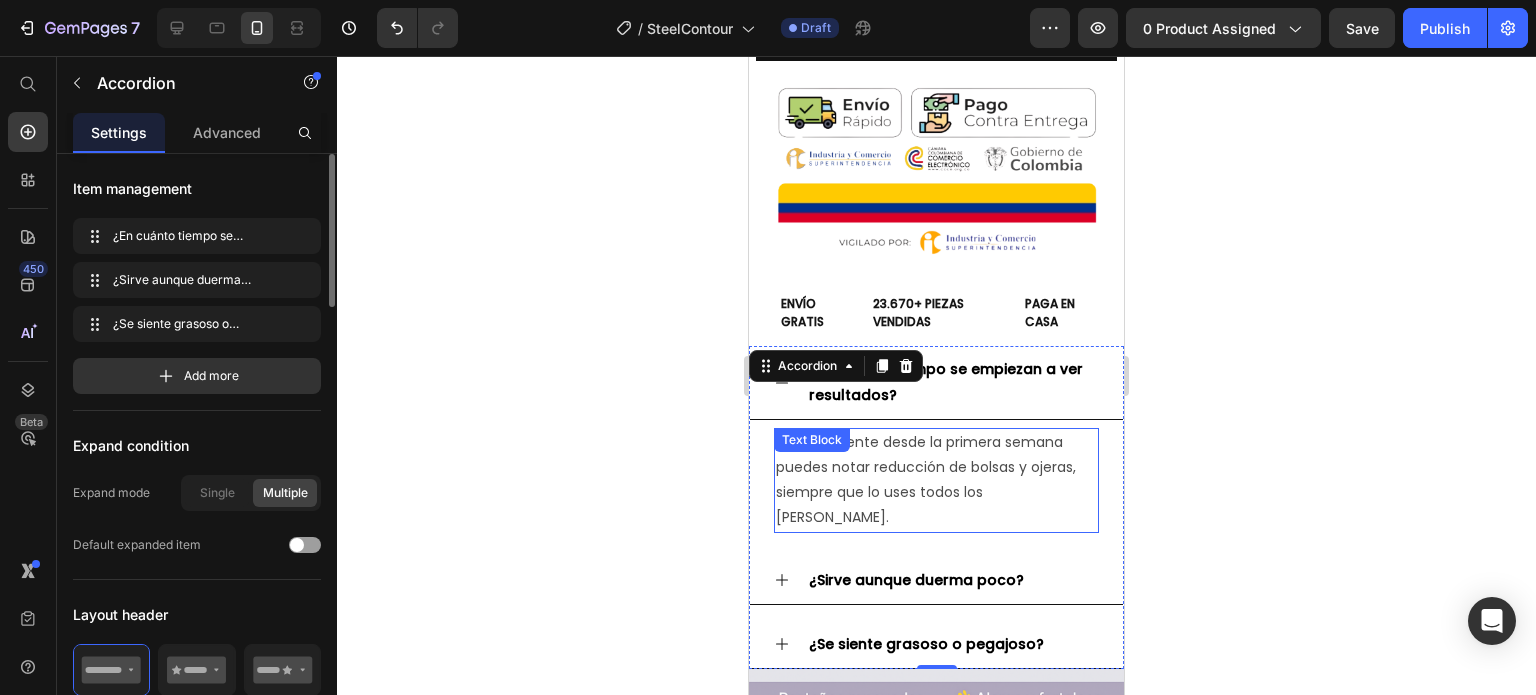 scroll, scrollTop: 1629, scrollLeft: 0, axis: vertical 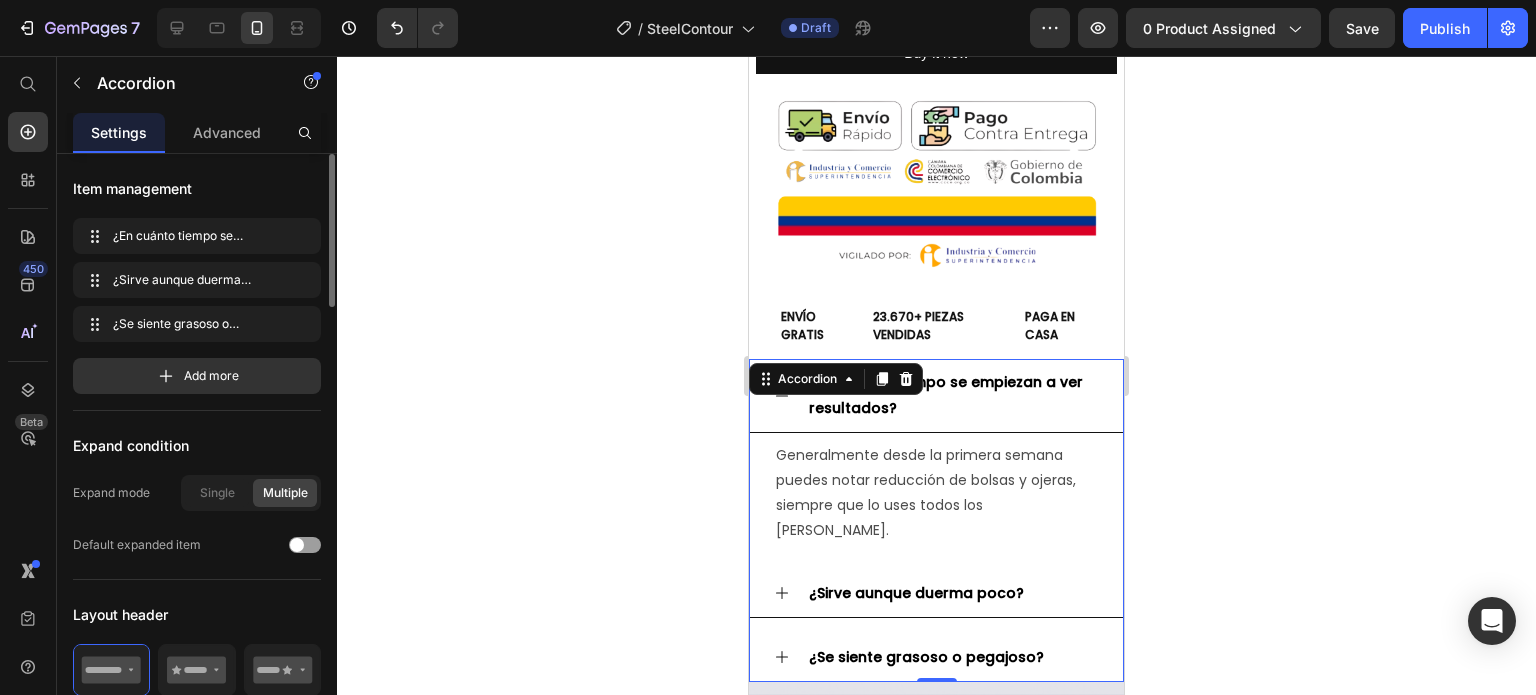 click 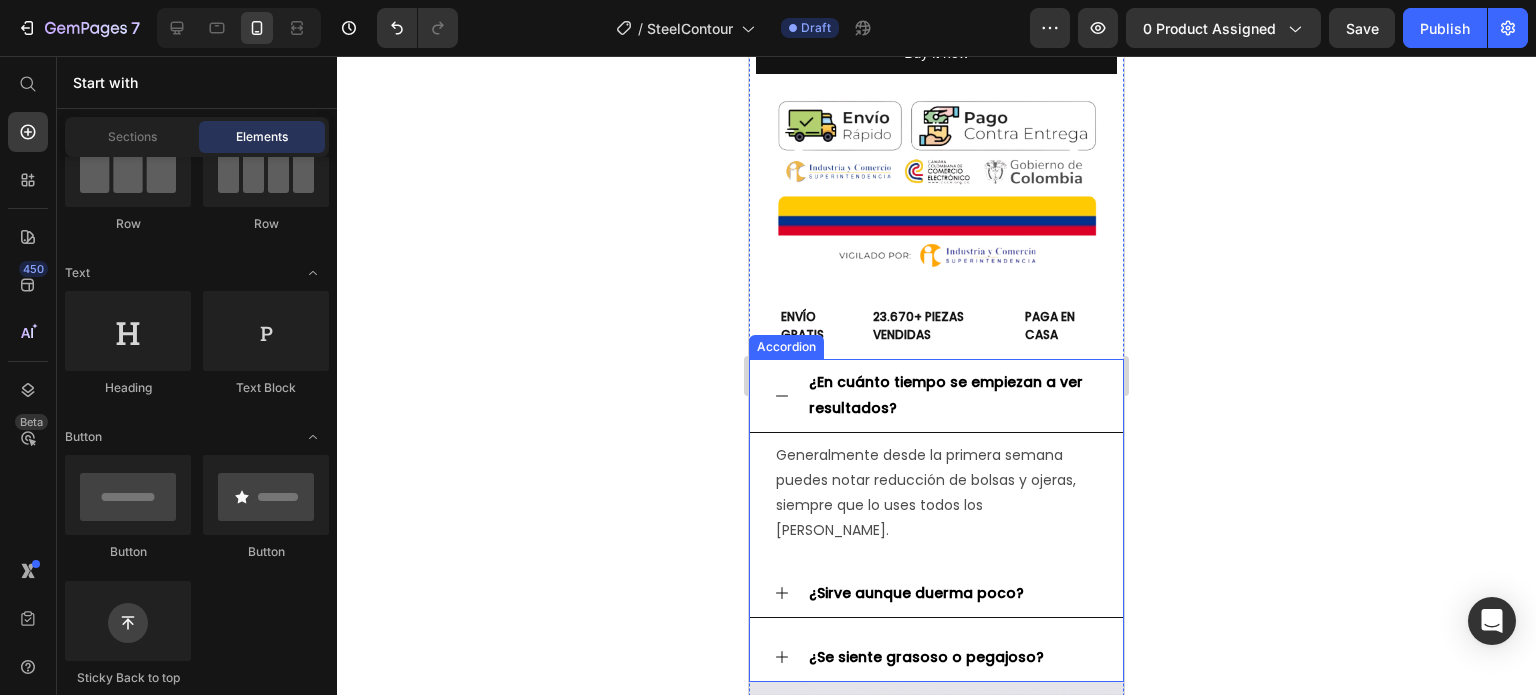 click 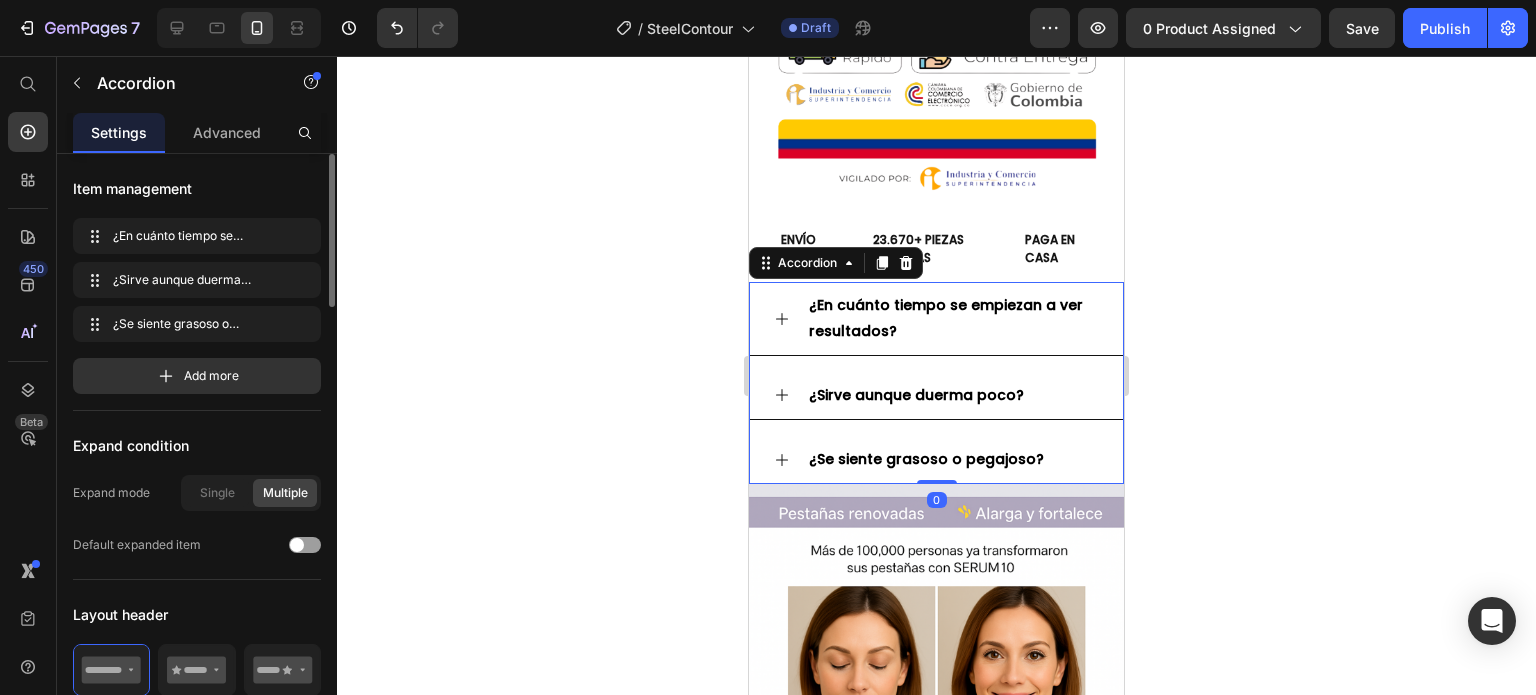 scroll, scrollTop: 1829, scrollLeft: 0, axis: vertical 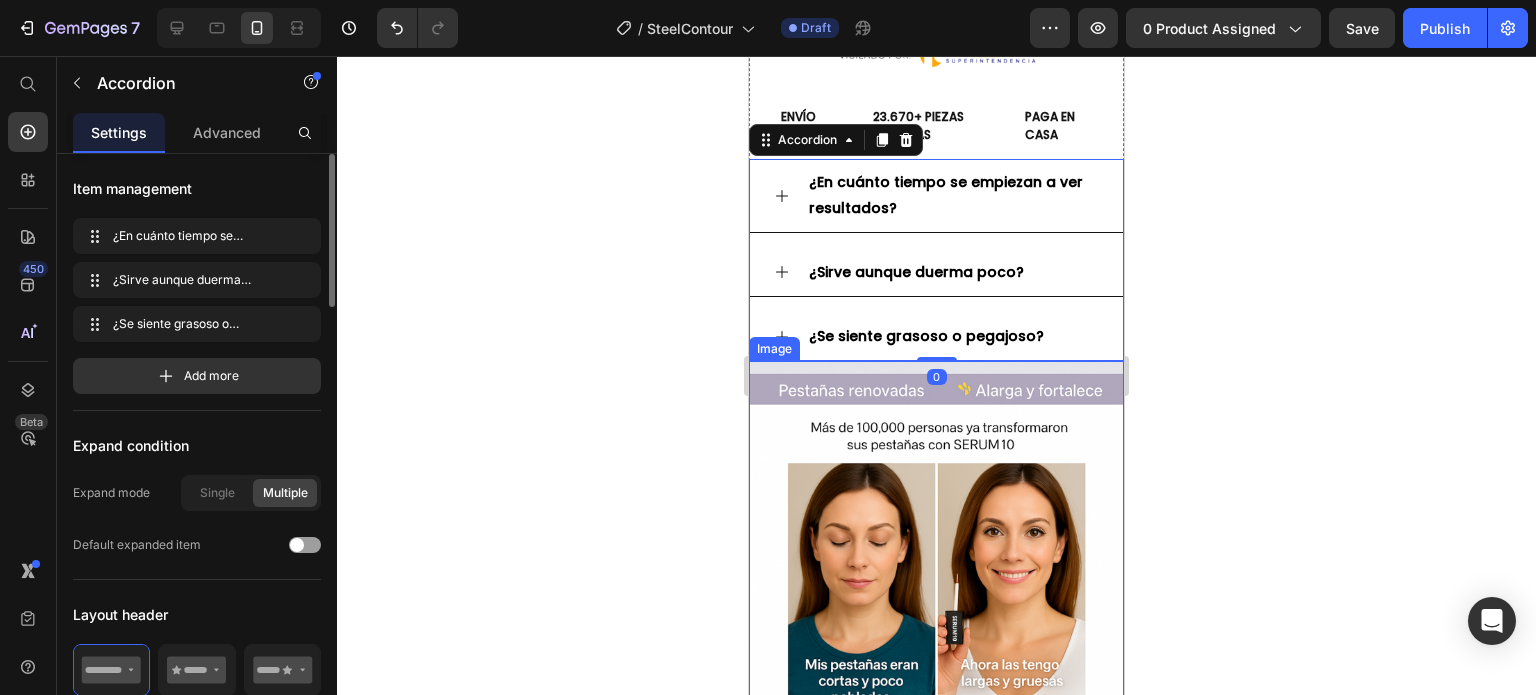 click at bounding box center (936, 548) 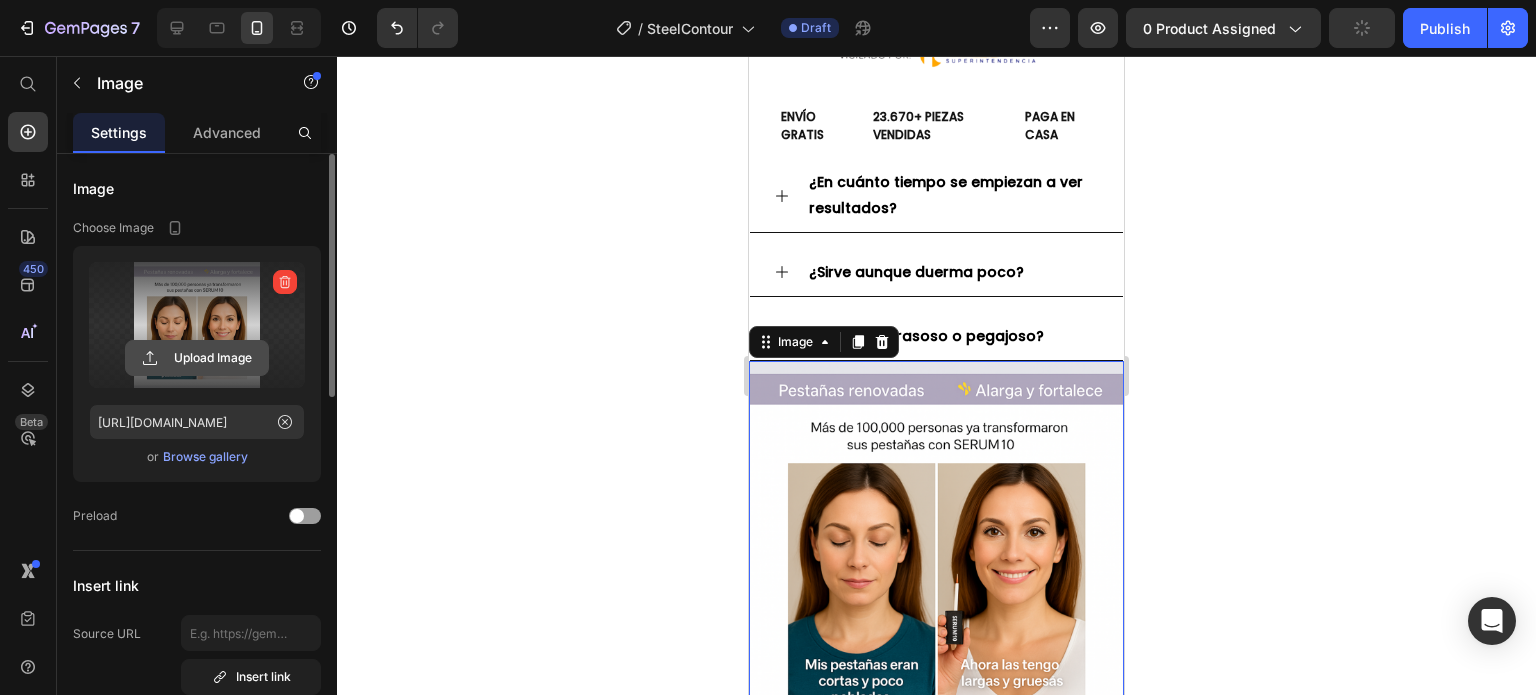 click 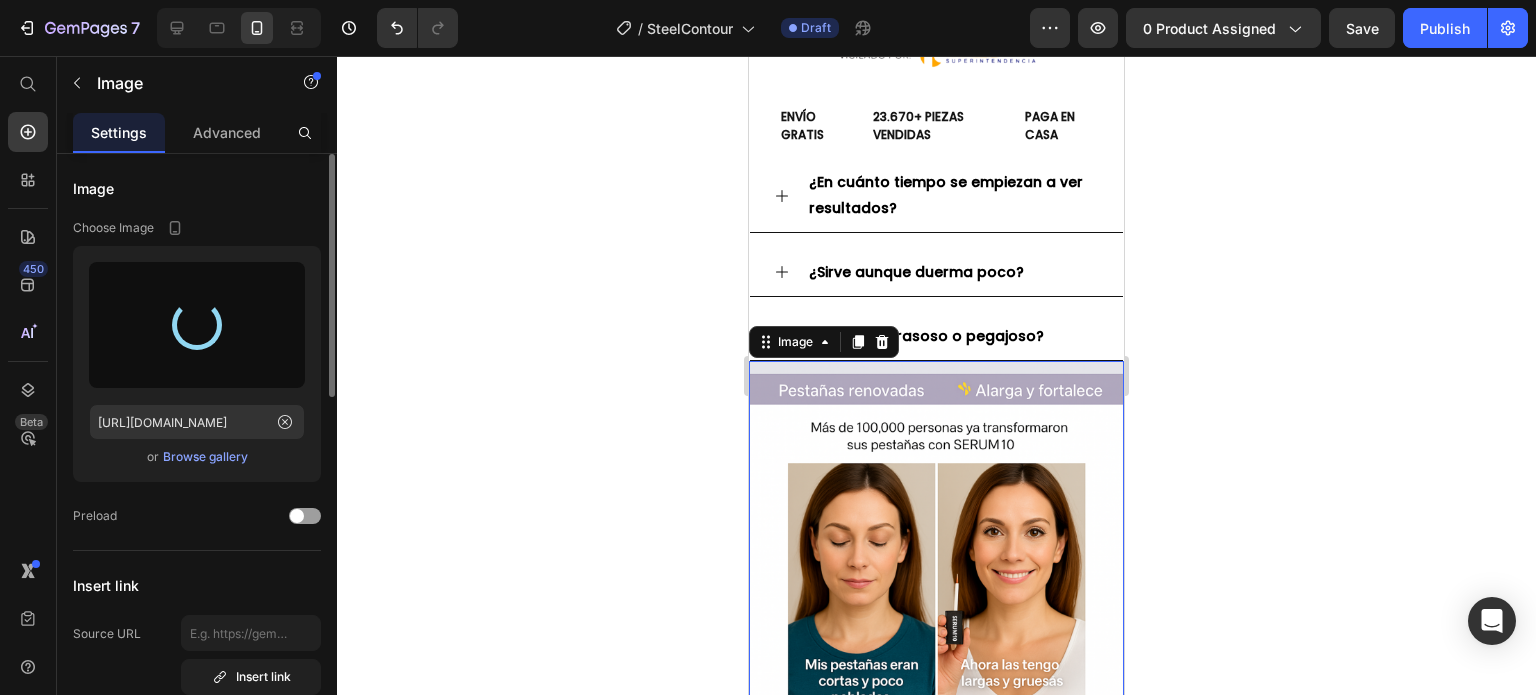 type on "[URL][DOMAIN_NAME]" 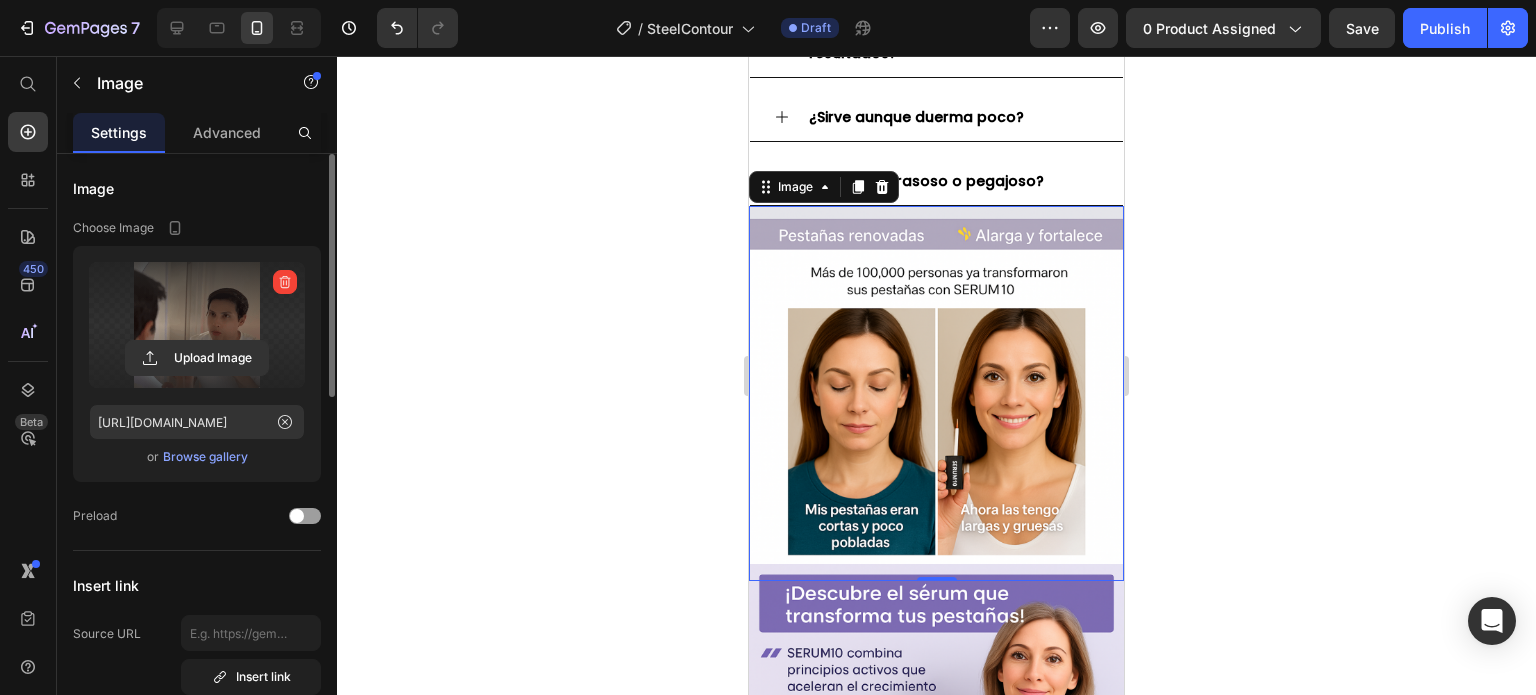 scroll, scrollTop: 2200, scrollLeft: 0, axis: vertical 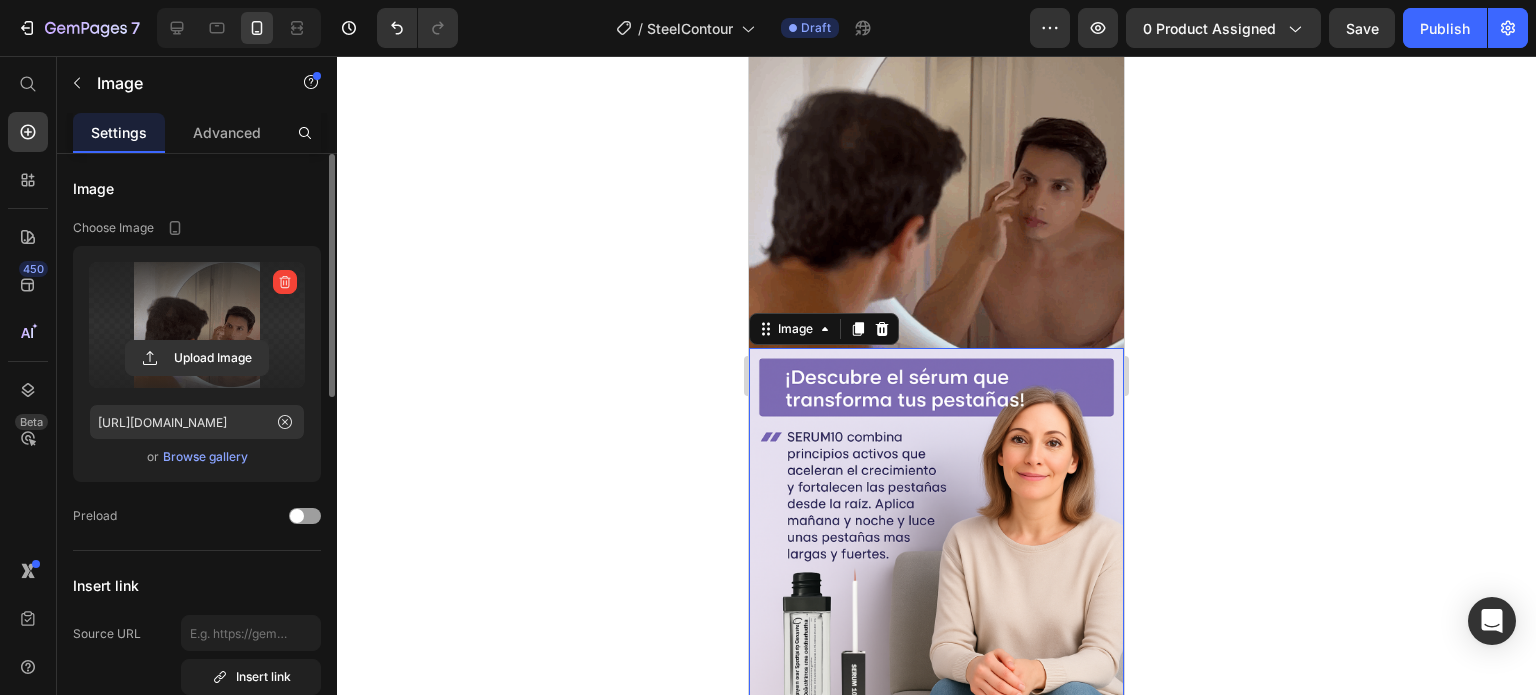 click at bounding box center (936, 535) 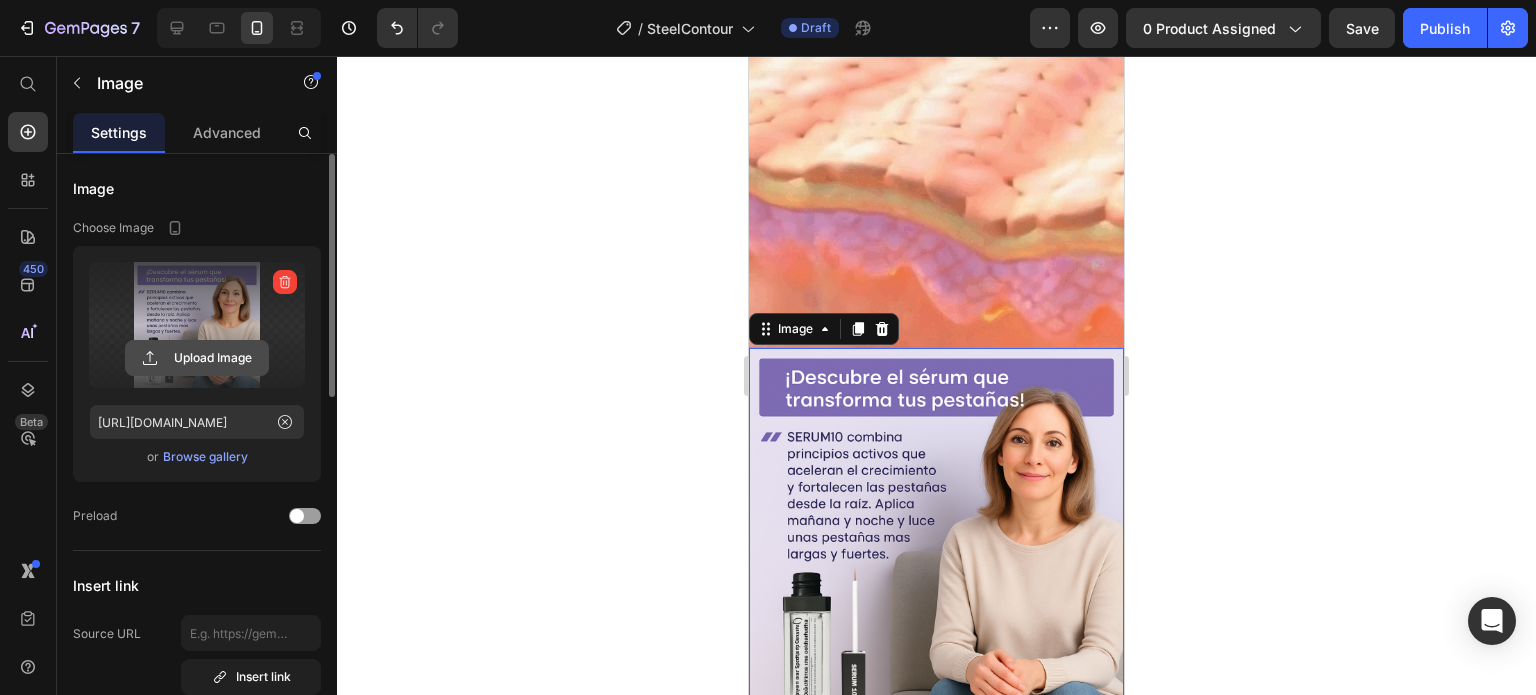 click 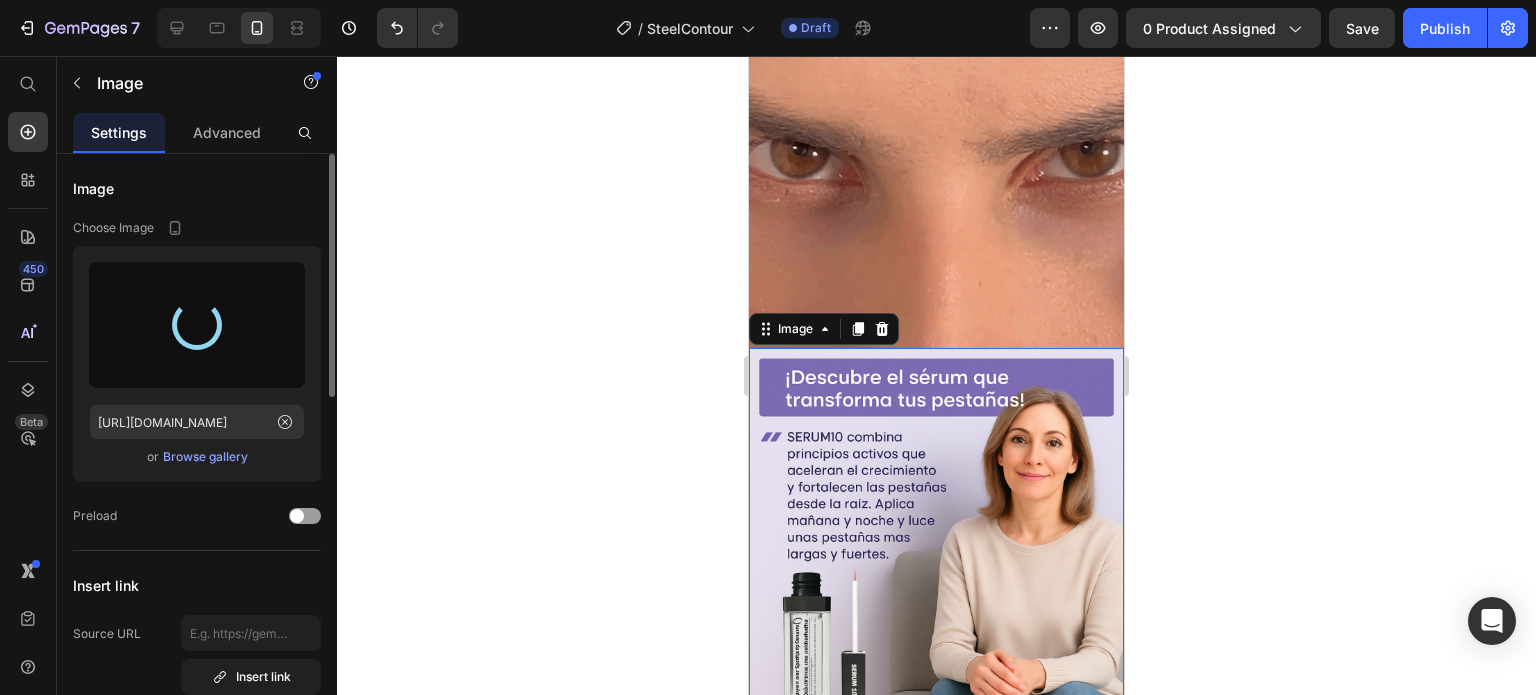 type on "[URL][DOMAIN_NAME]" 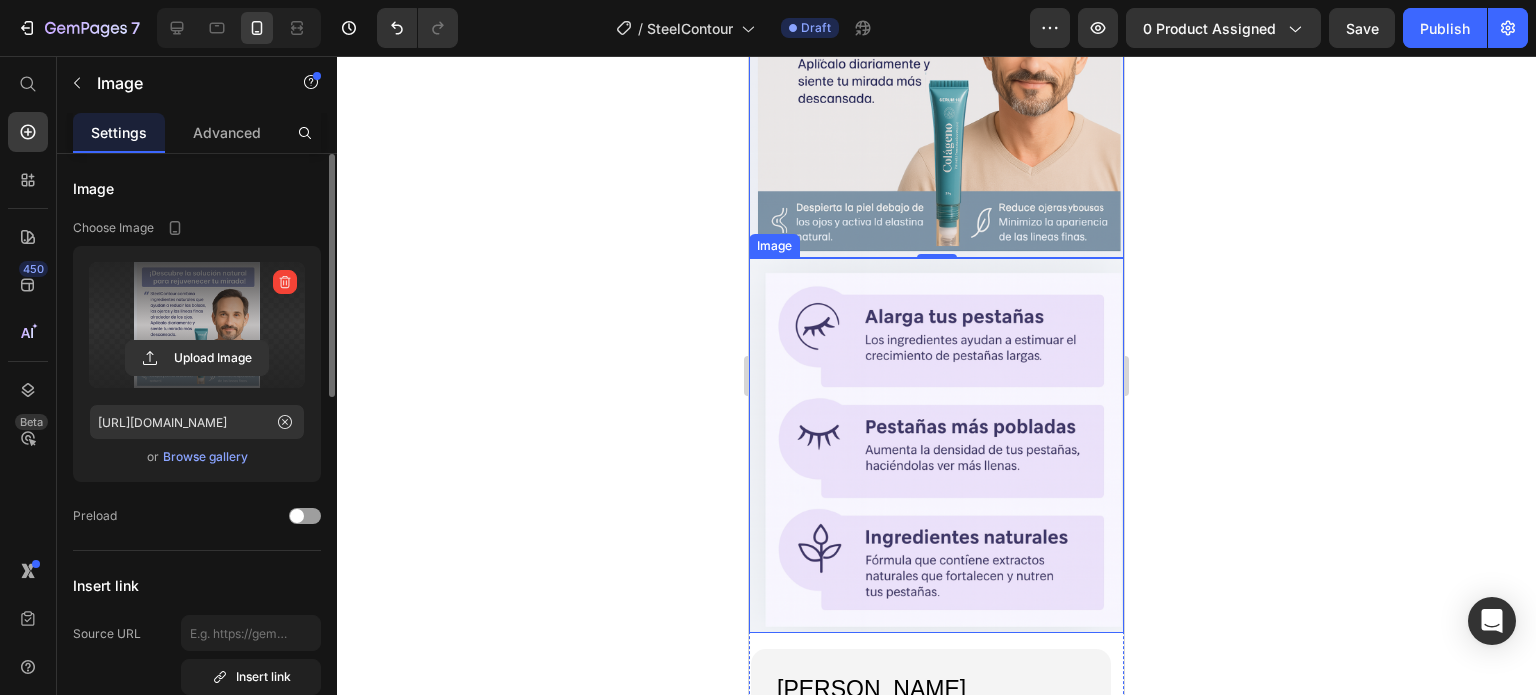 scroll, scrollTop: 2700, scrollLeft: 0, axis: vertical 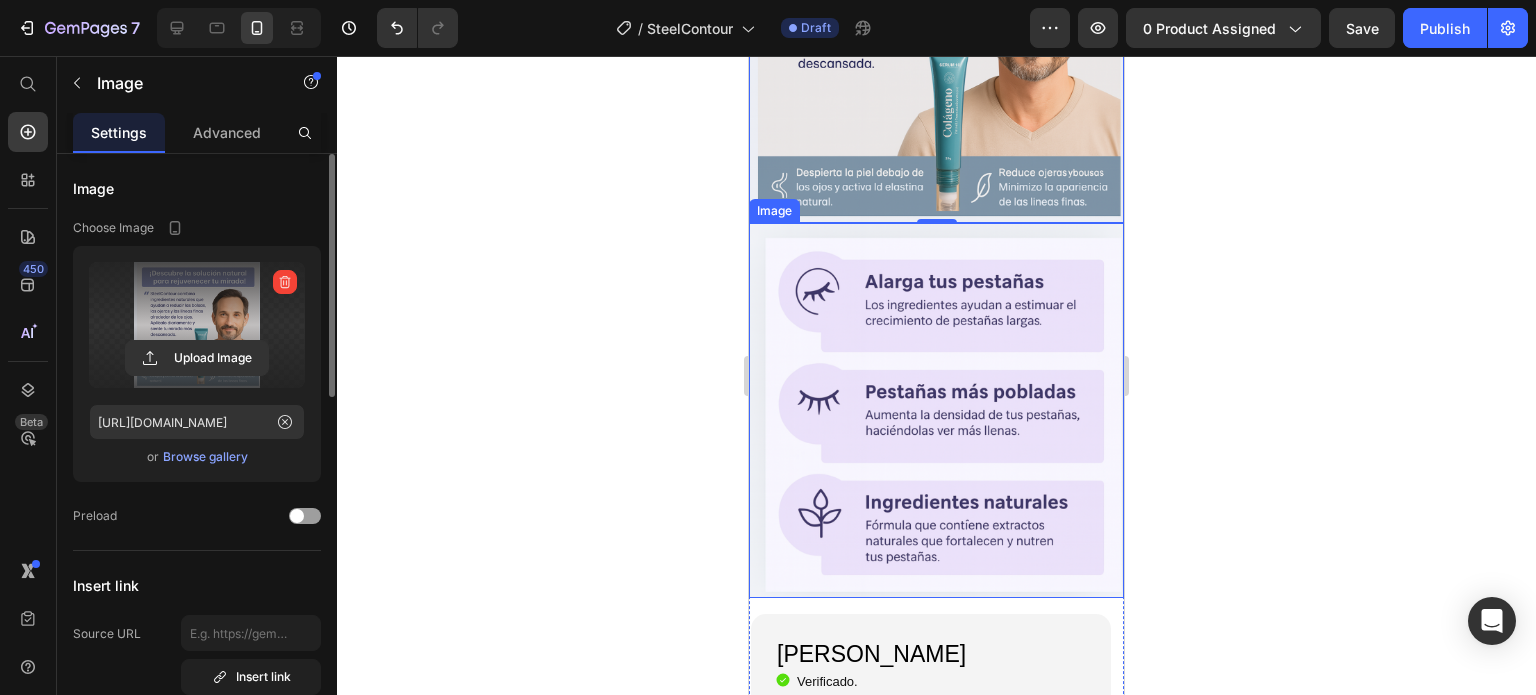 click at bounding box center [936, 410] 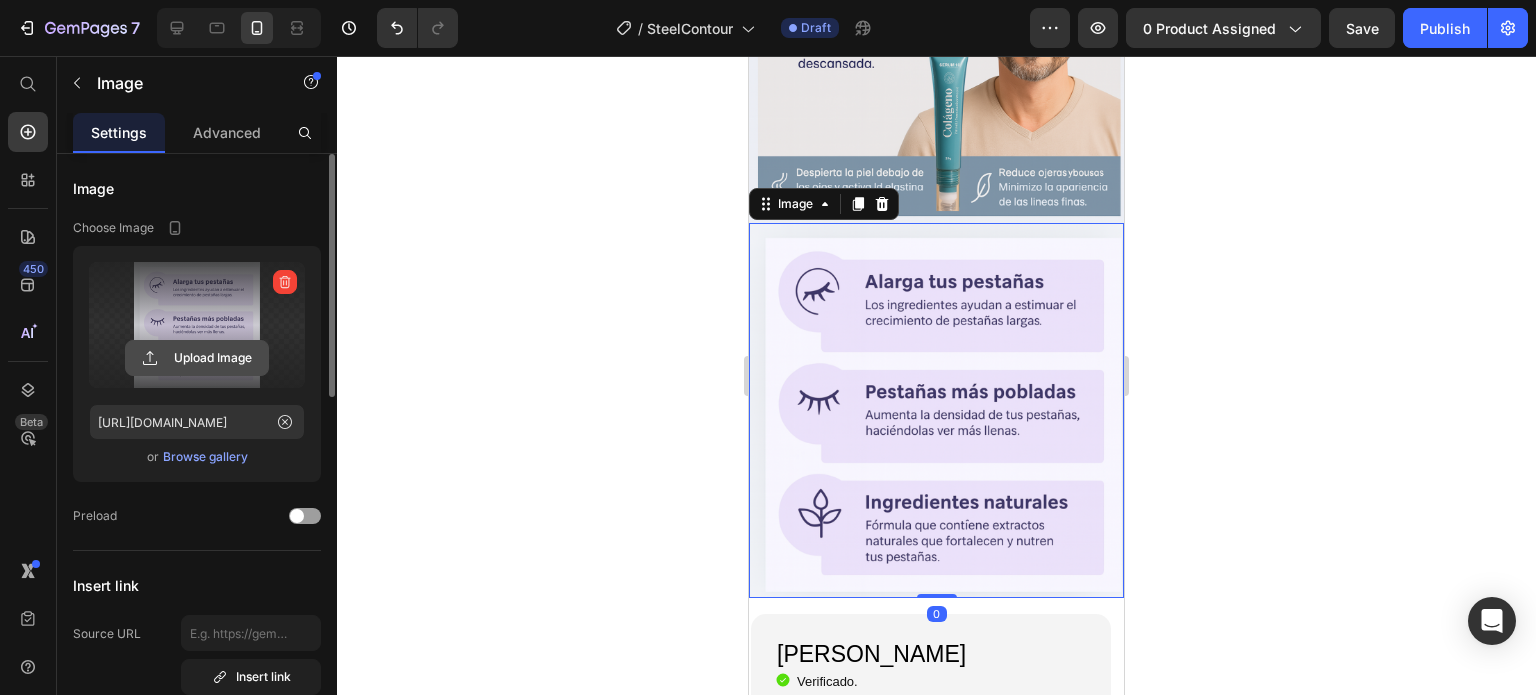 click 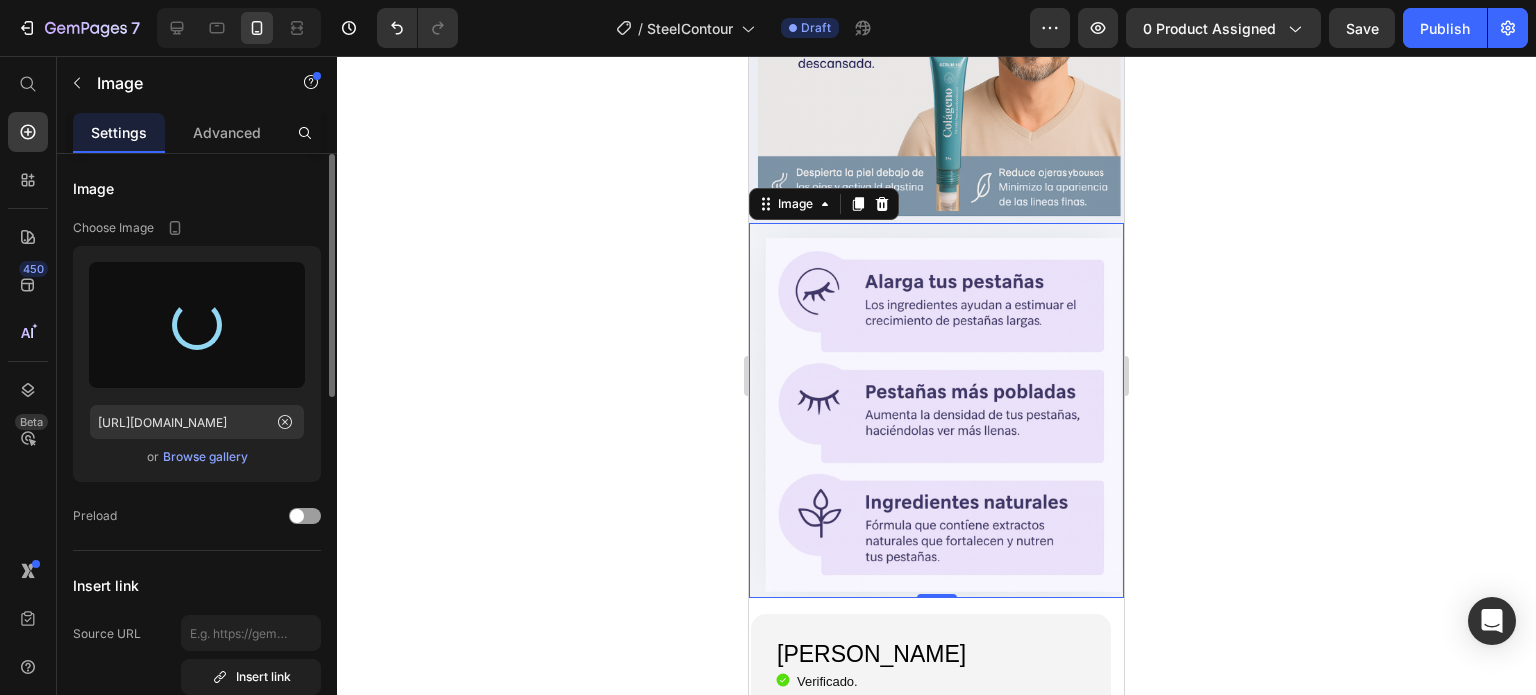 type on "[URL][DOMAIN_NAME]" 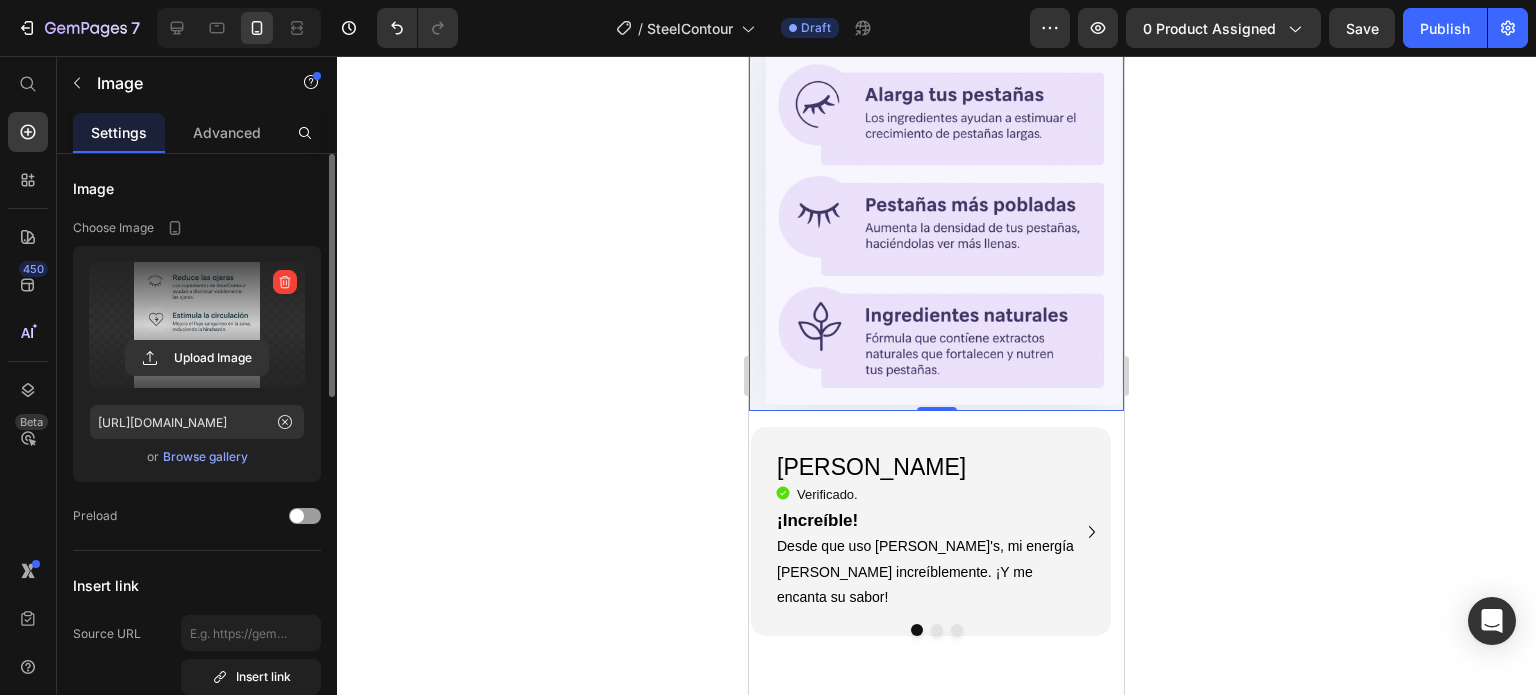 scroll, scrollTop: 2900, scrollLeft: 0, axis: vertical 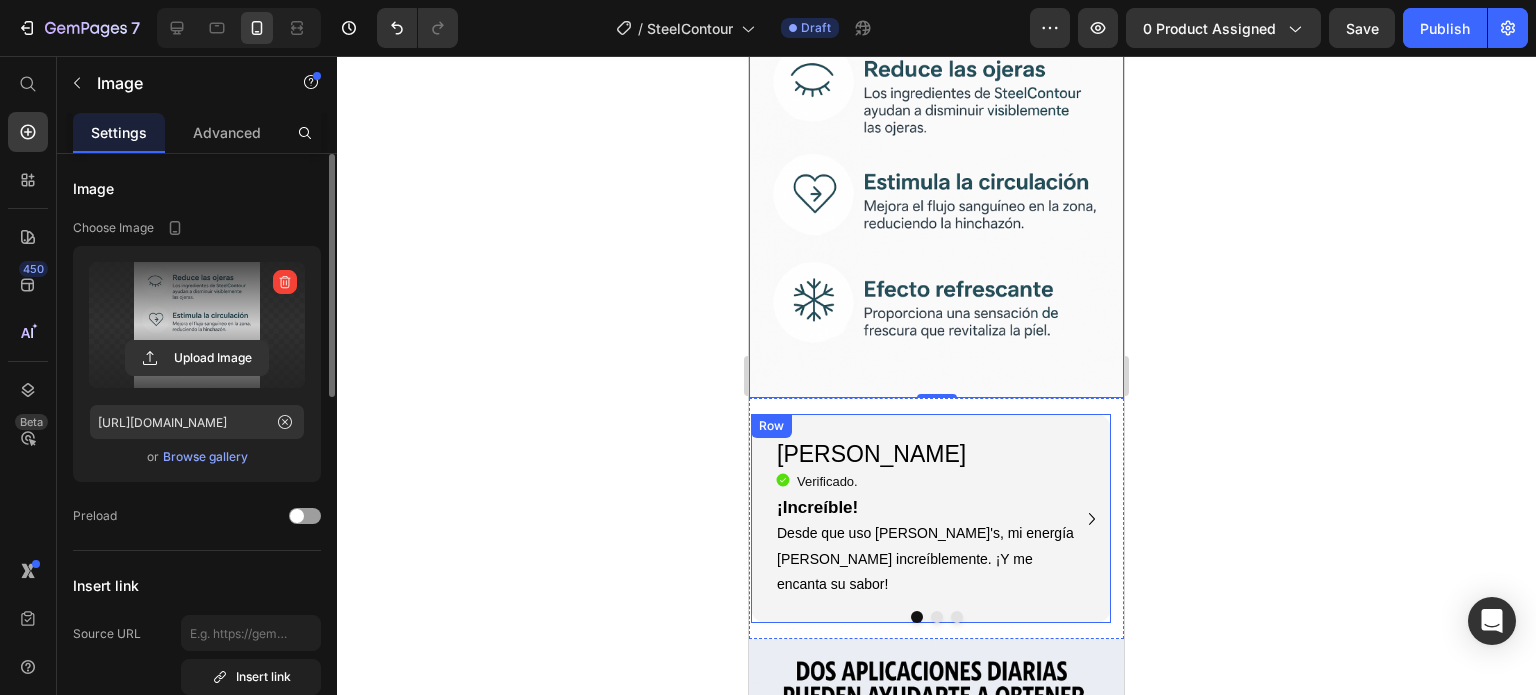 click on "[PERSON_NAME] Heading
Icon Verificado. Heading Icon List ¡Increíble! Desde que uso [PERSON_NAME]'s, mi energía [PERSON_NAME] increíblemente. ¡Y me encanta su sabor! Text Block Row Row" at bounding box center [931, 518] 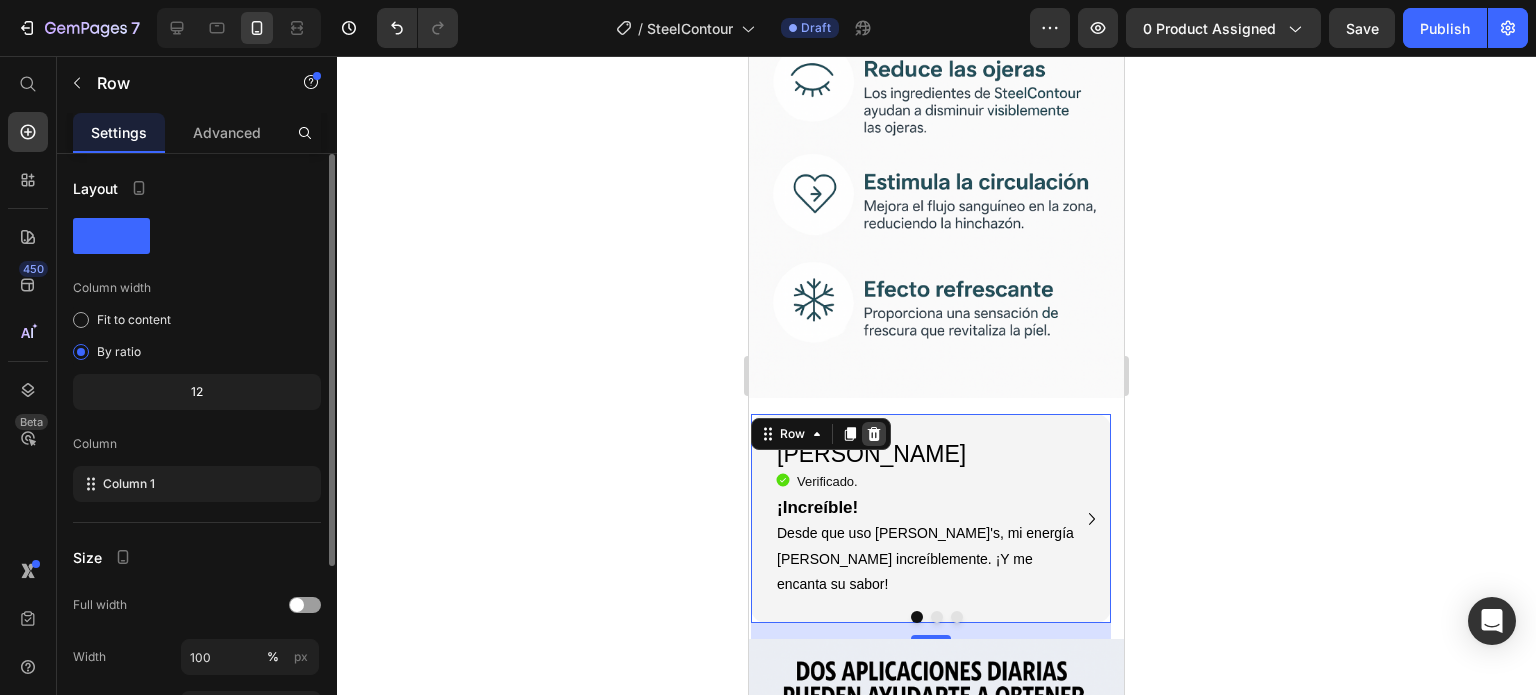 click 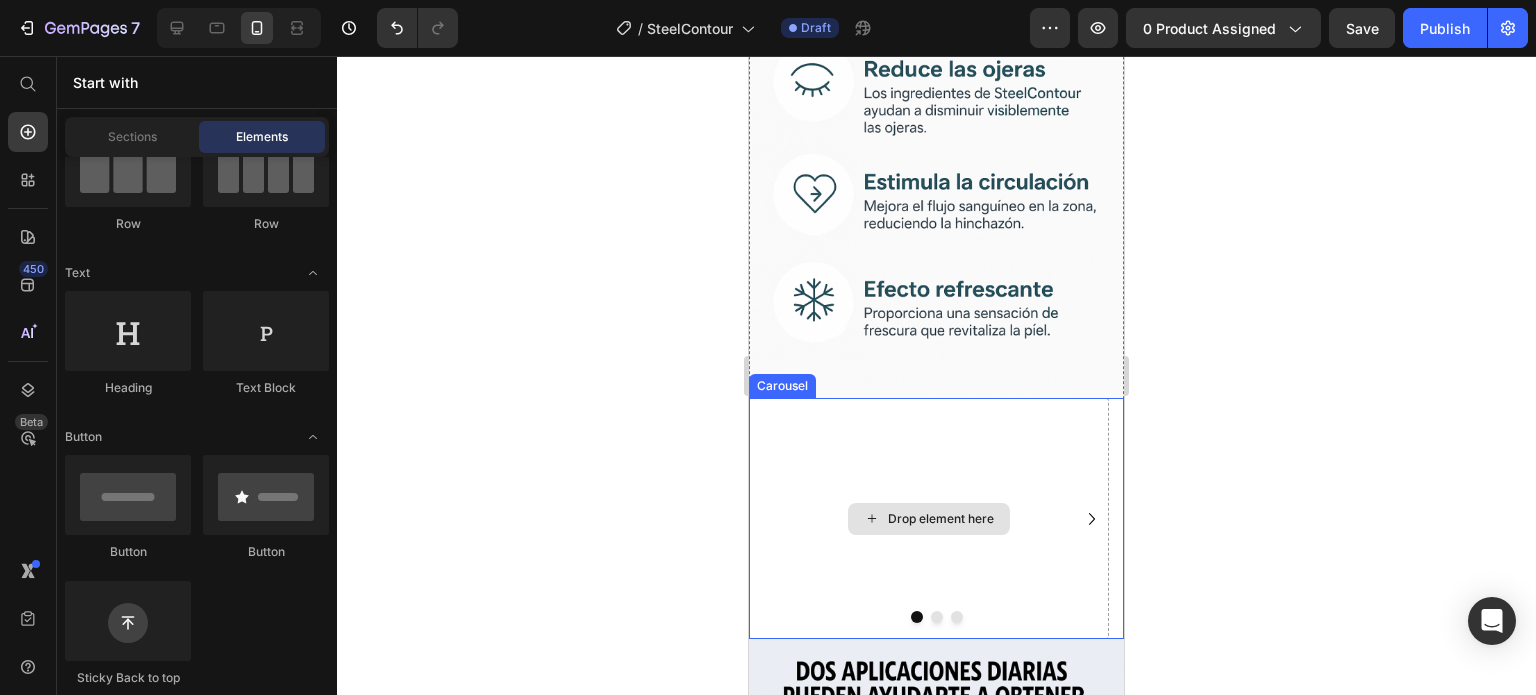 click on "Drop element here" at bounding box center (929, 518) 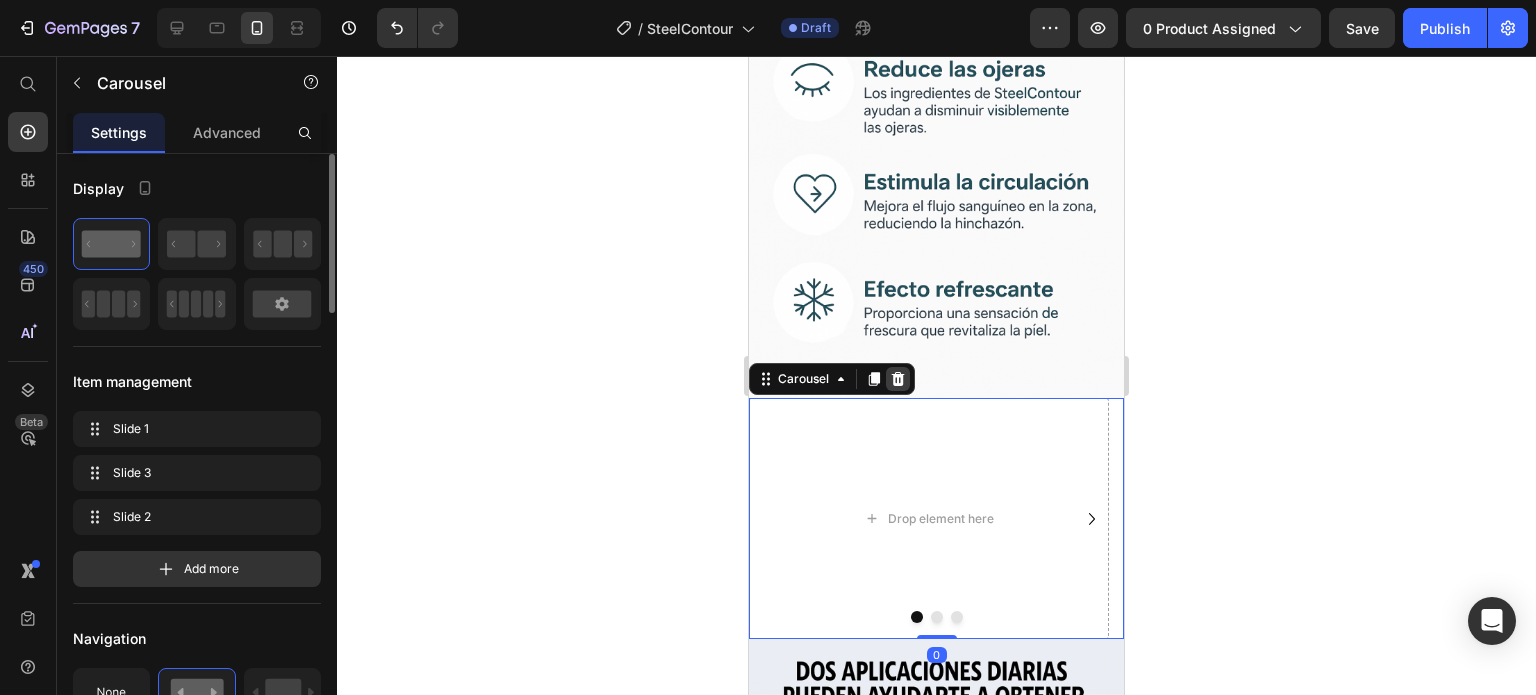 click 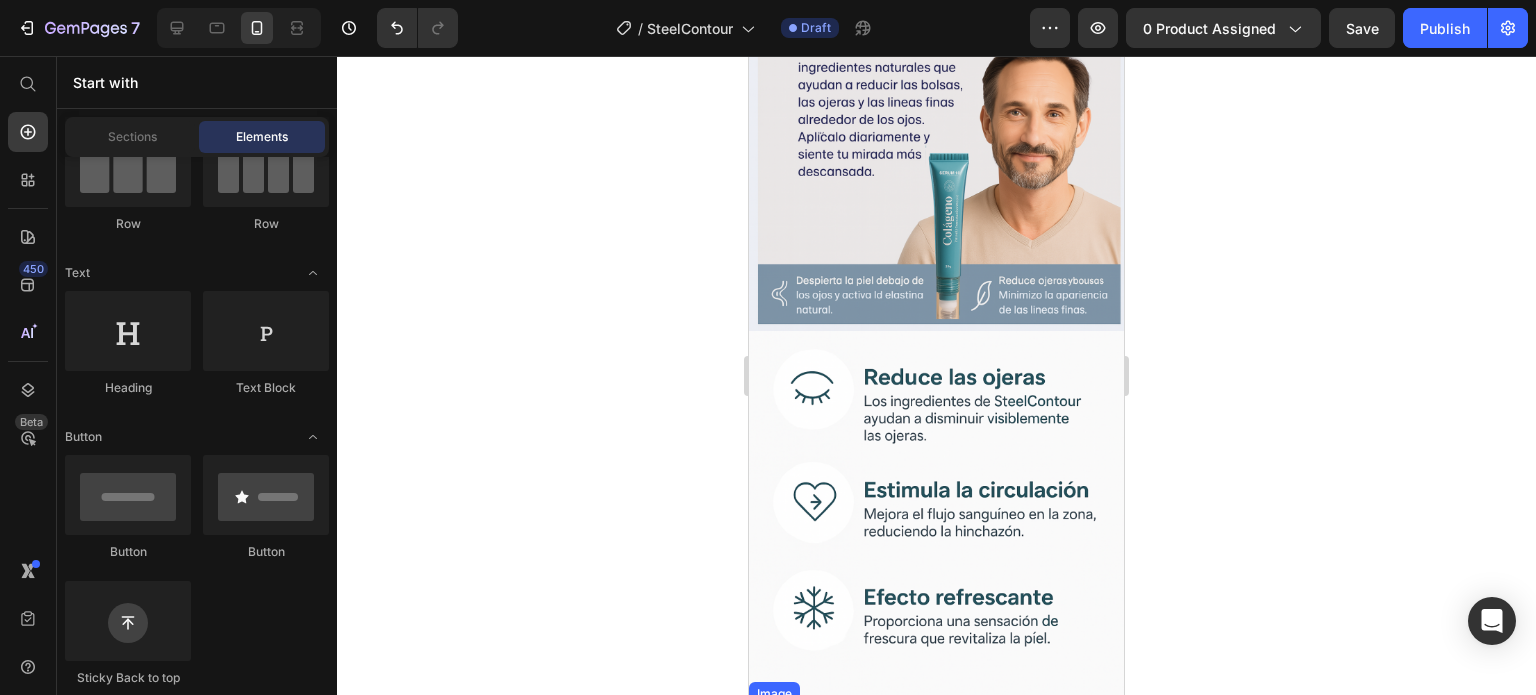 scroll, scrollTop: 2900, scrollLeft: 0, axis: vertical 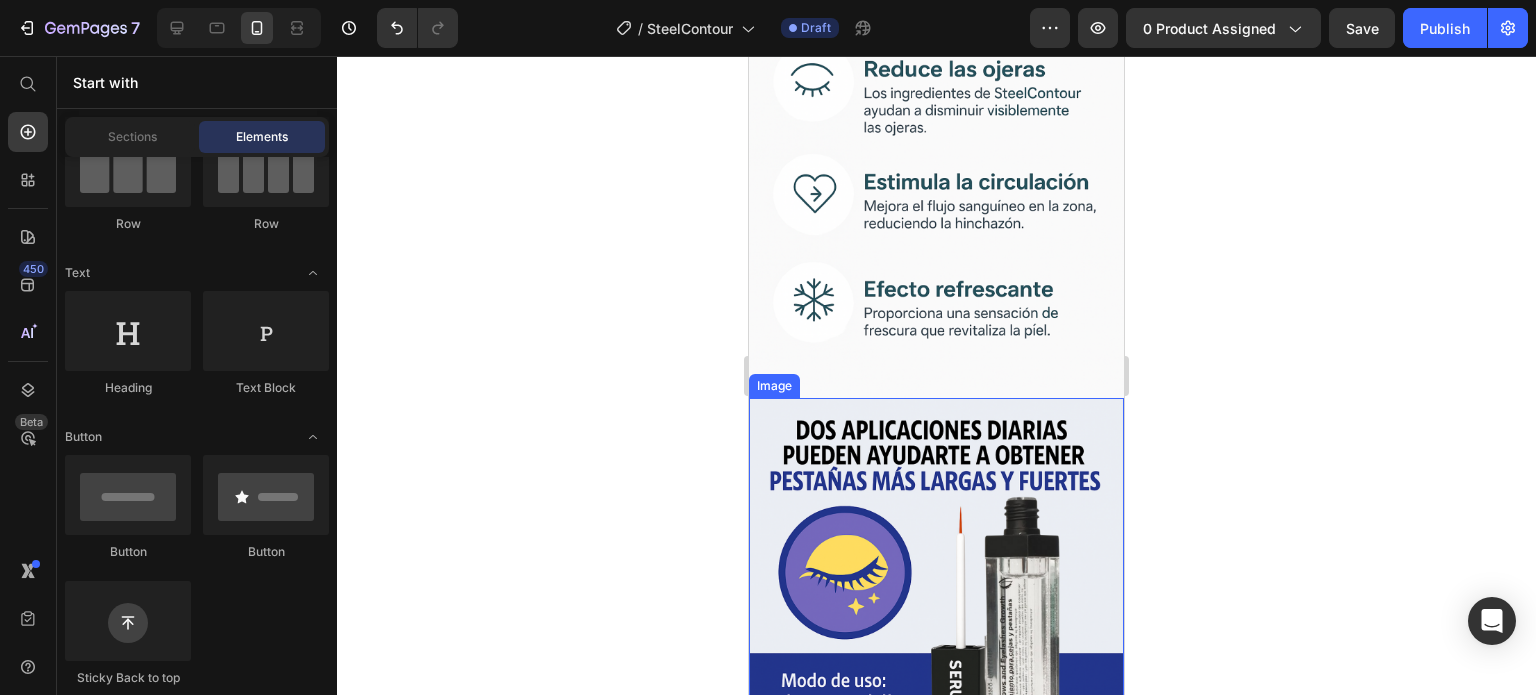click at bounding box center [936, 585] 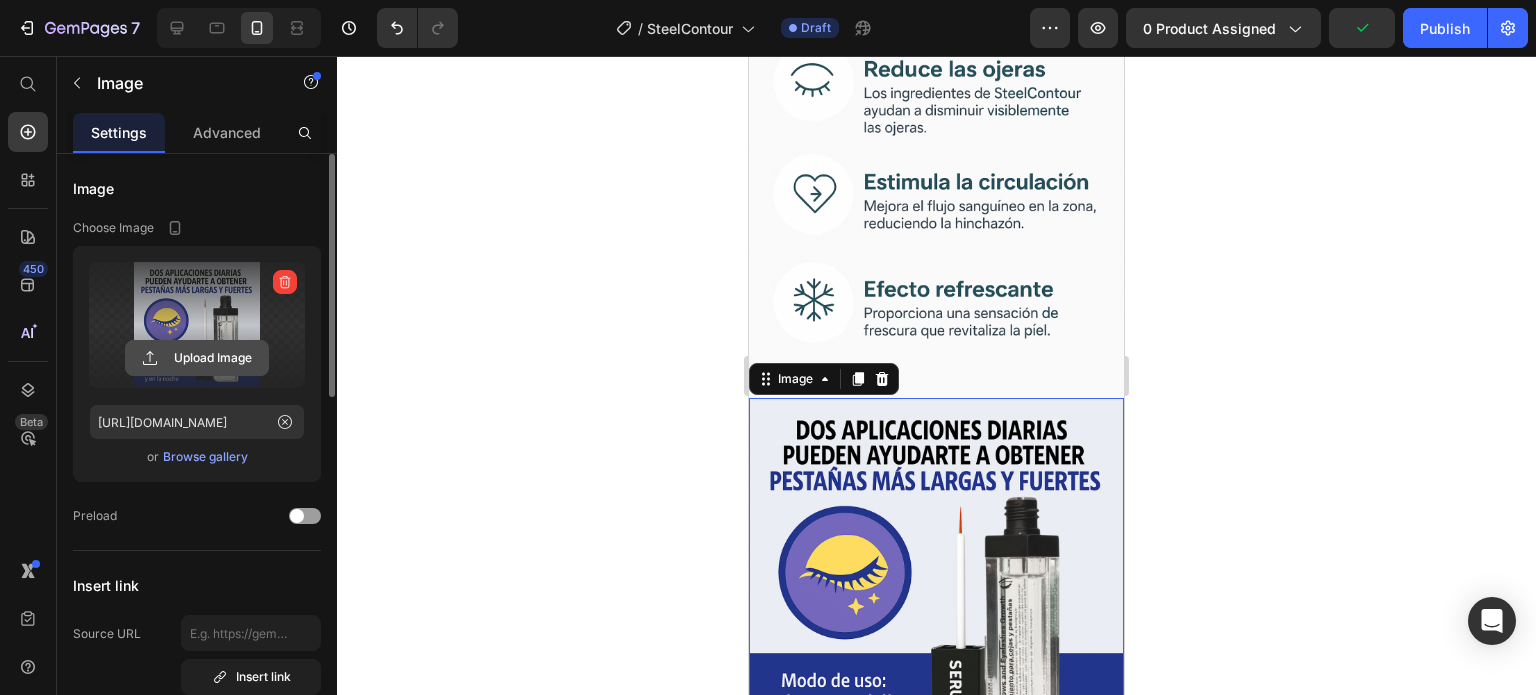 click 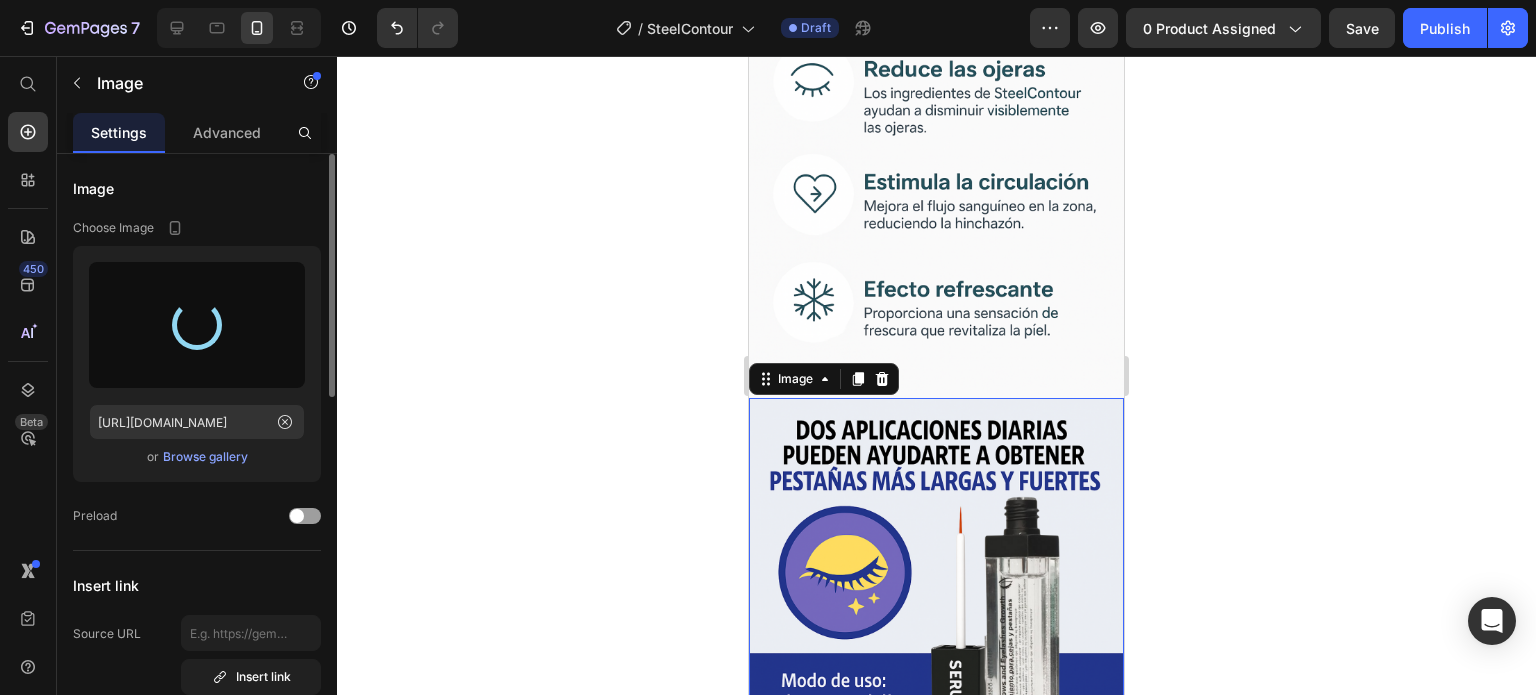 type on "[URL][DOMAIN_NAME]" 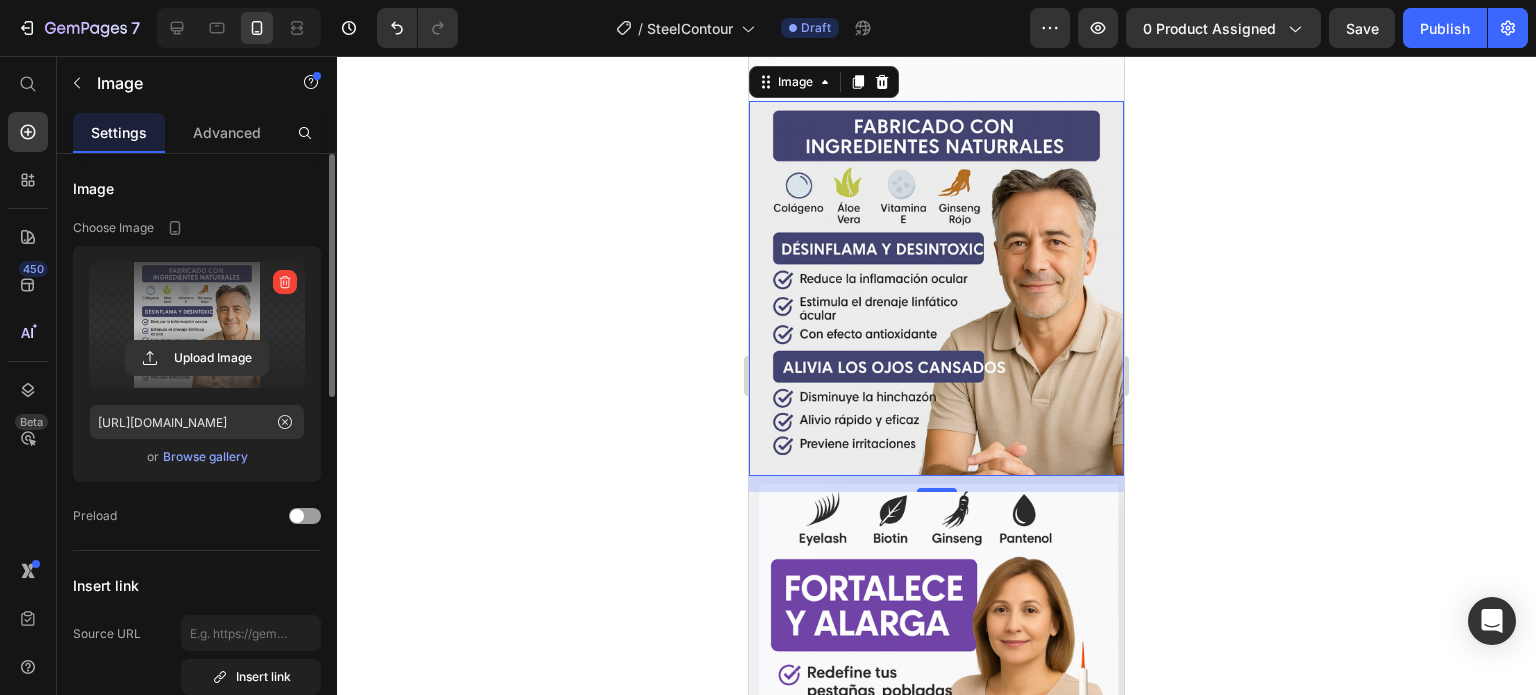 scroll, scrollTop: 3200, scrollLeft: 0, axis: vertical 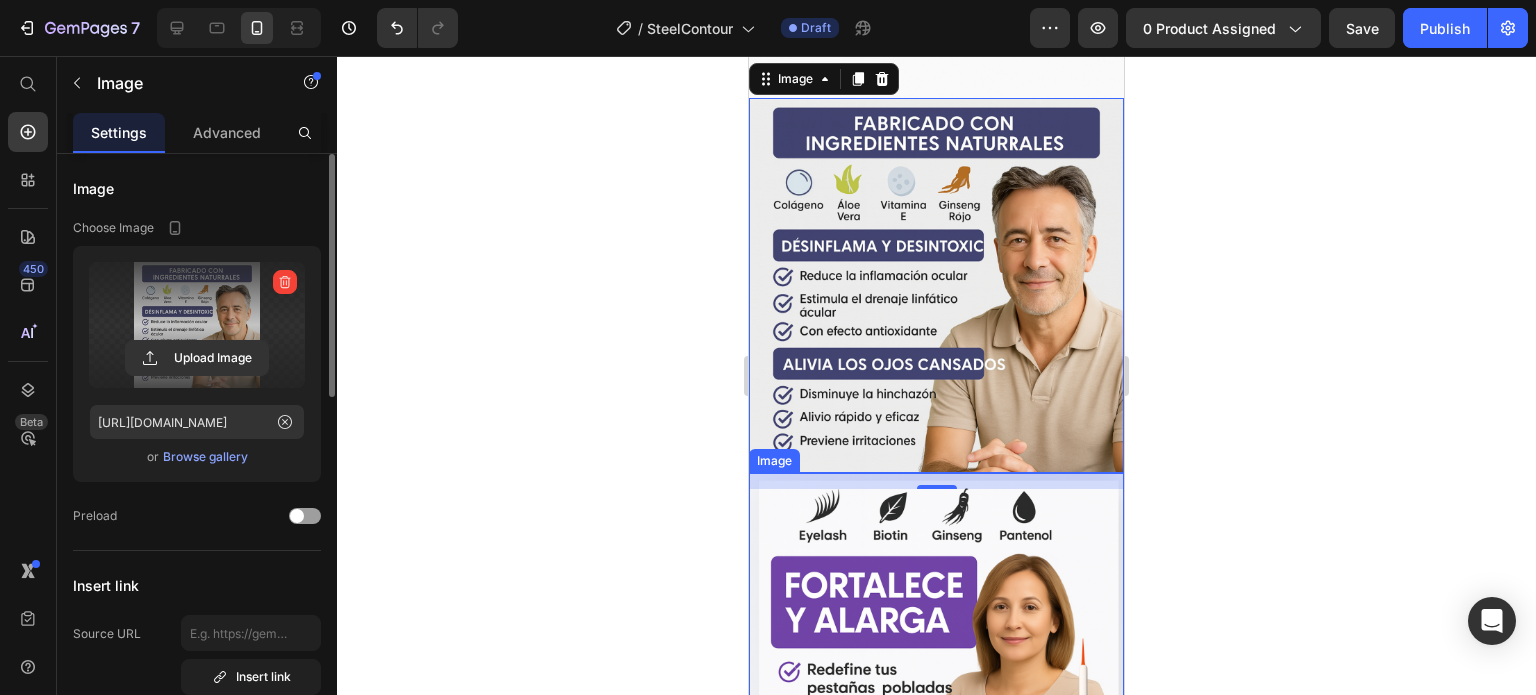 click at bounding box center (936, 660) 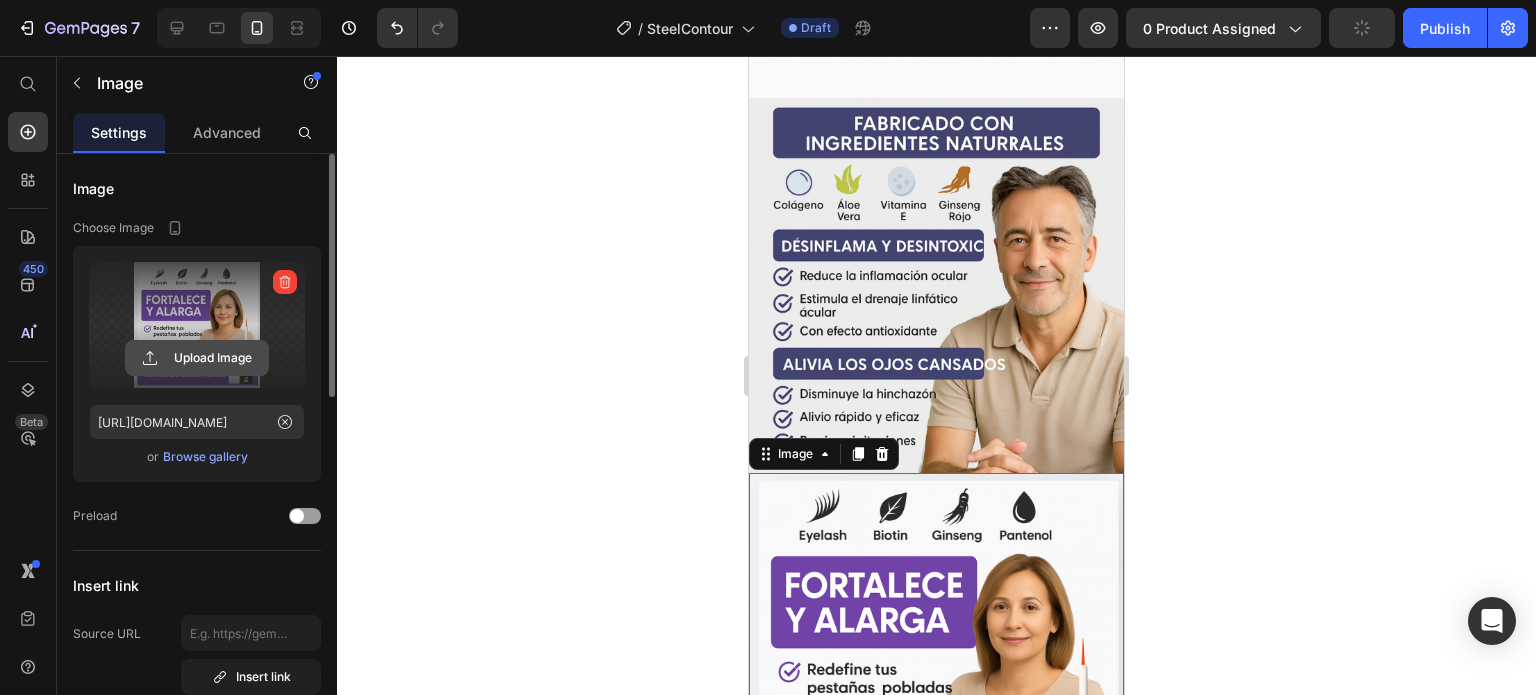 click 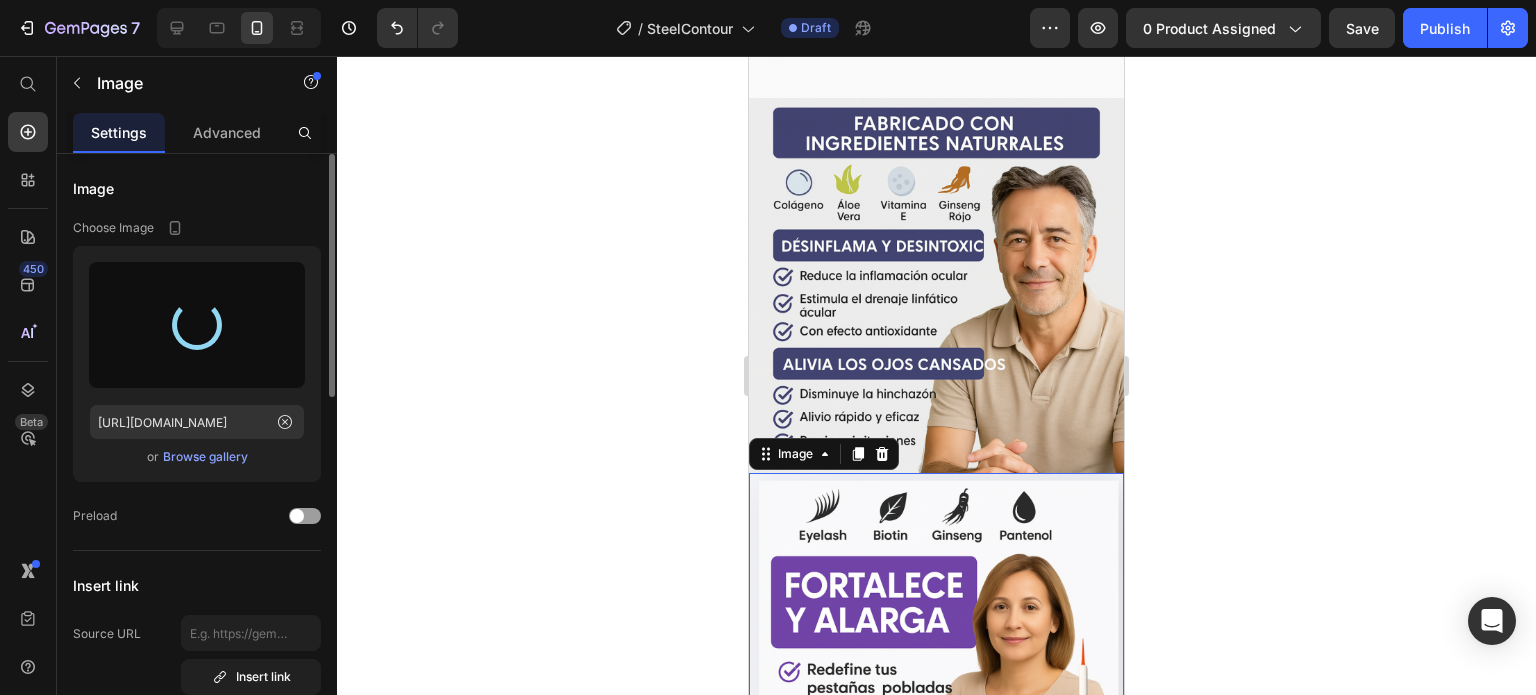 type on "[URL][DOMAIN_NAME]" 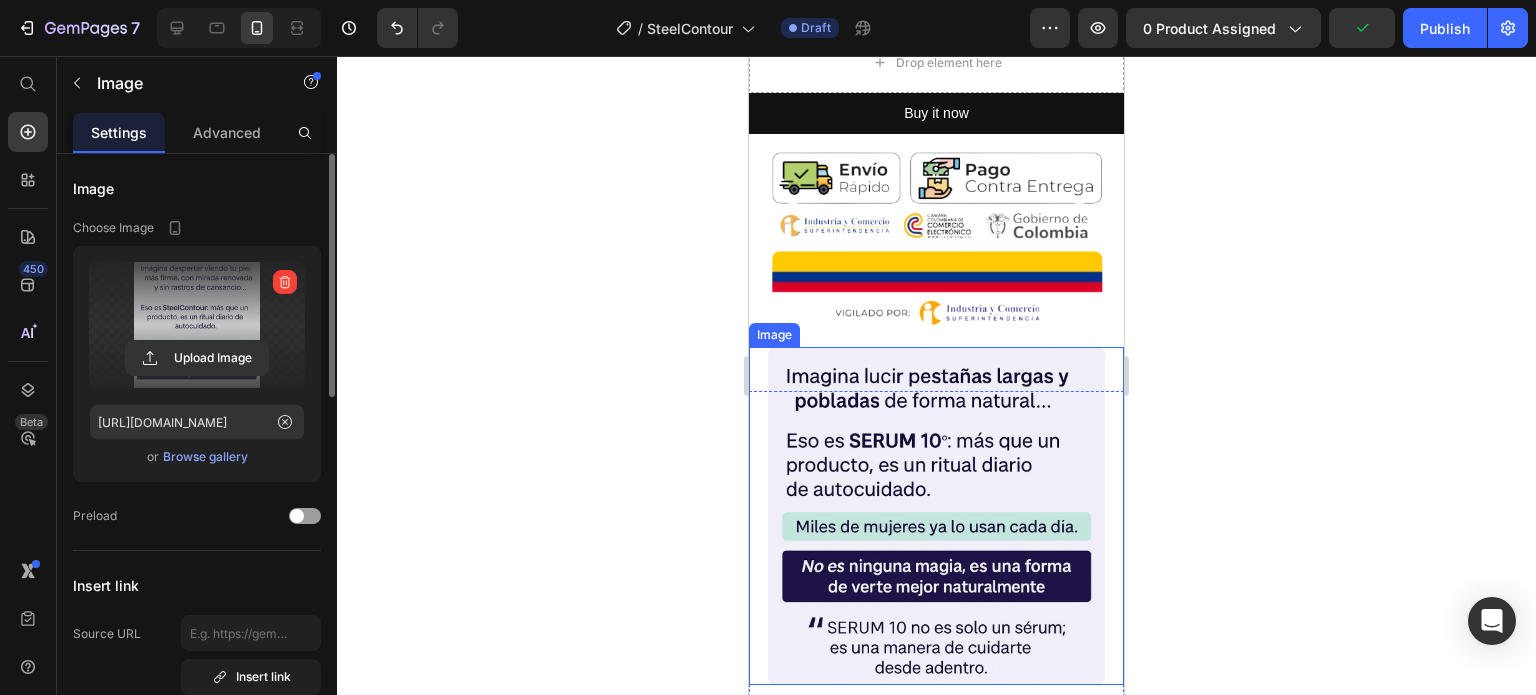 scroll, scrollTop: 4000, scrollLeft: 0, axis: vertical 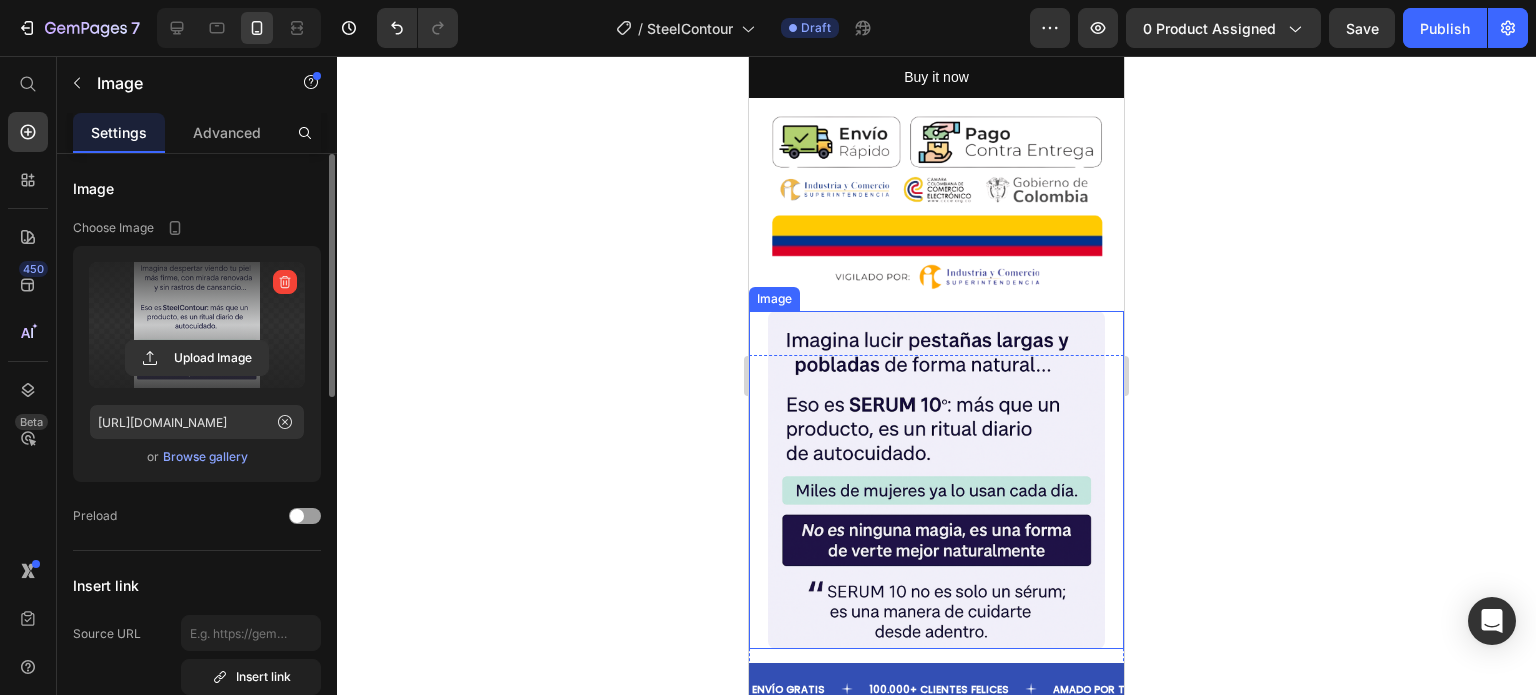 click at bounding box center [936, 480] 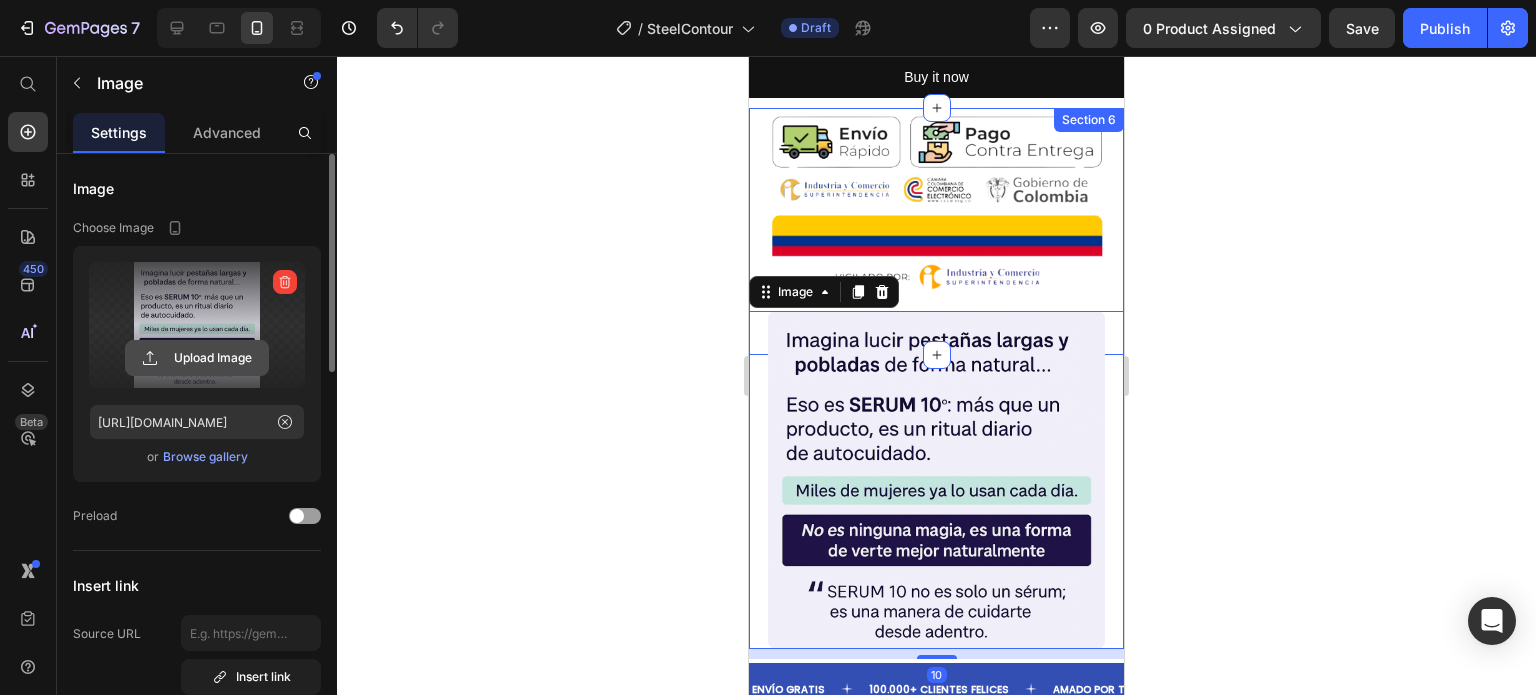 click 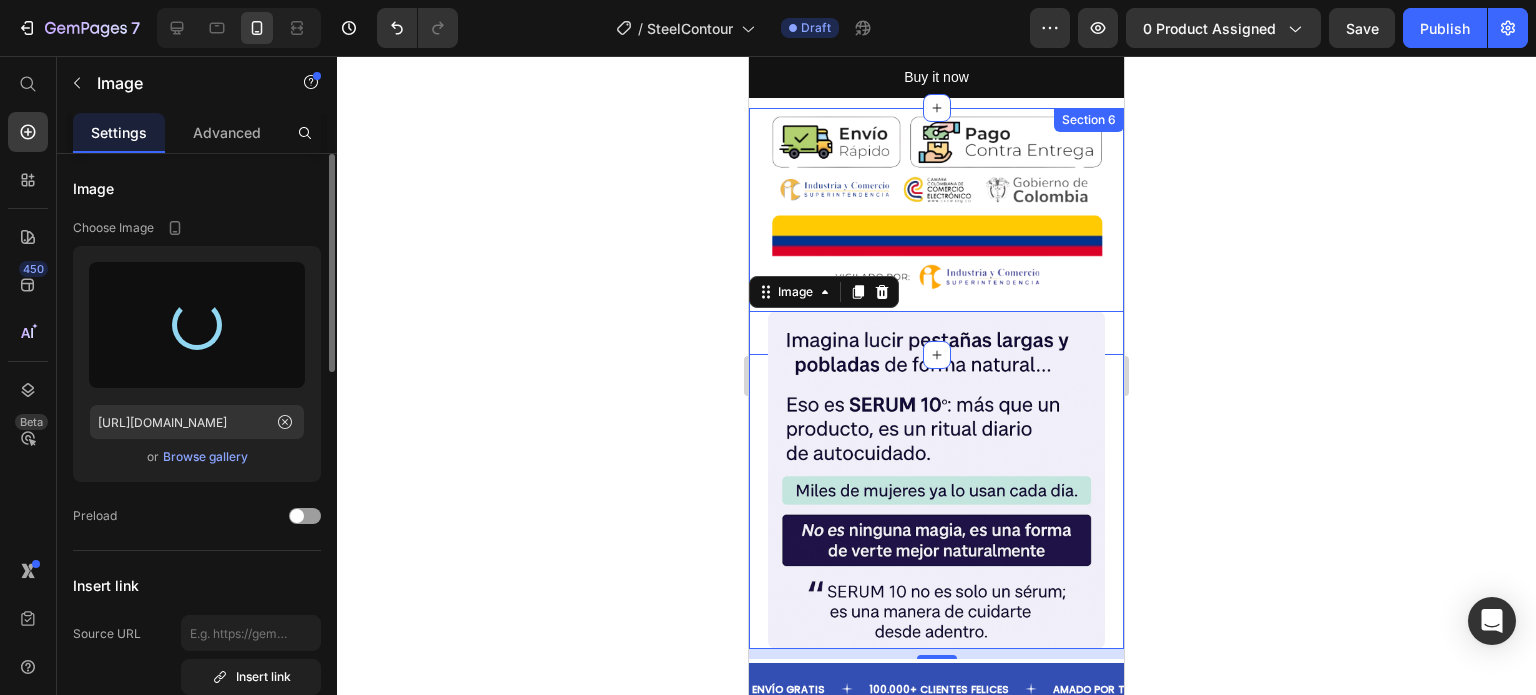 type on "[URL][DOMAIN_NAME]" 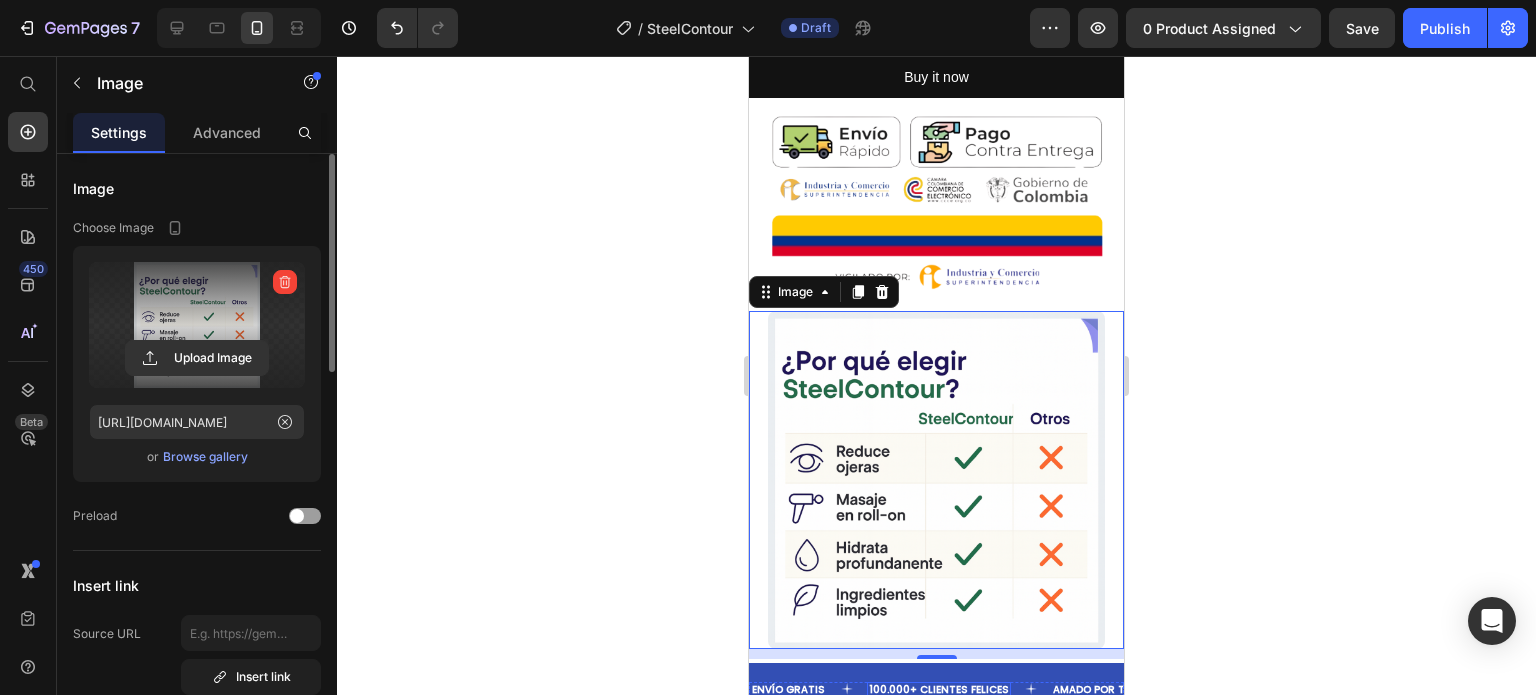 click on "100.000+ CLIENTES FELICES" at bounding box center (939, 689) 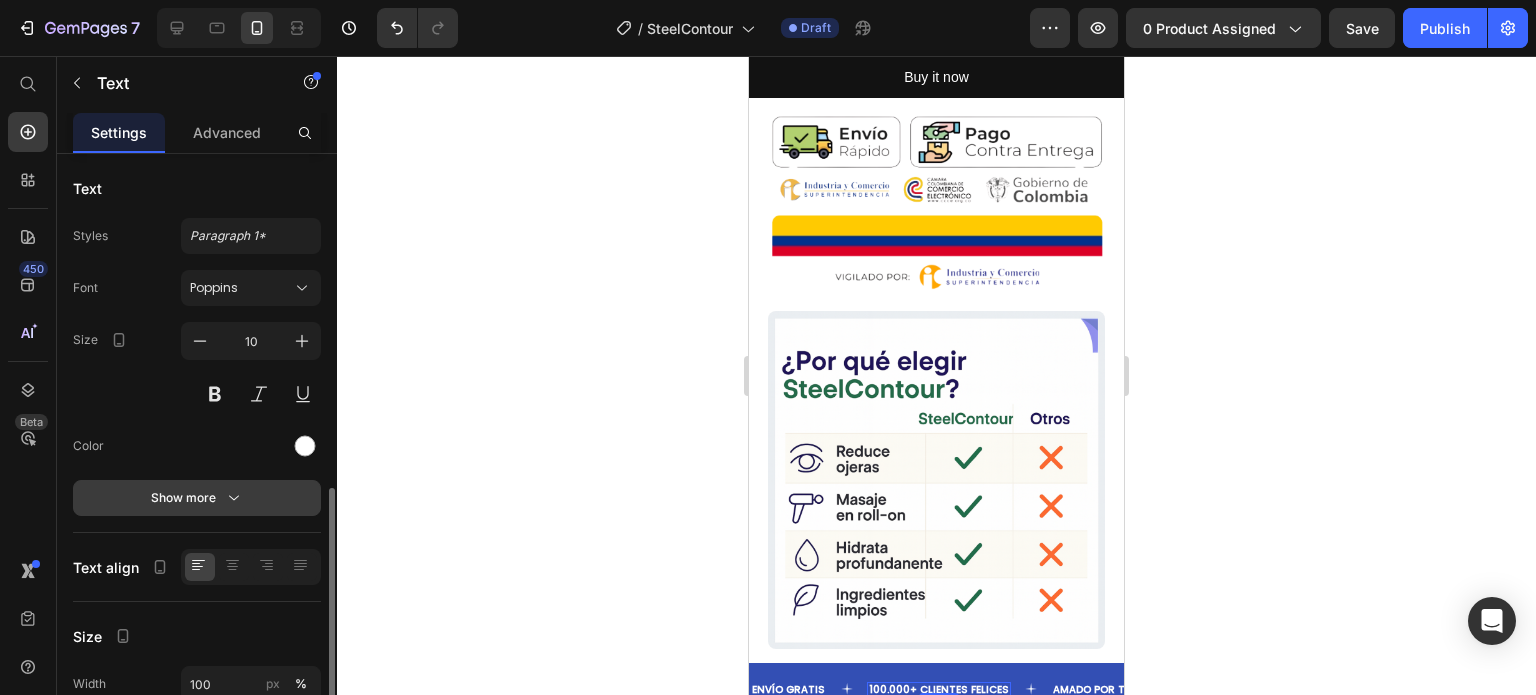 scroll, scrollTop: 200, scrollLeft: 0, axis: vertical 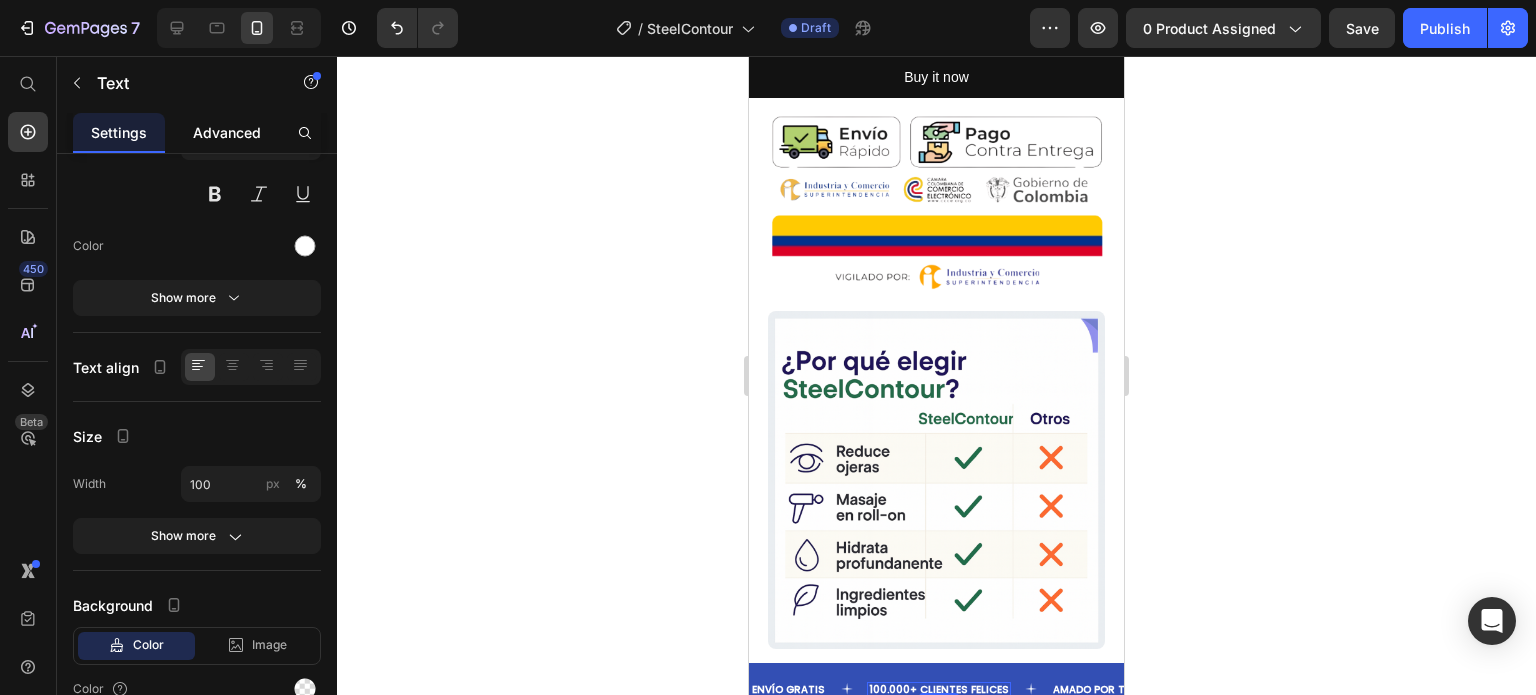 click on "Advanced" at bounding box center [227, 132] 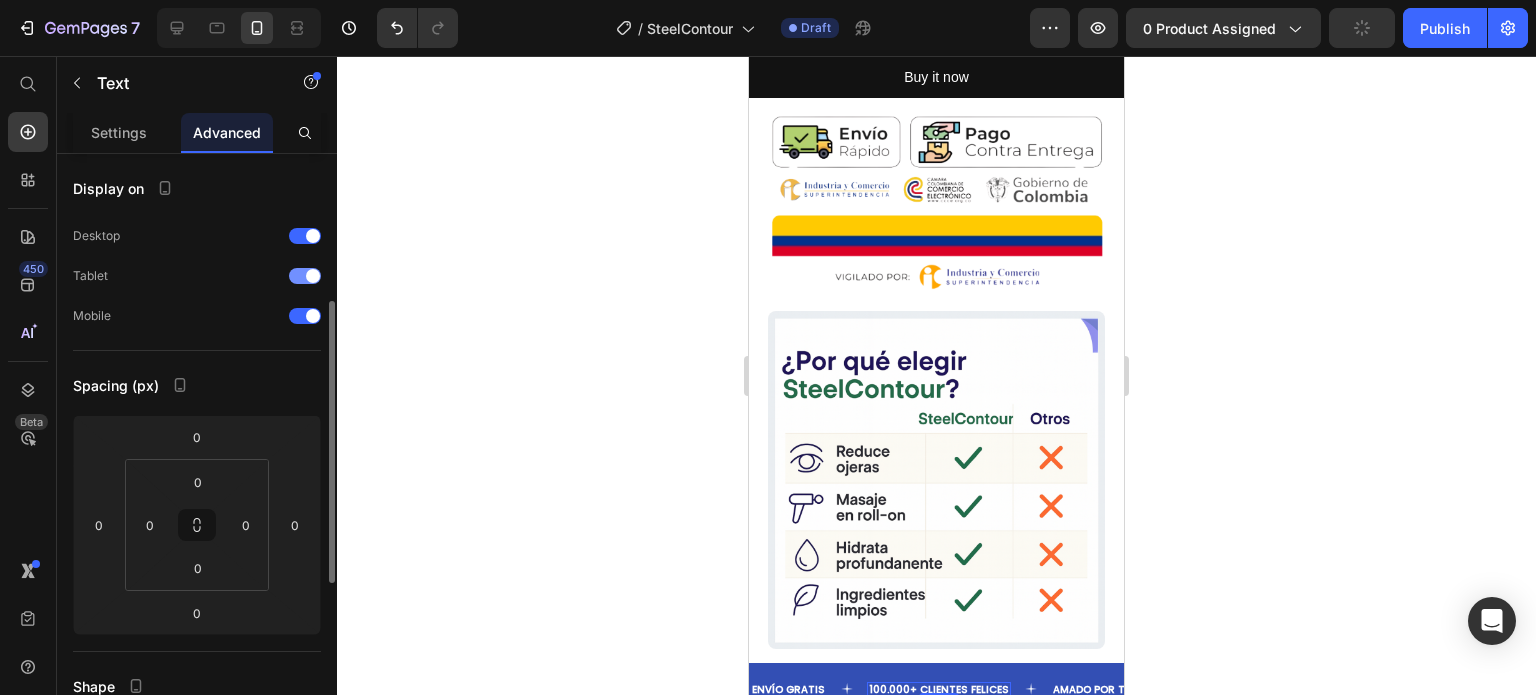 scroll, scrollTop: 200, scrollLeft: 0, axis: vertical 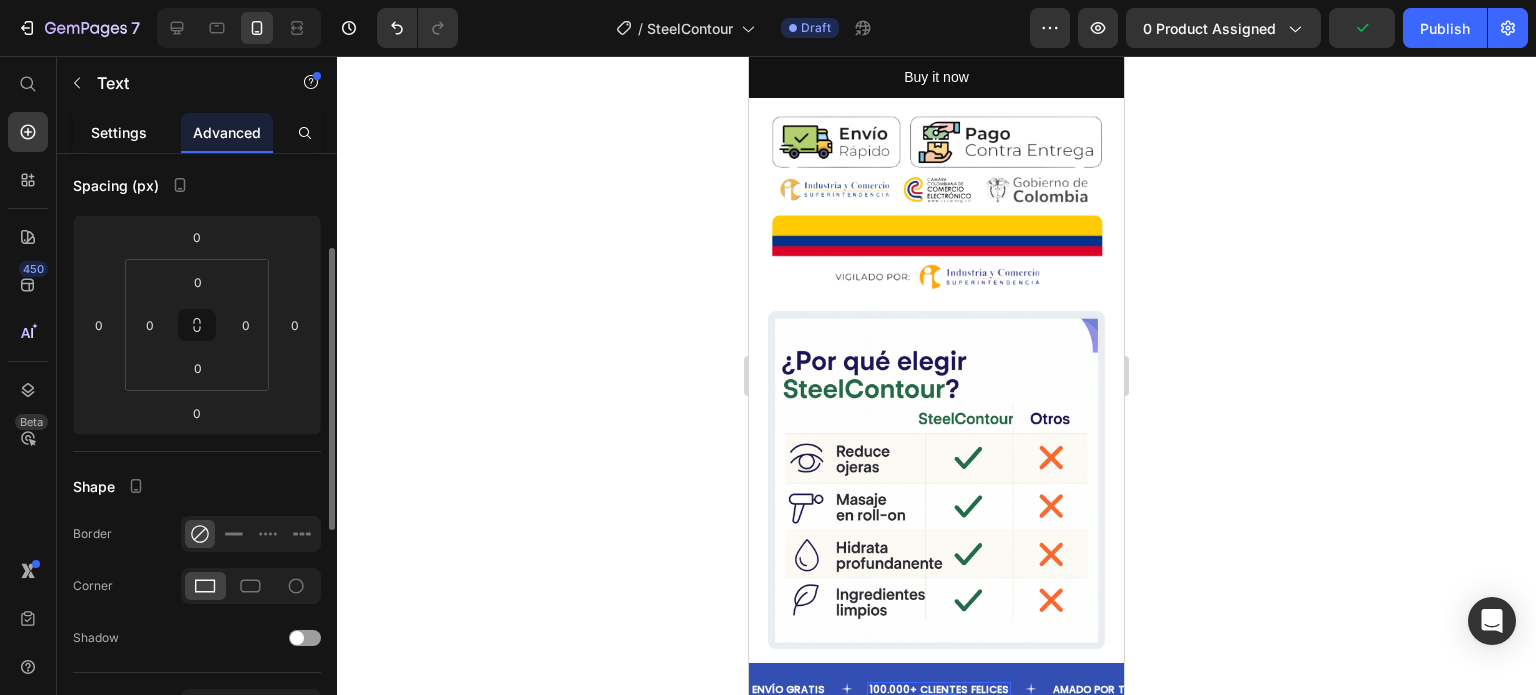 click on "Settings" at bounding box center (119, 132) 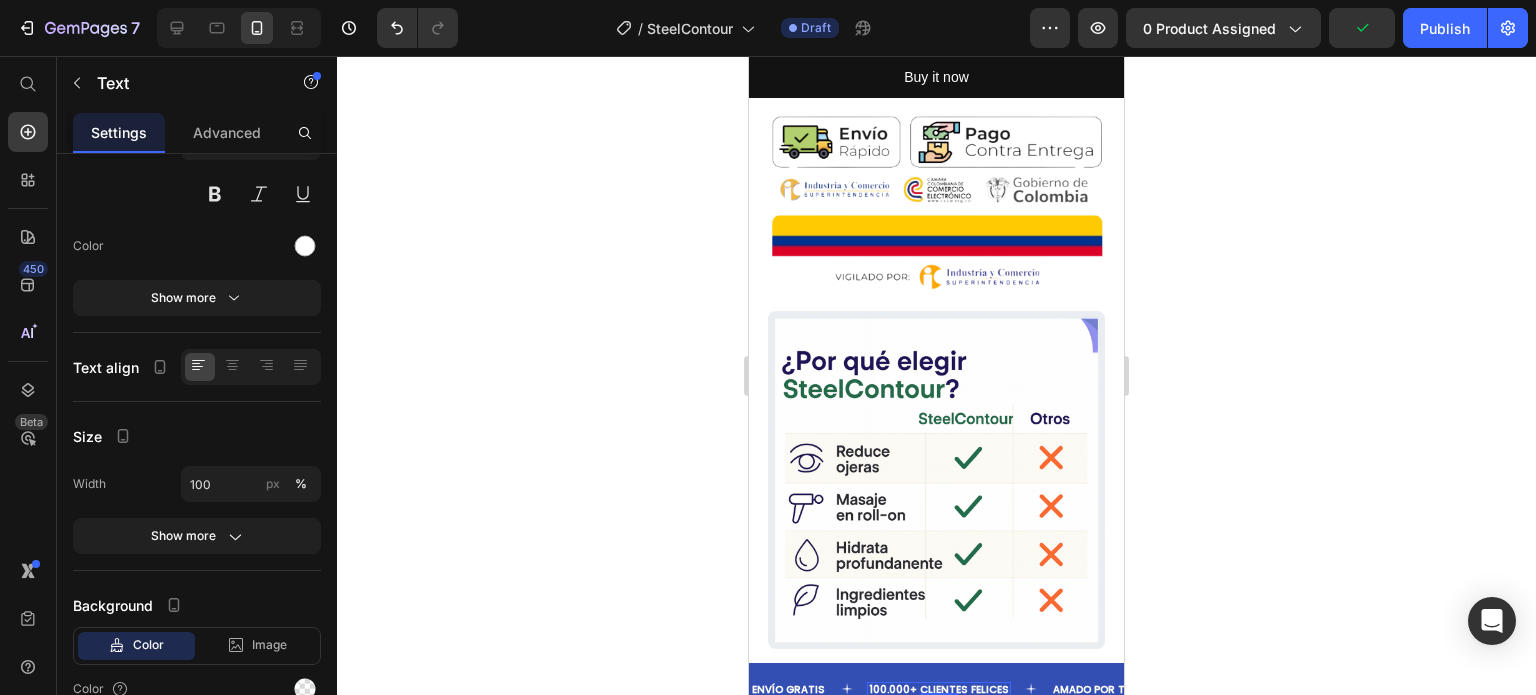 scroll, scrollTop: 0, scrollLeft: 0, axis: both 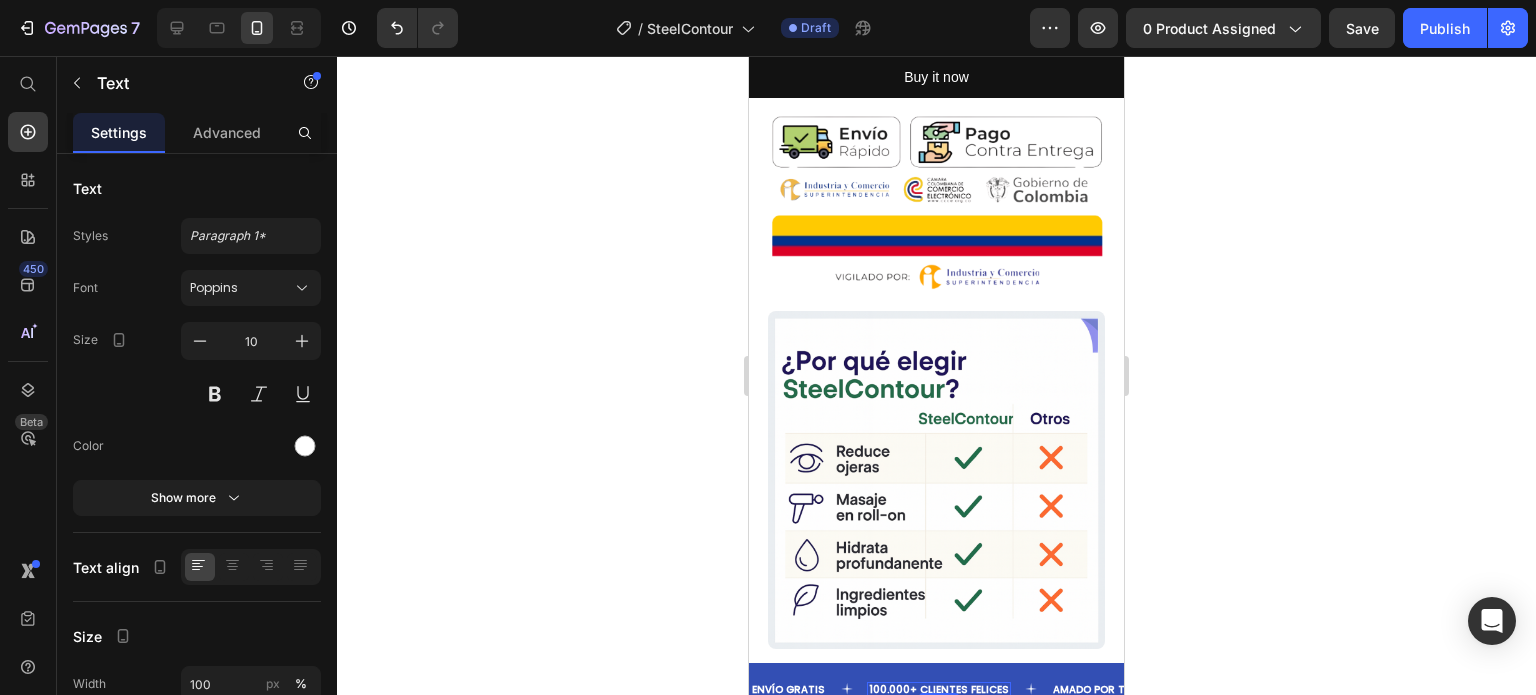 click on "100.000+ CLIENTES FELICES" at bounding box center (939, 689) 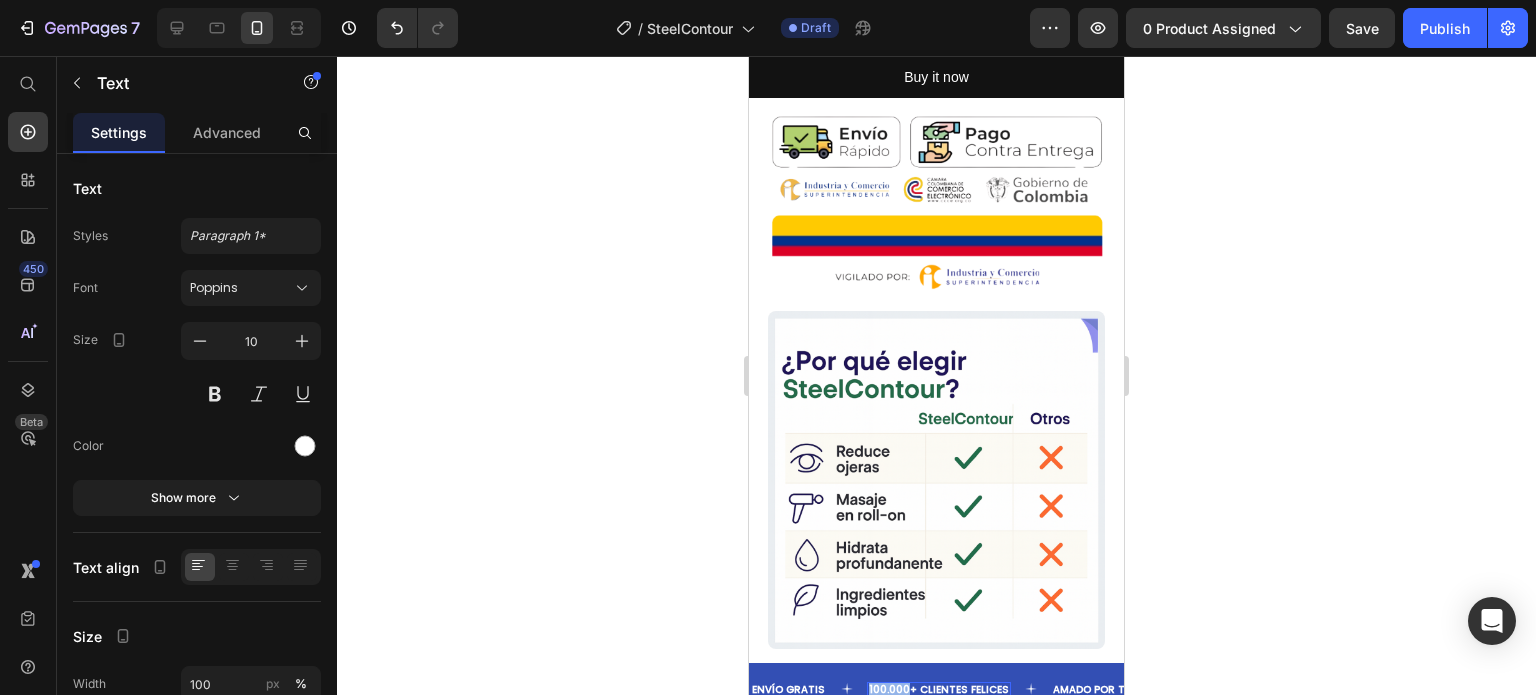 click on "100.000+ CLIENTES FELICES" at bounding box center [939, 689] 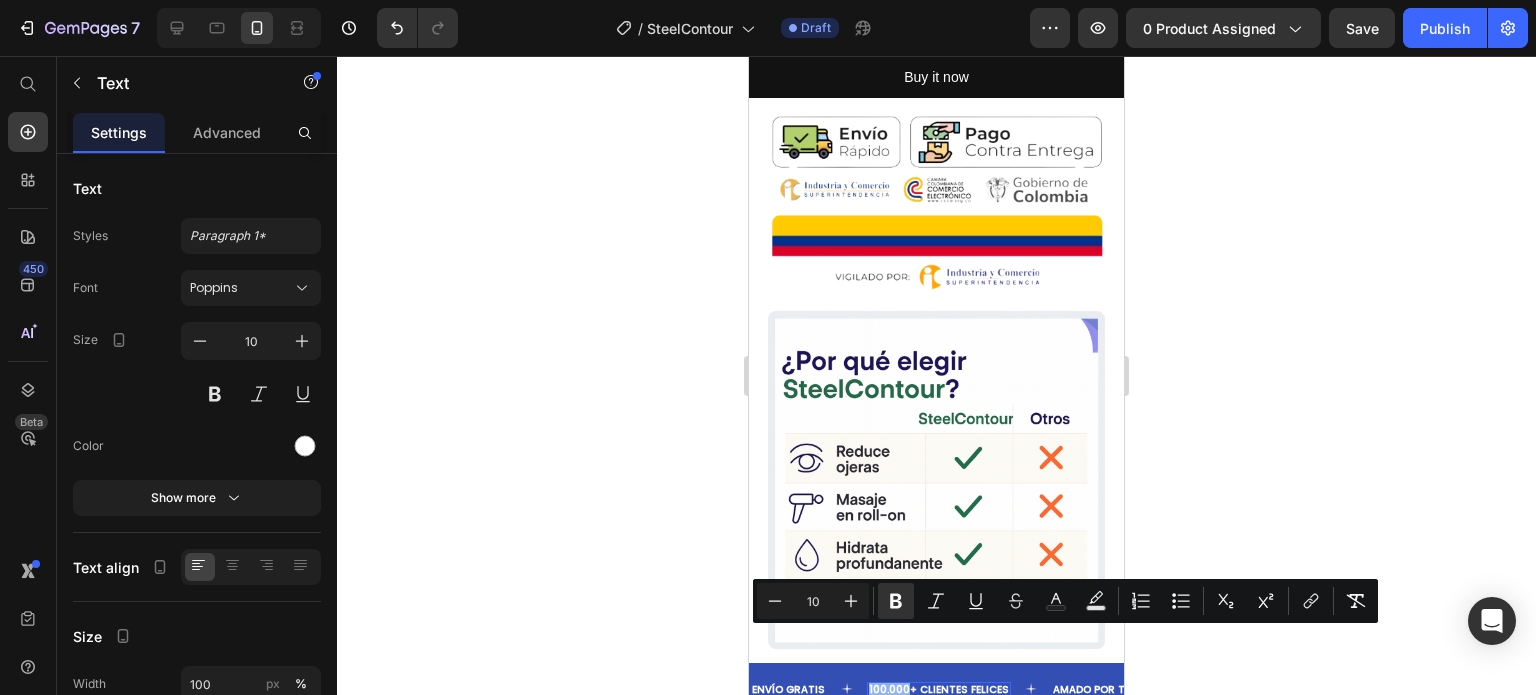 click on "100.000+ CLIENTES FELICES" at bounding box center [939, 689] 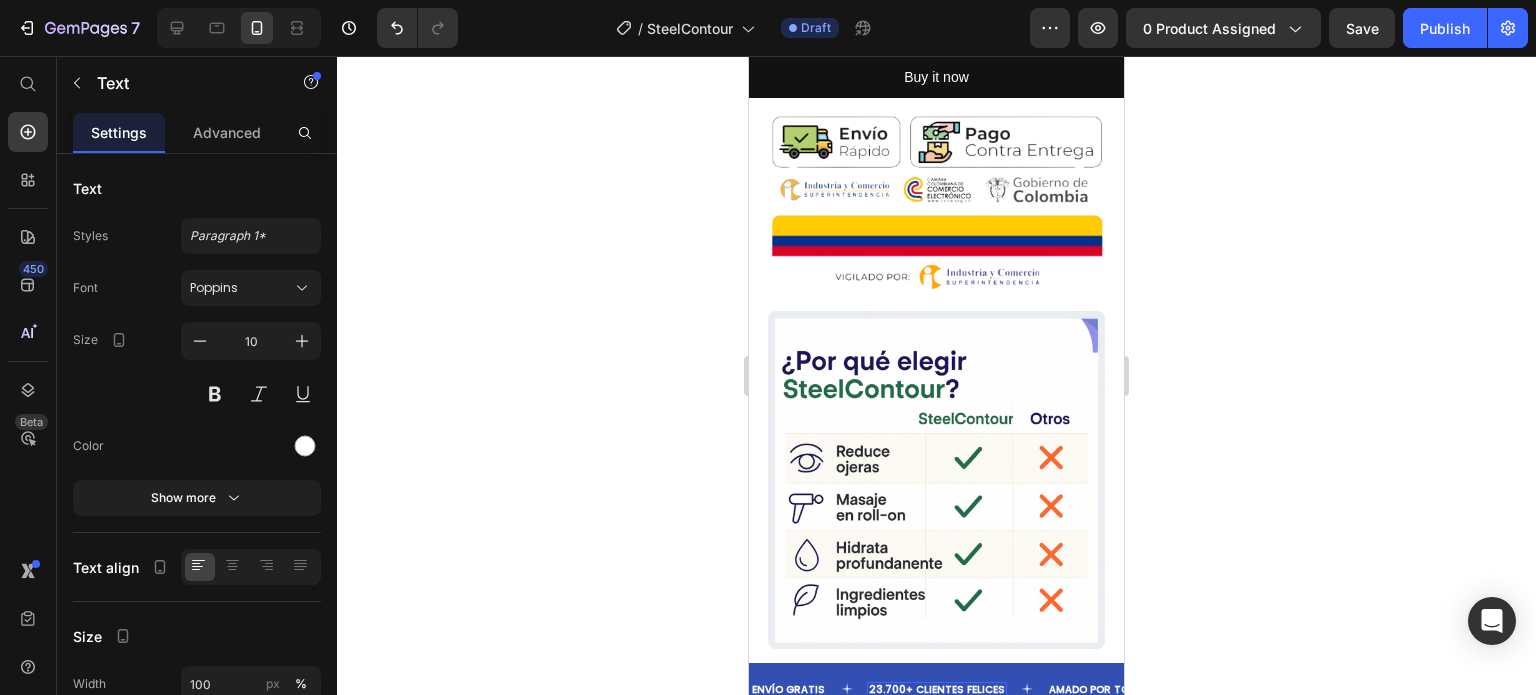 click 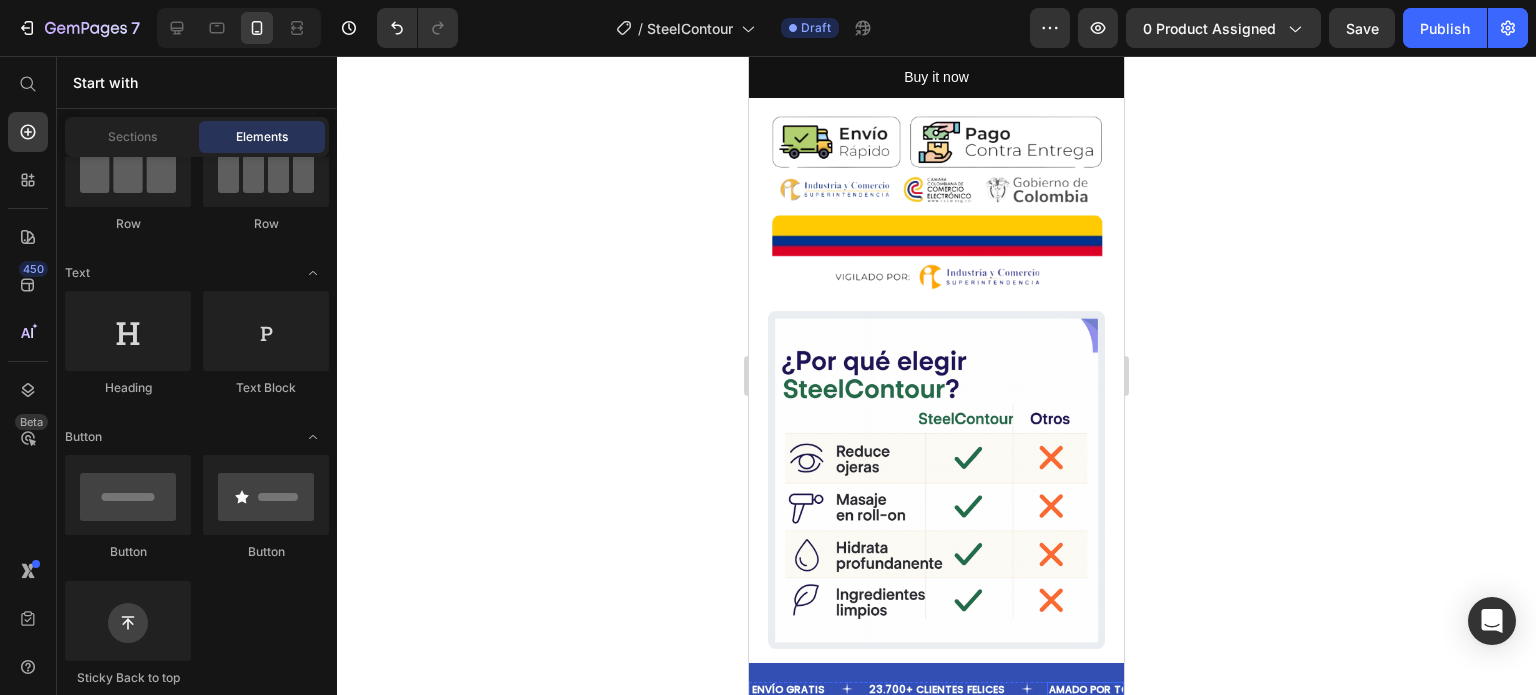 click on "AMADO POR TODOS" at bounding box center (1100, 689) 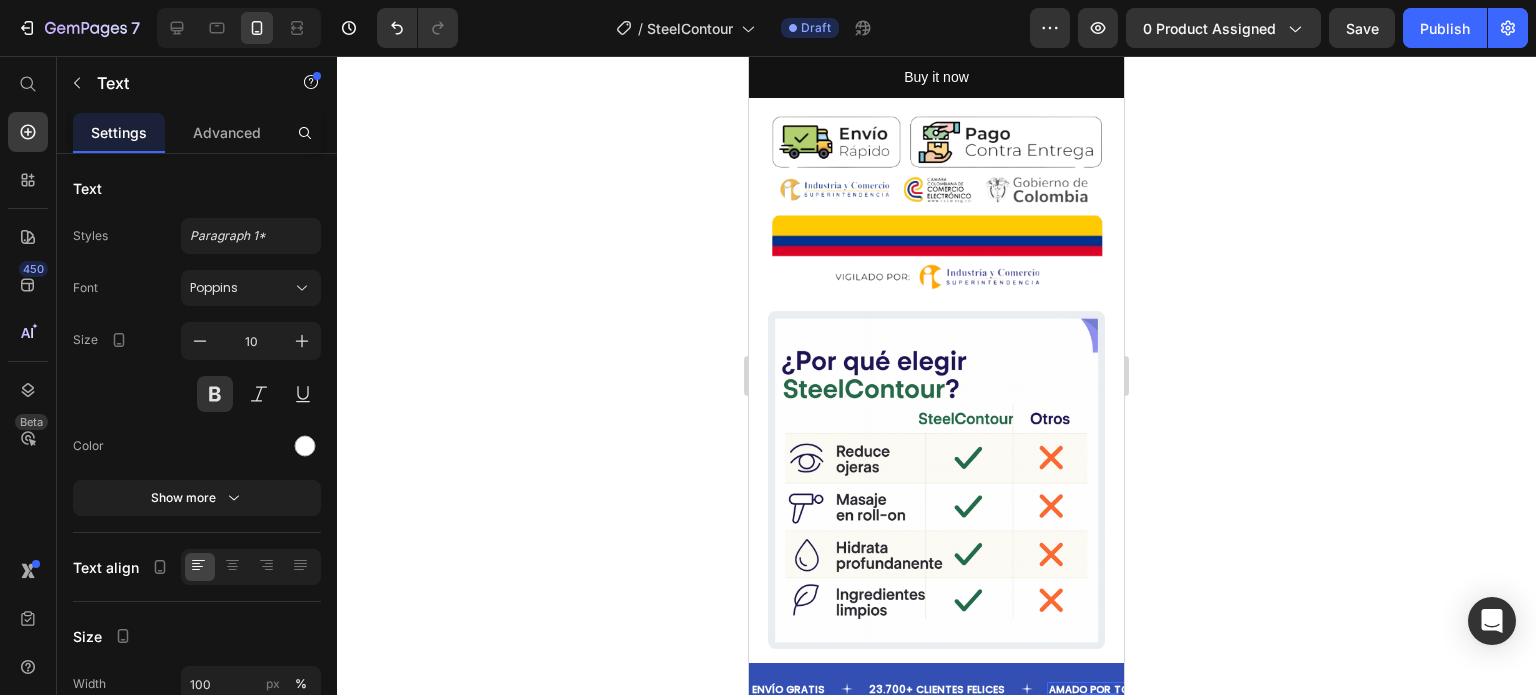 click on "AMADO POR TODOS" at bounding box center [1100, 689] 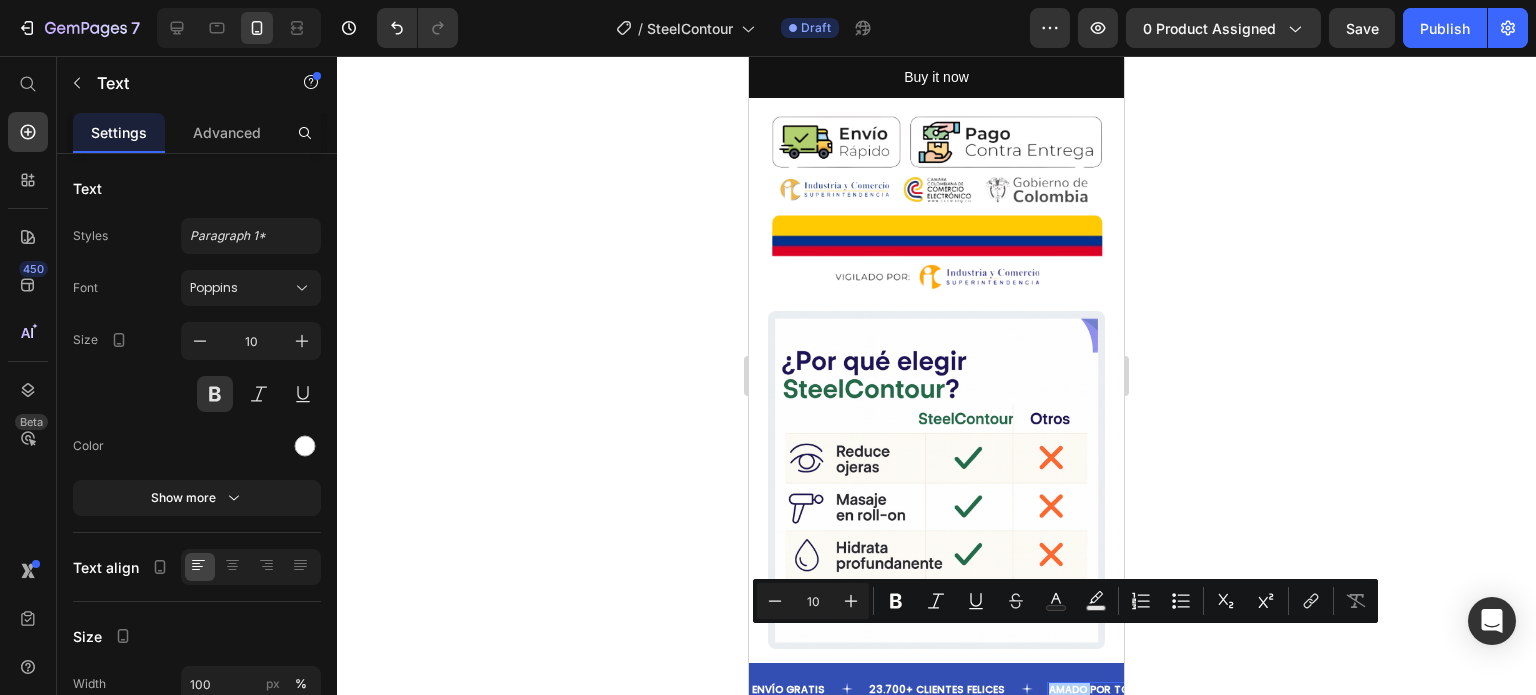 click 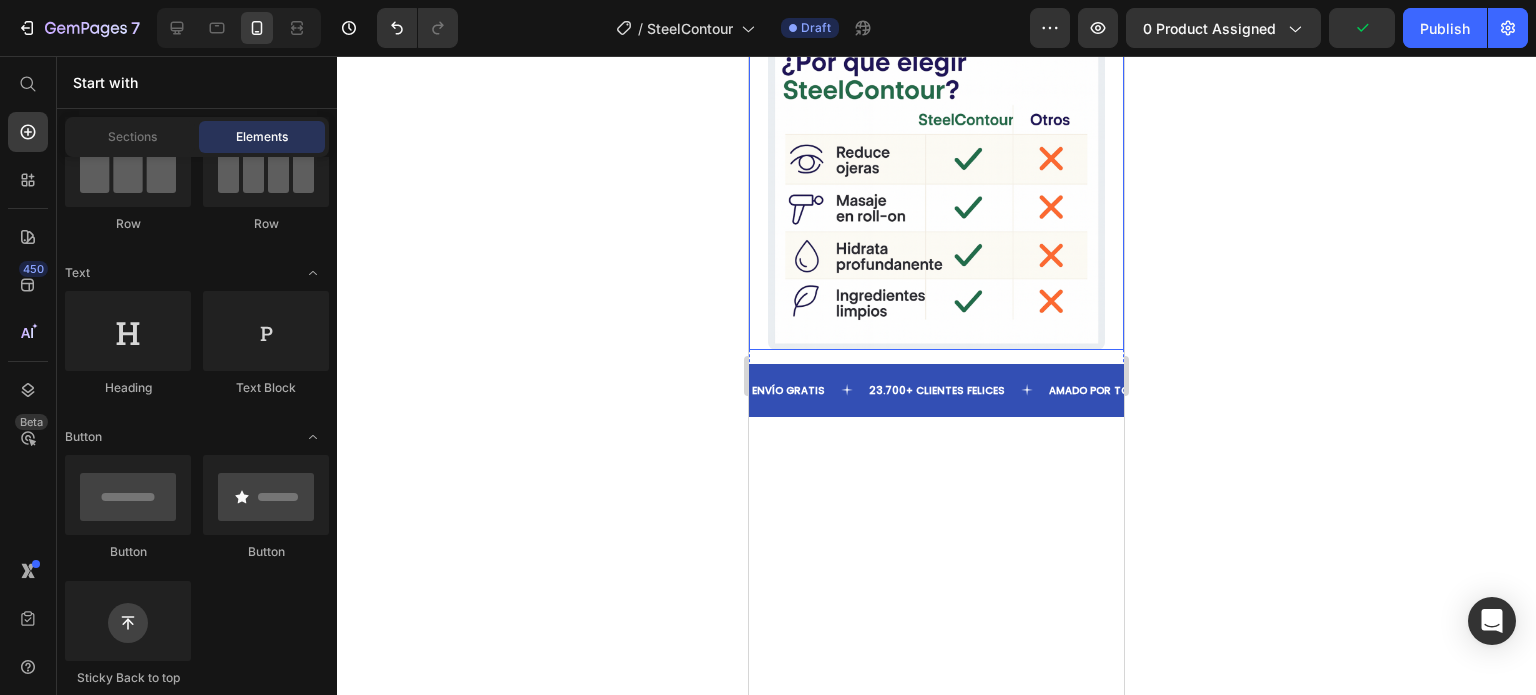 scroll, scrollTop: 4300, scrollLeft: 0, axis: vertical 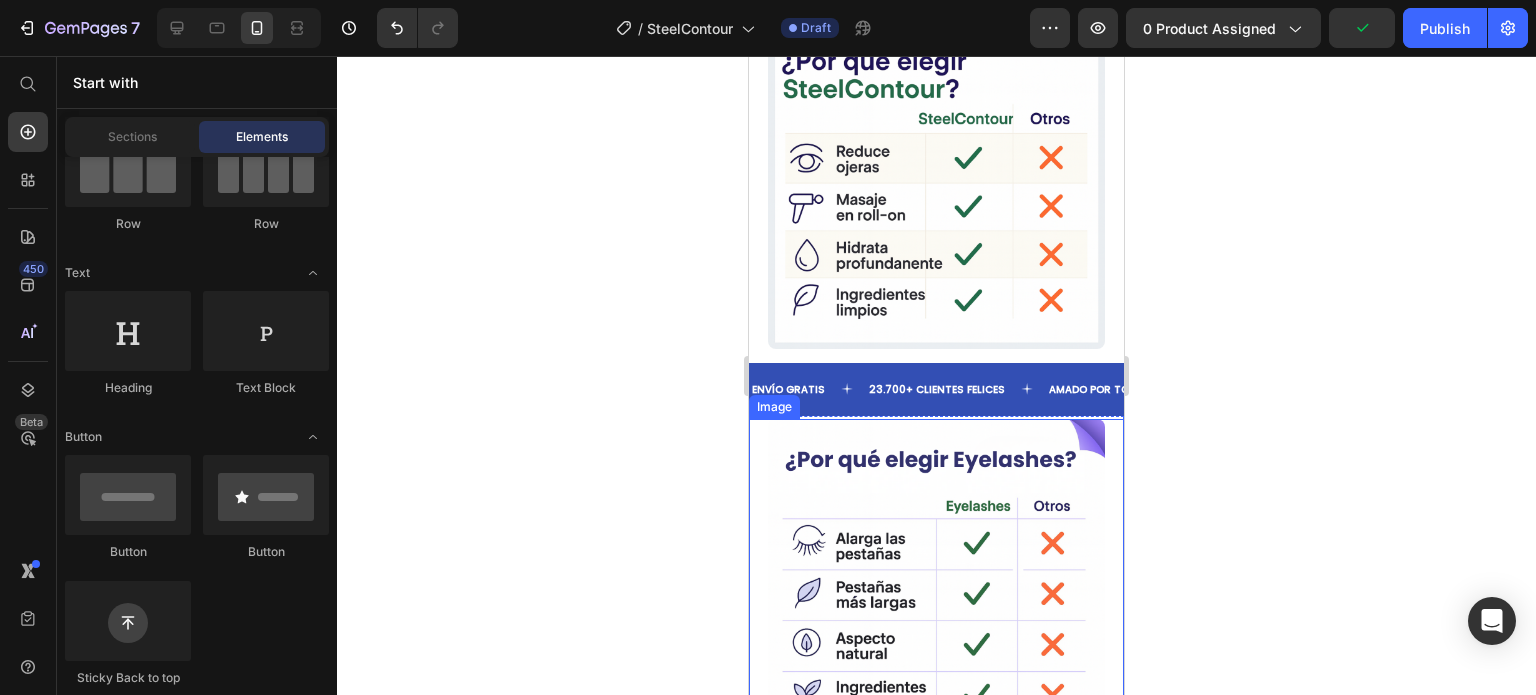 click at bounding box center [936, 588] 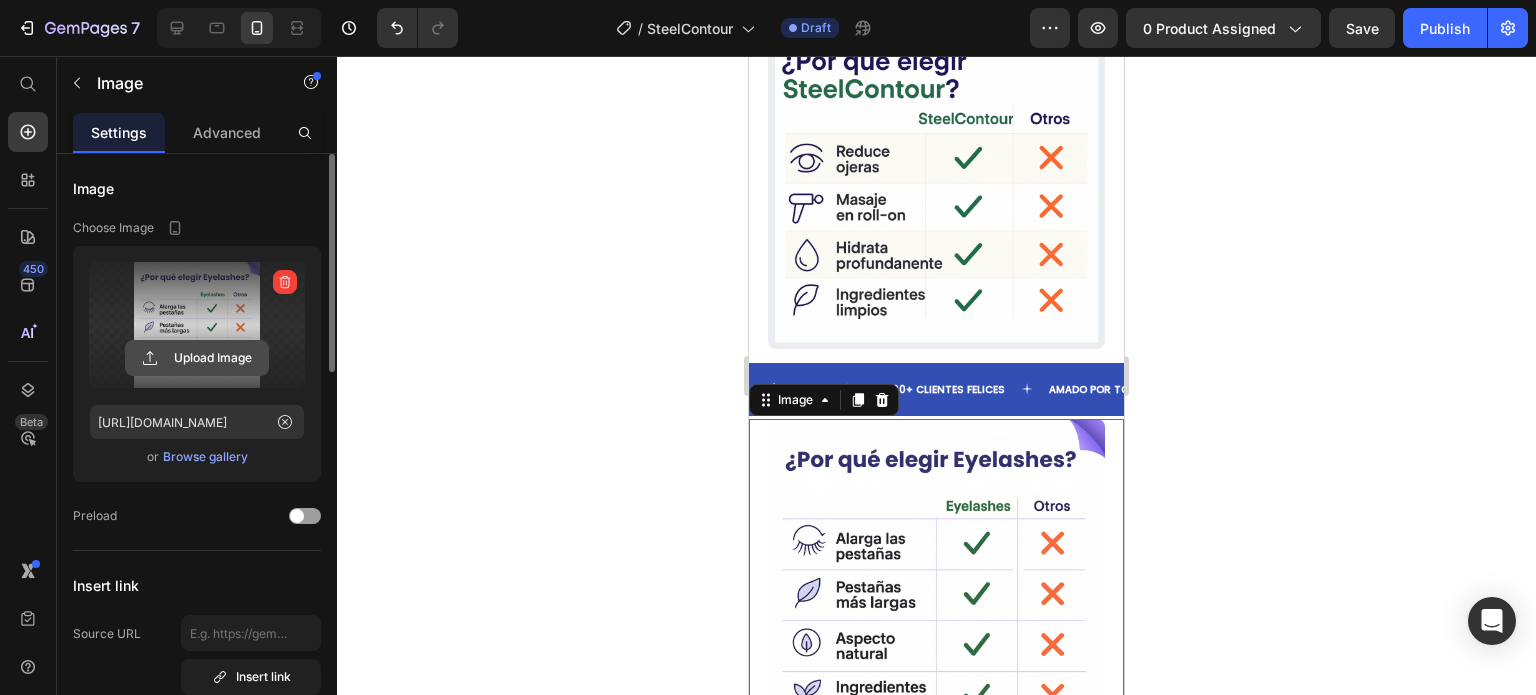click 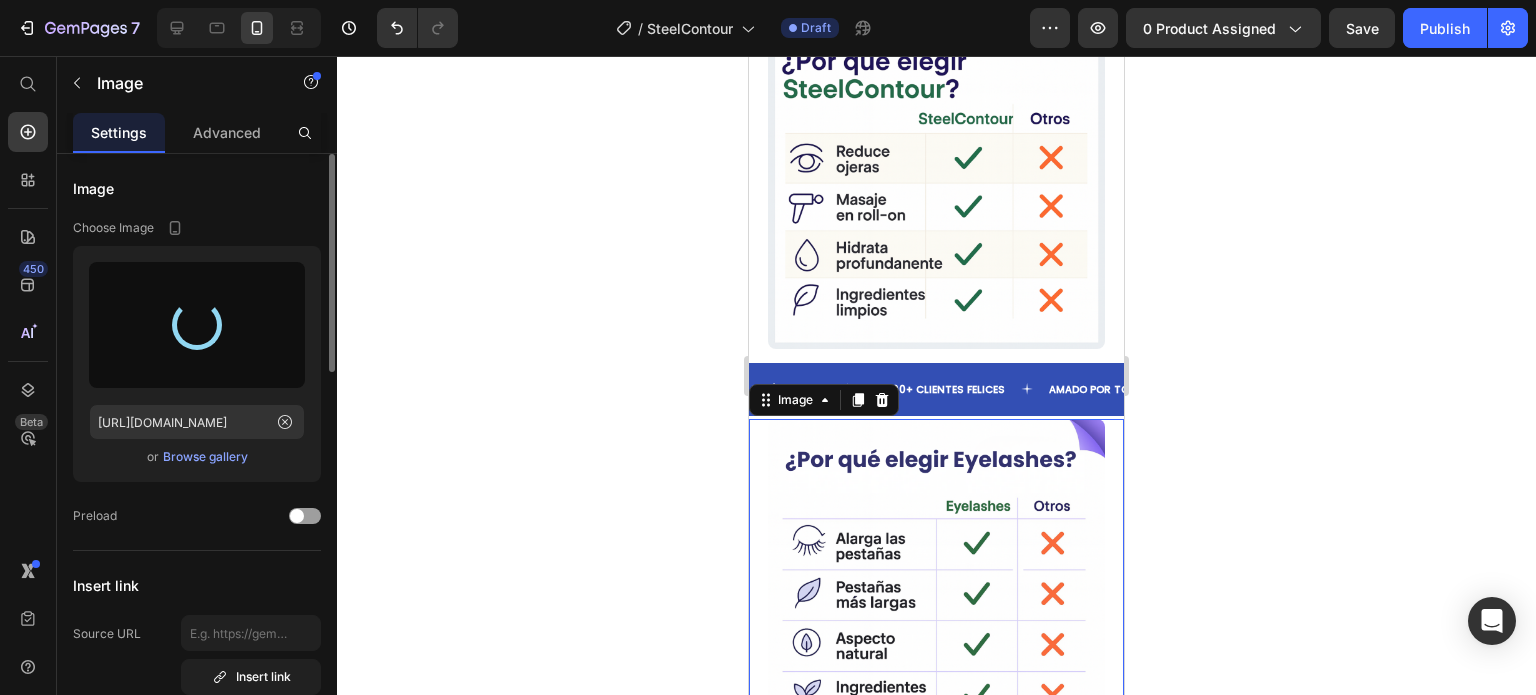 type on "[URL][DOMAIN_NAME]" 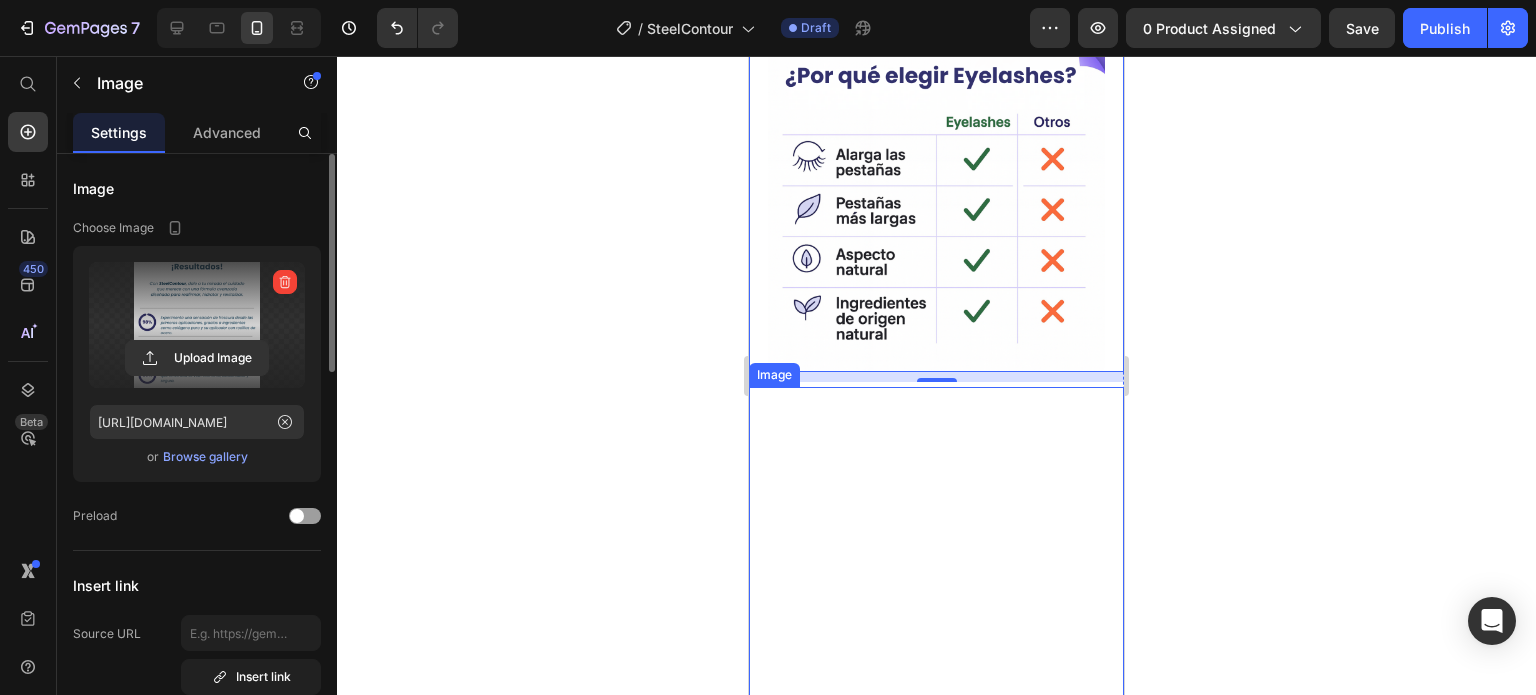scroll, scrollTop: 4700, scrollLeft: 0, axis: vertical 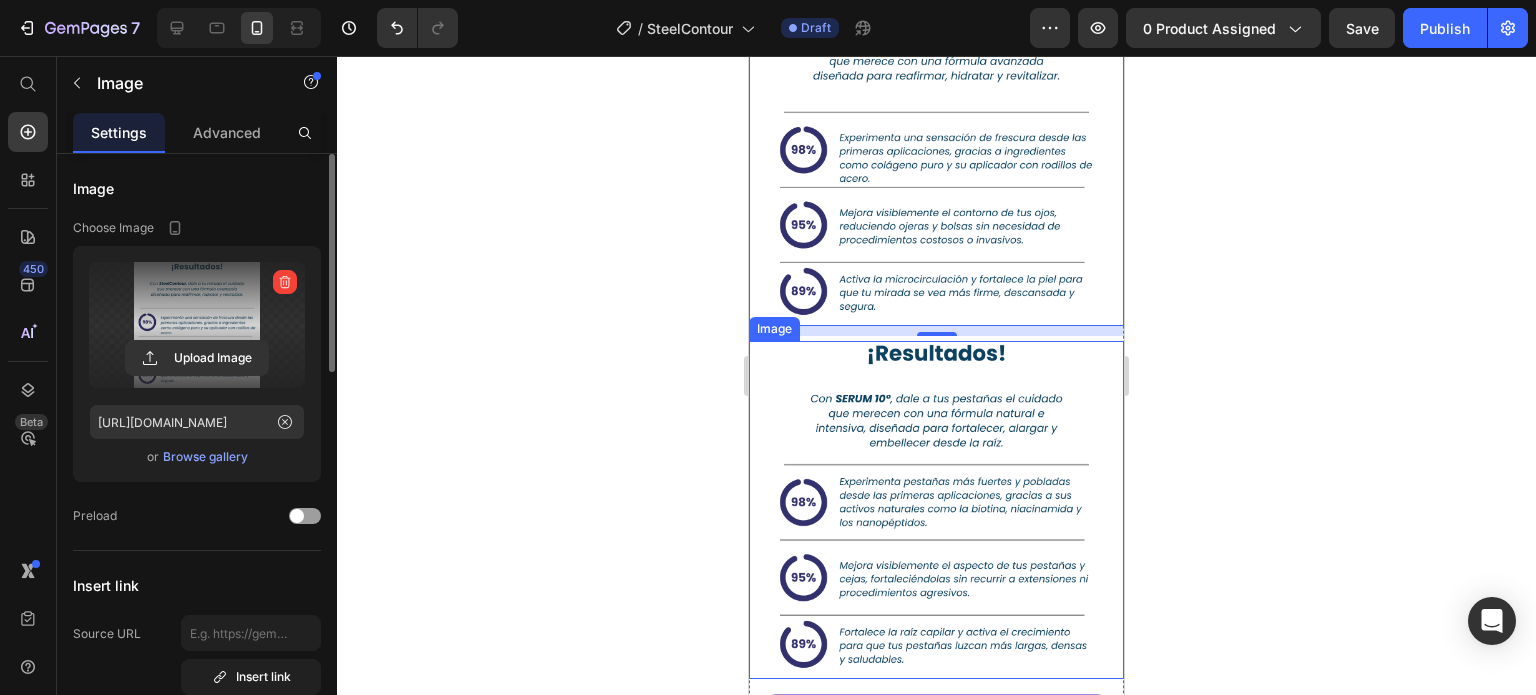 click at bounding box center (936, 510) 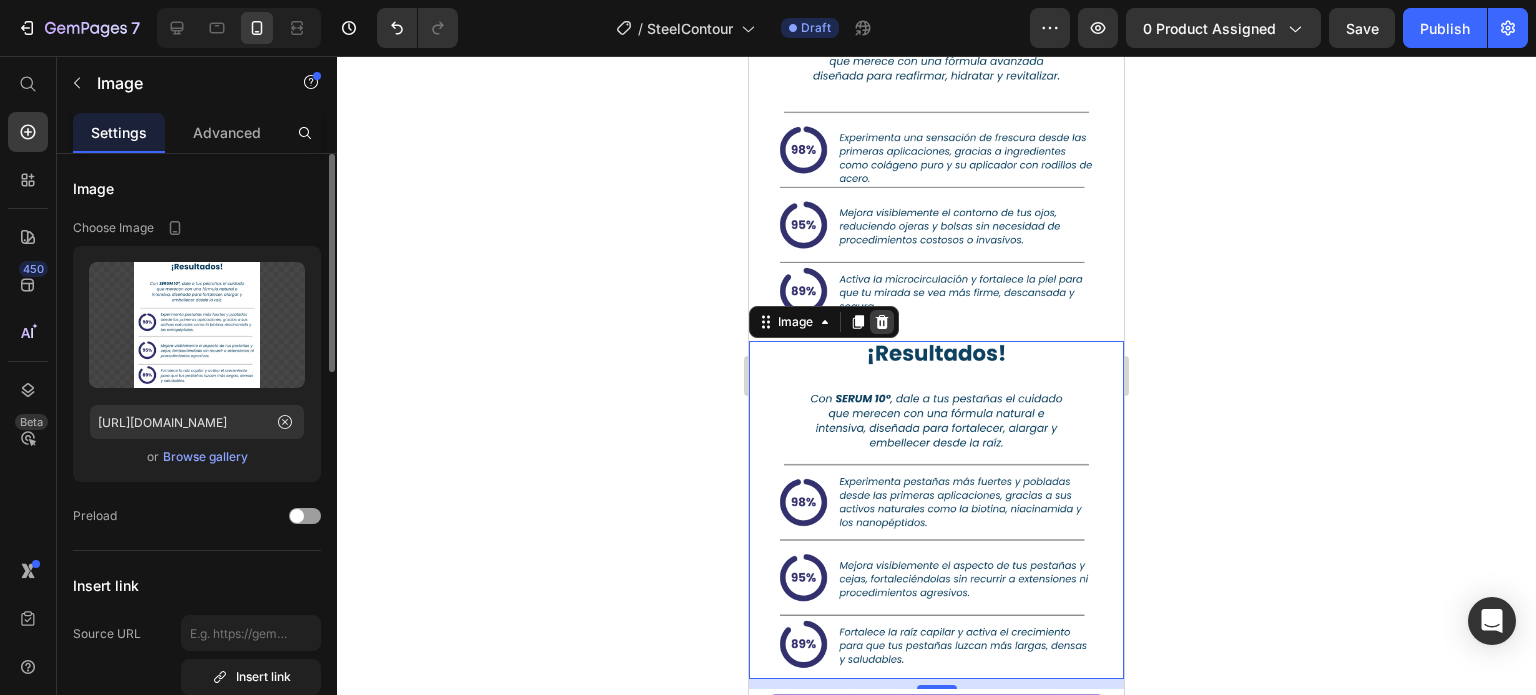 click 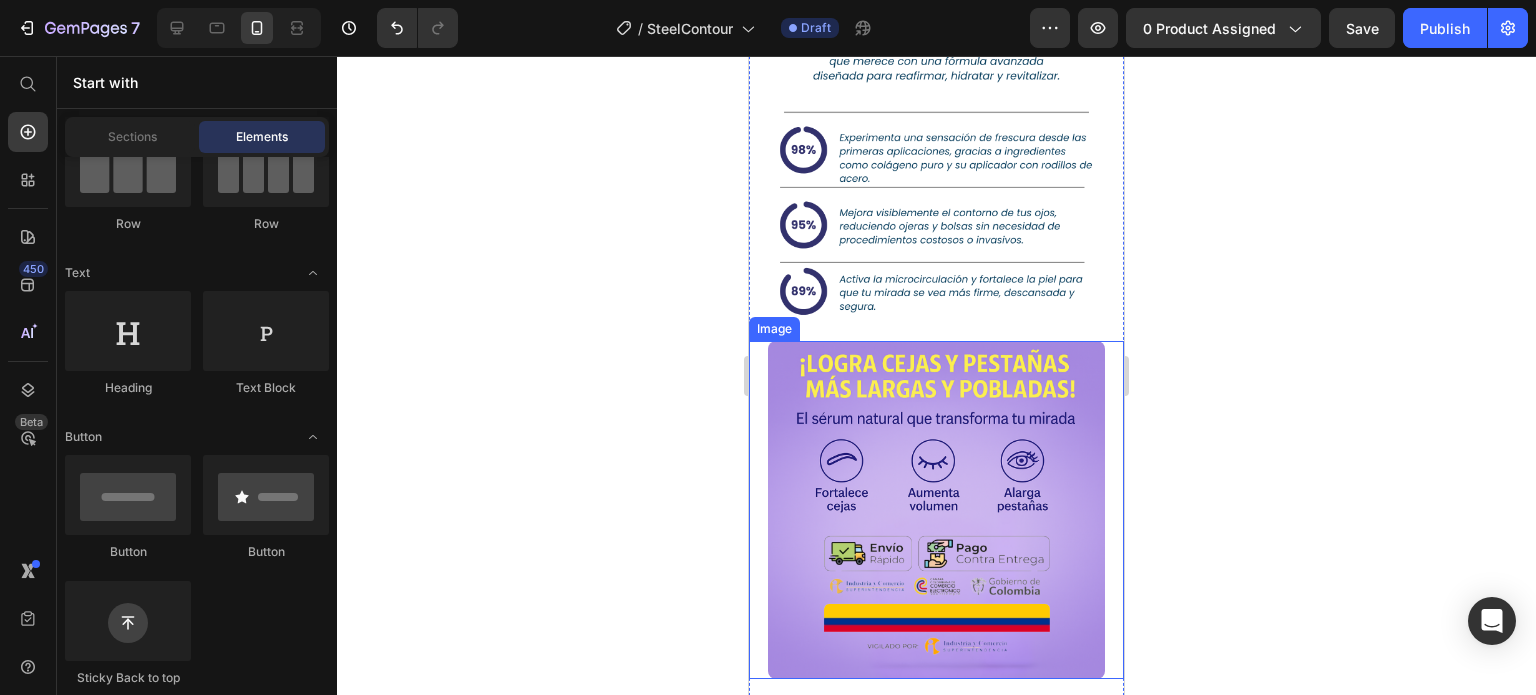click at bounding box center [936, 510] 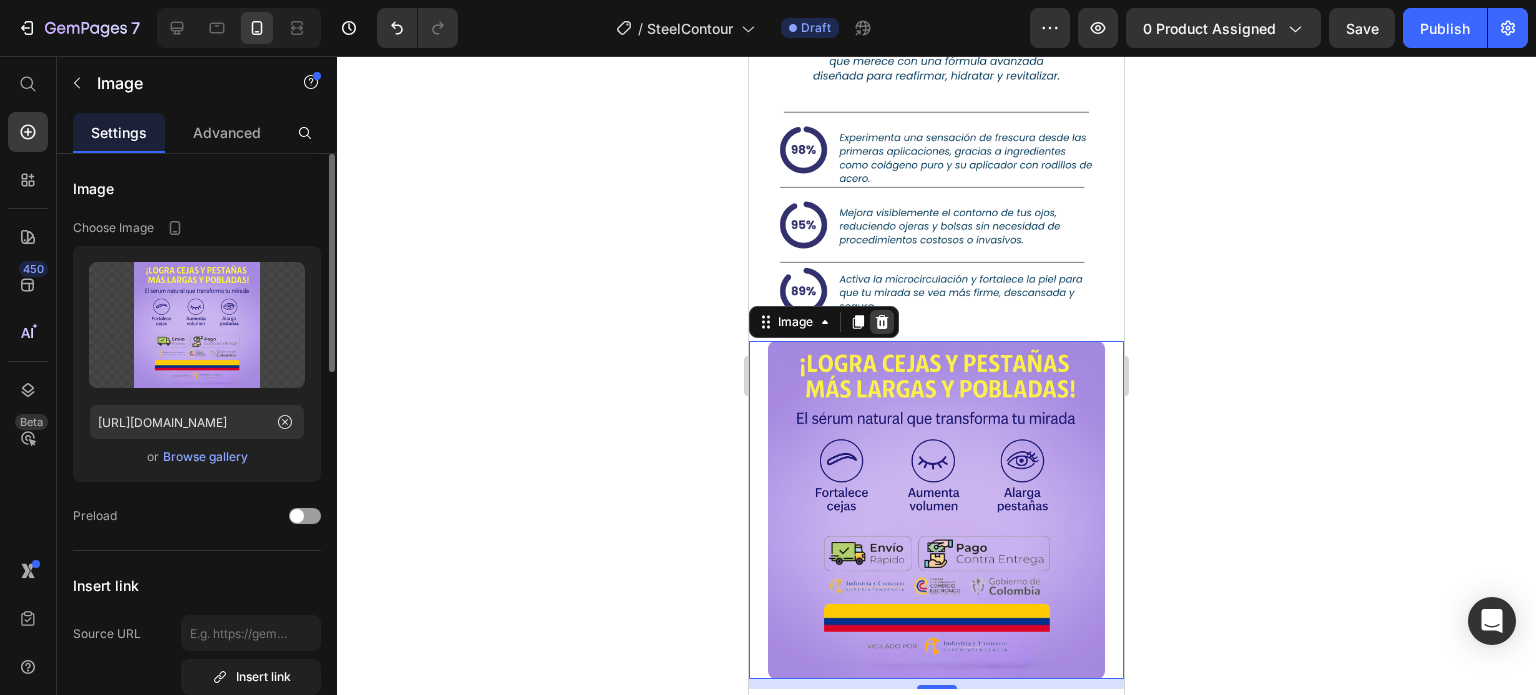 click 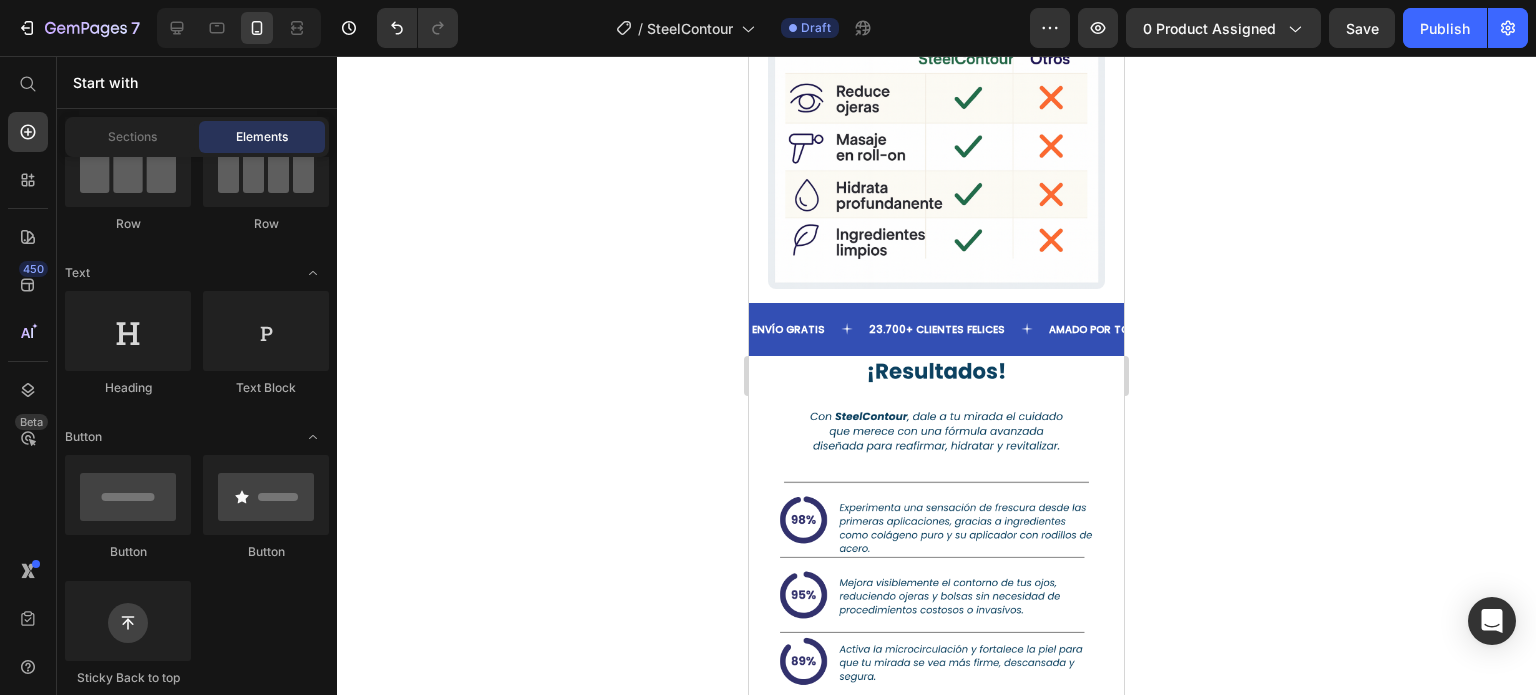 scroll, scrollTop: 4213, scrollLeft: 0, axis: vertical 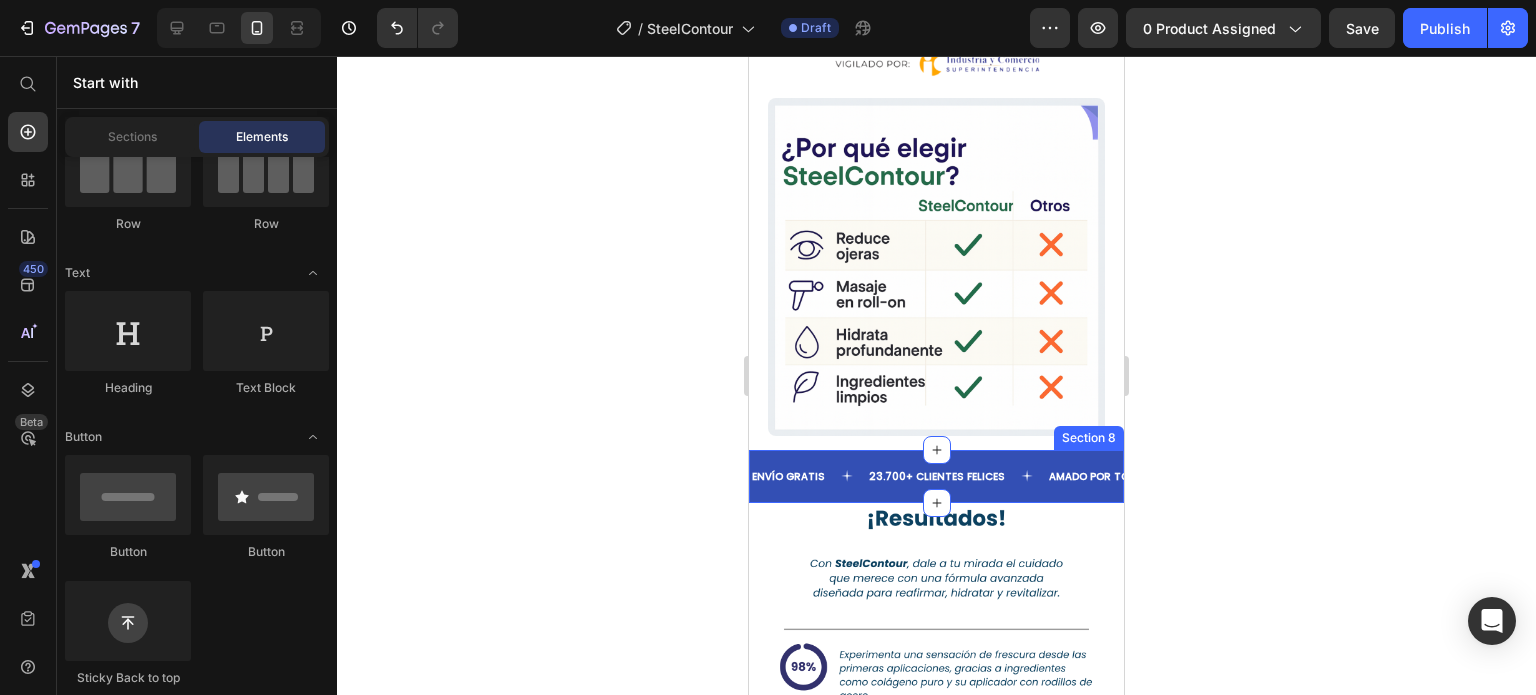 click on "ENVÍO GRATIS Text
23.700+ CLIENTES FELICES Text
[PERSON_NAME] POR TODOS Text
ENVÍO GRATIS Text
23.700+ CLIENTES FELICES Text
[PERSON_NAME] POR TODOS Text
Marquee Section 8" at bounding box center [936, 476] 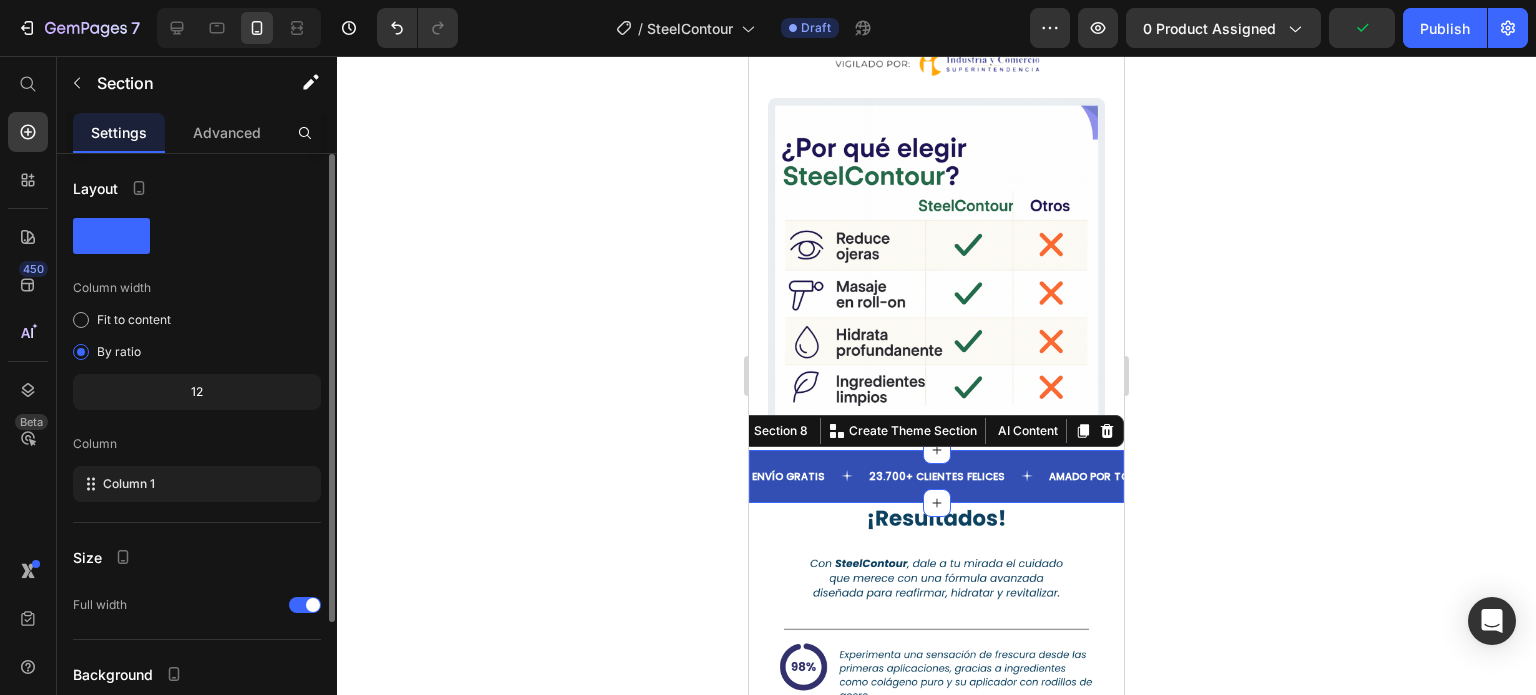 click 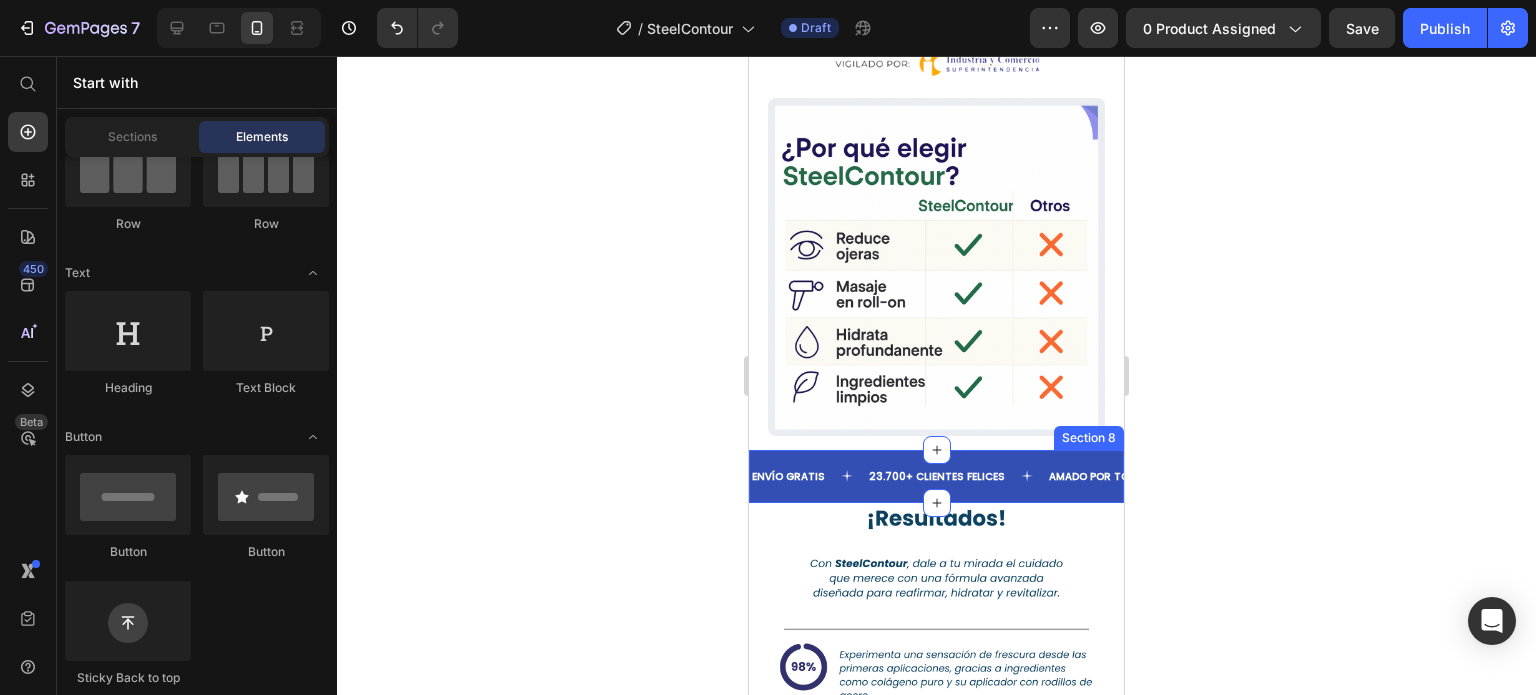 click on "ENVÍO GRATIS Text
23.700+ CLIENTES FELICES Text
[PERSON_NAME] POR TODOS Text
ENVÍO GRATIS Text
23.700+ CLIENTES FELICES Text
[PERSON_NAME] POR TODOS Text
Marquee Section 8" at bounding box center [936, 476] 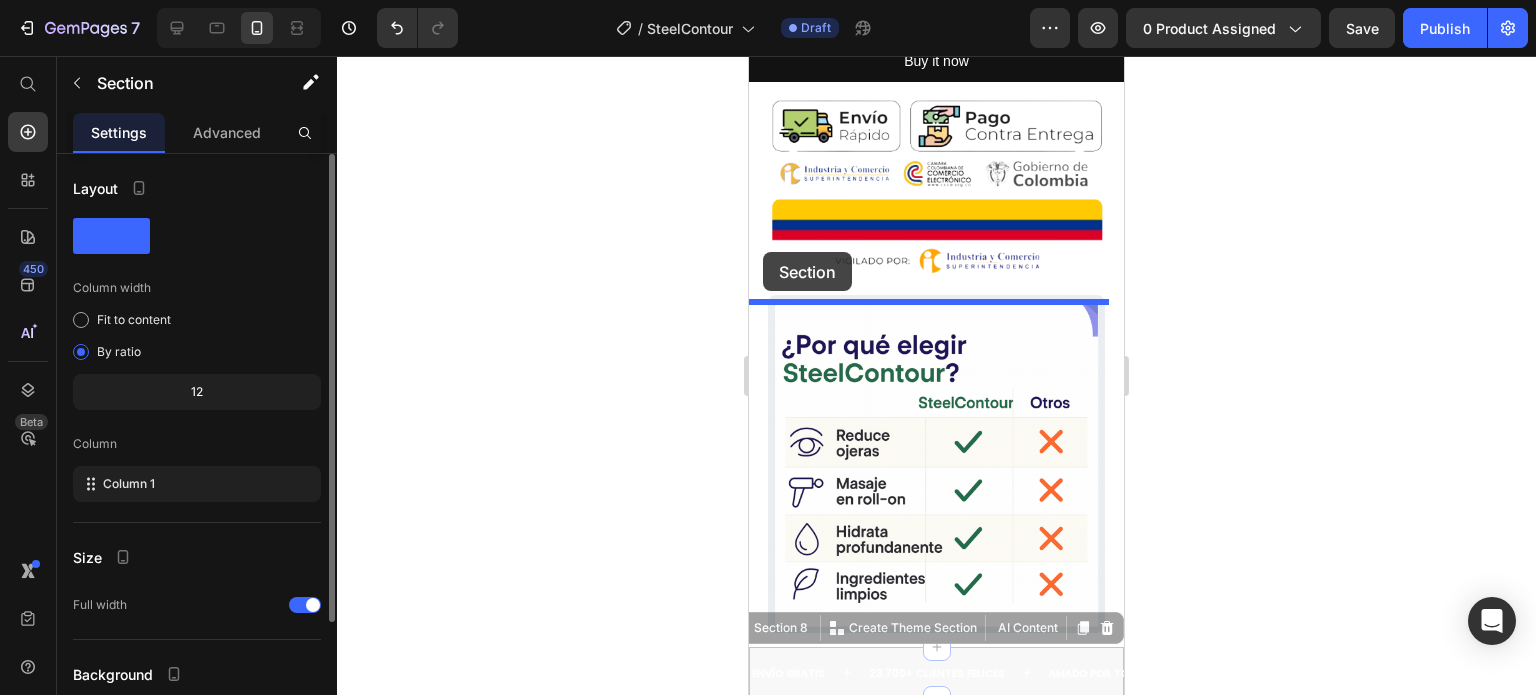 scroll, scrollTop: 4013, scrollLeft: 0, axis: vertical 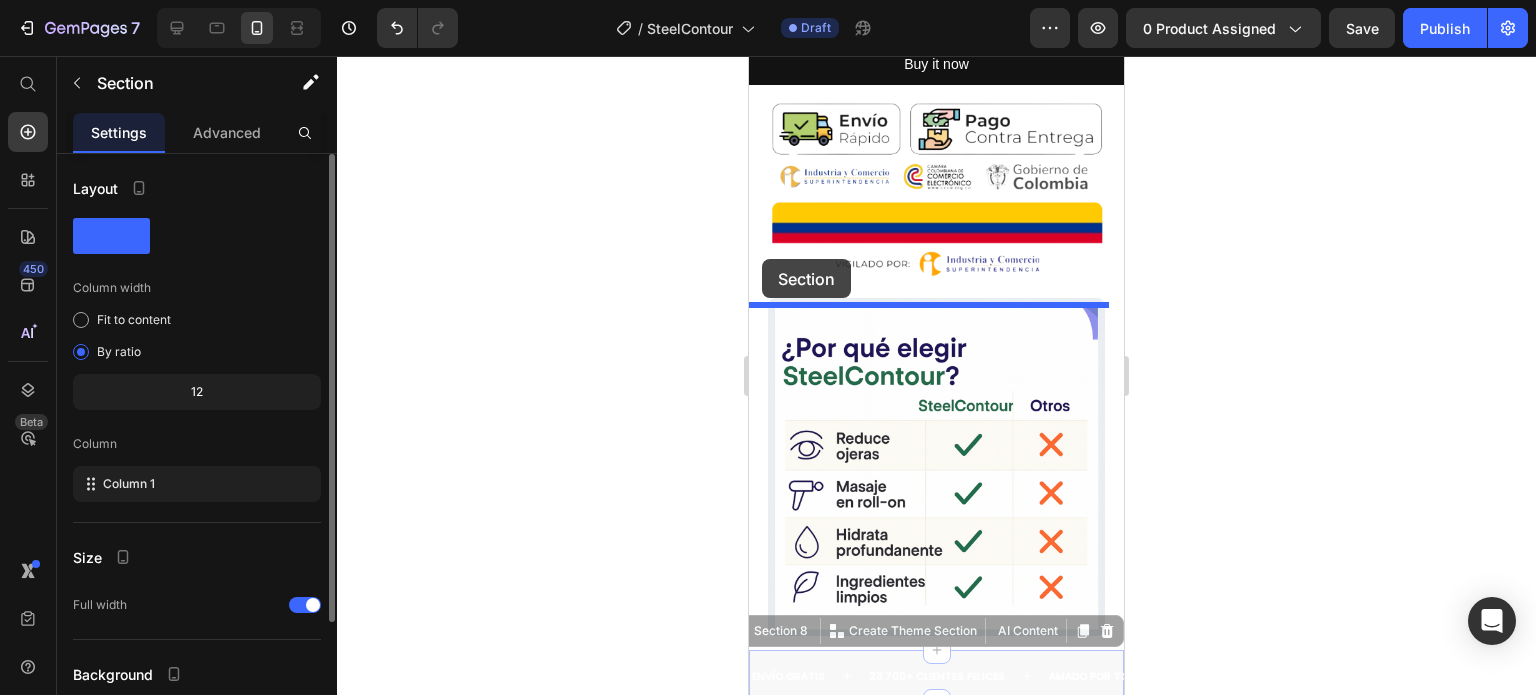 drag, startPoint x: 761, startPoint y: 402, endPoint x: 762, endPoint y: 259, distance: 143.0035 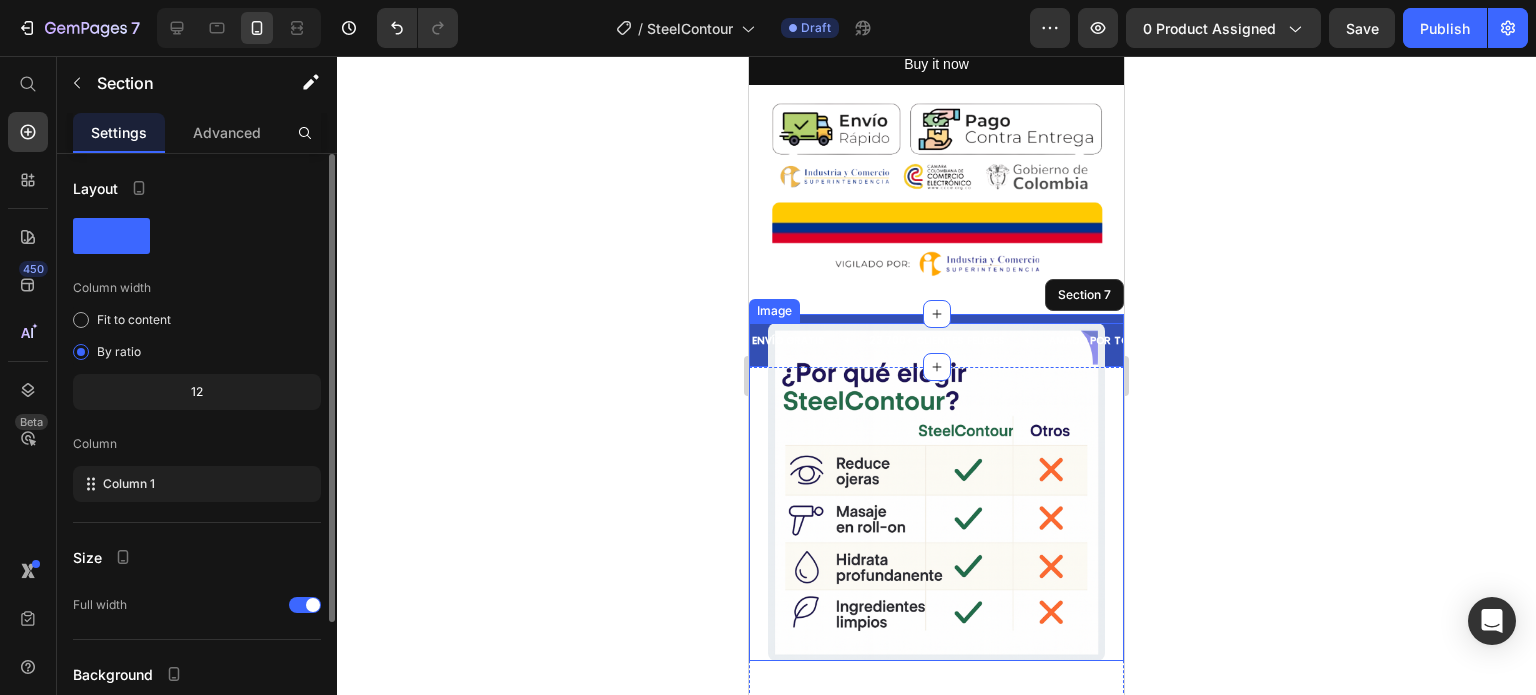 click at bounding box center (936, 492) 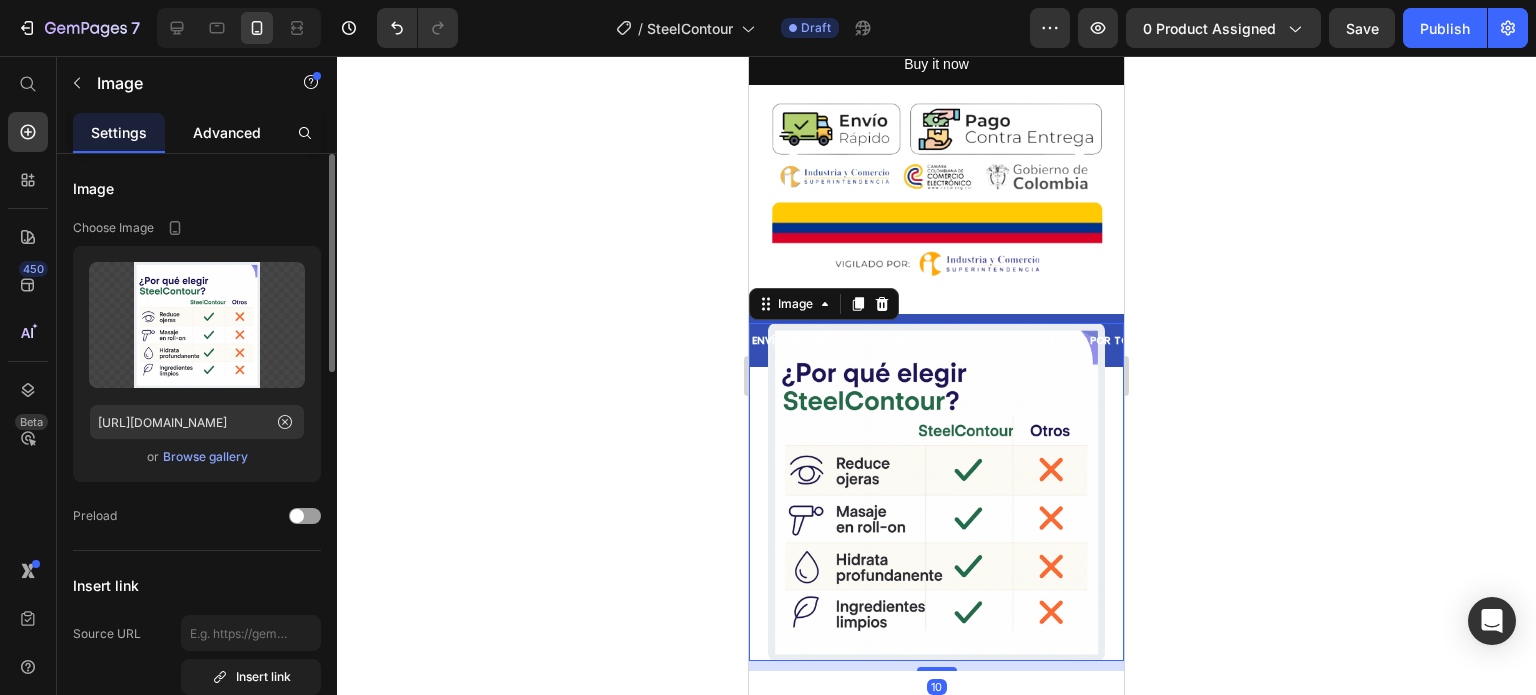 click on "Advanced" at bounding box center [227, 132] 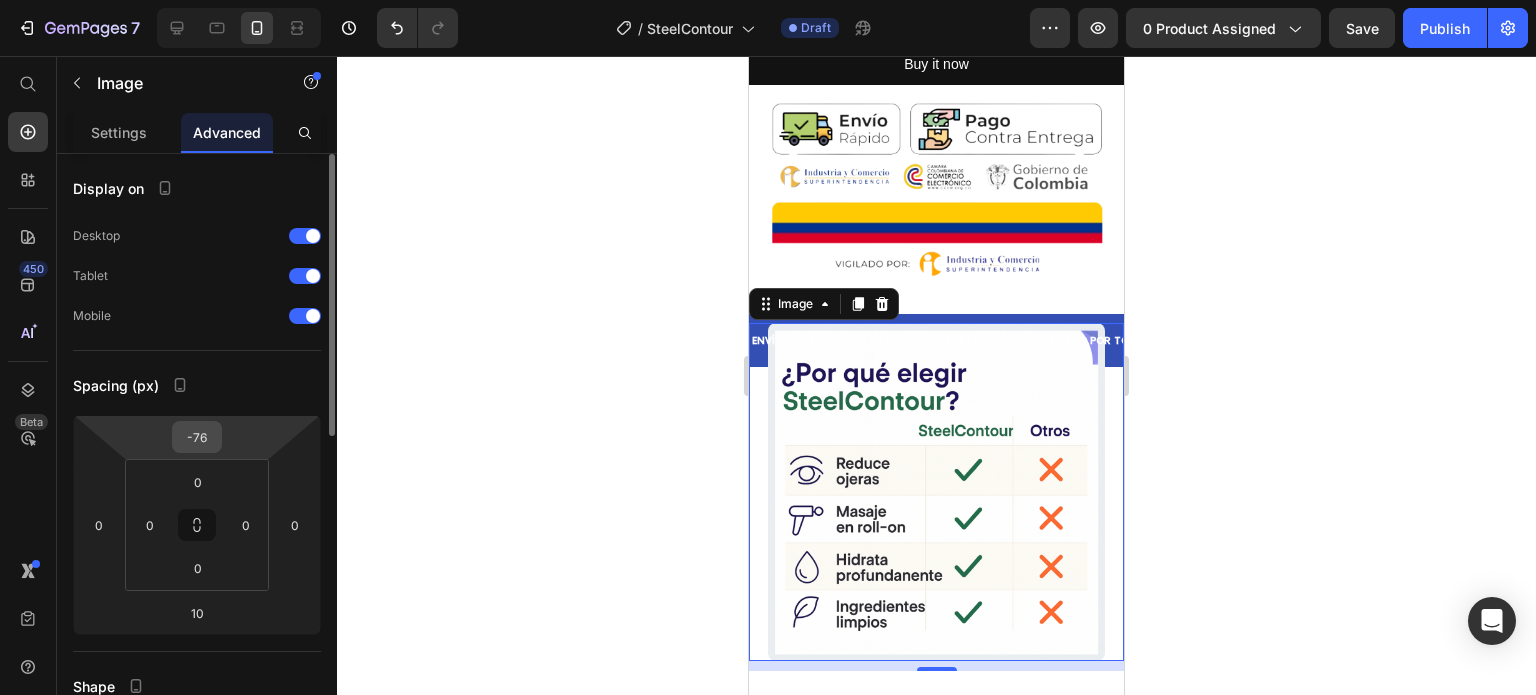 click on "-76" at bounding box center [197, 437] 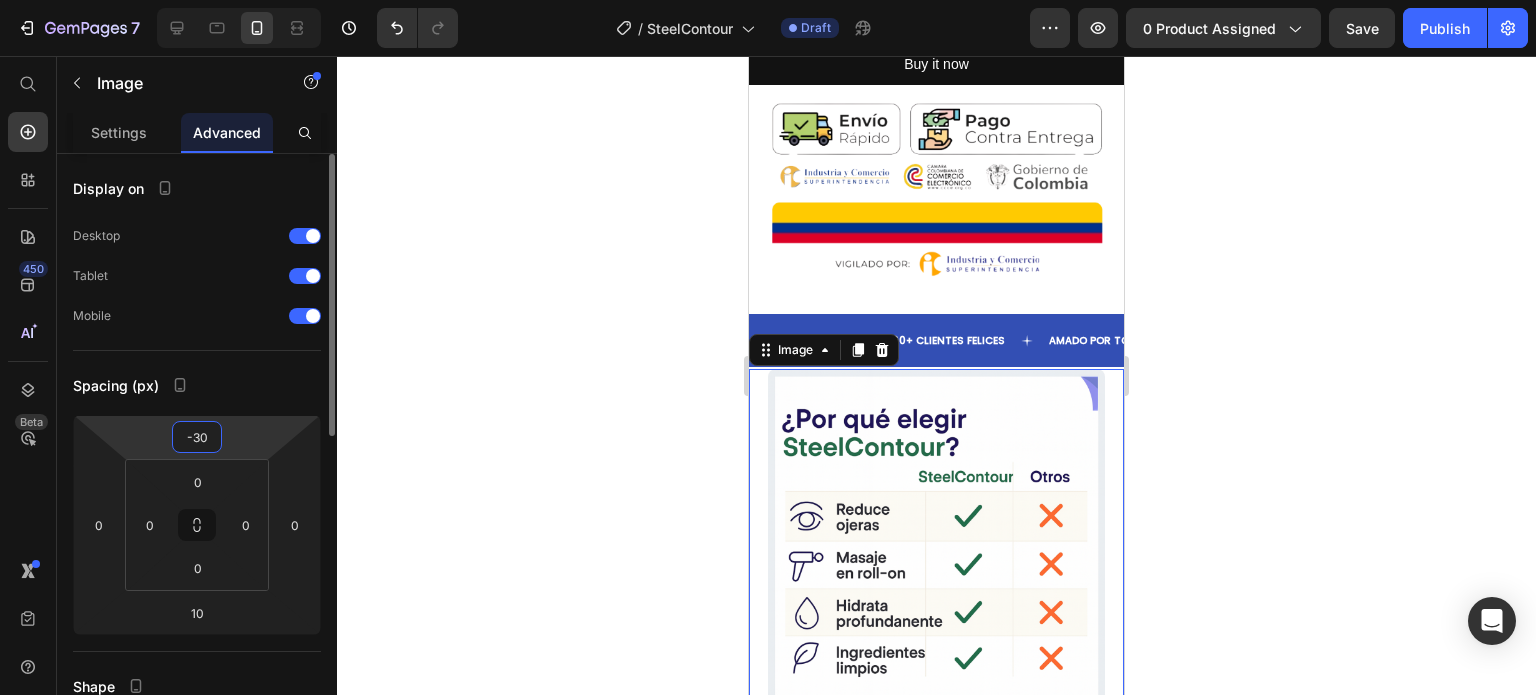 type on "-31" 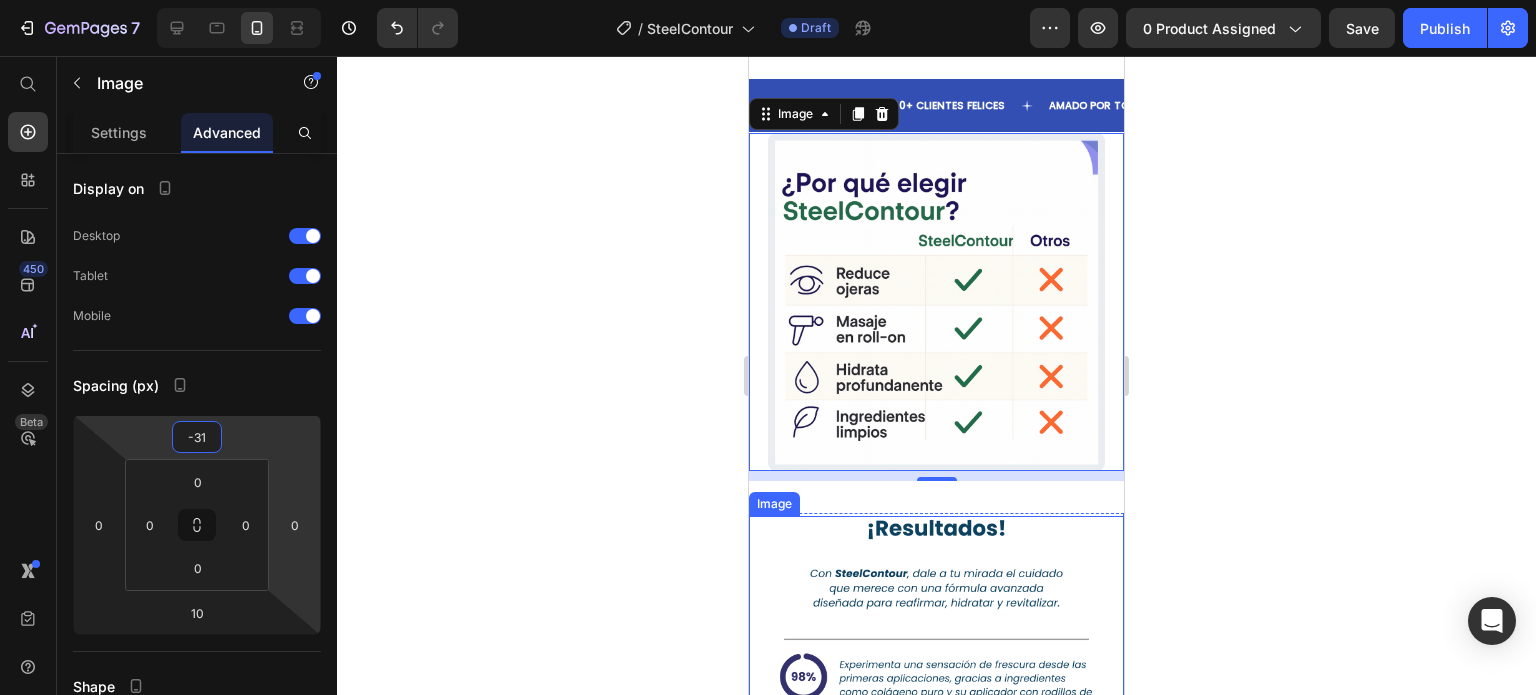 scroll, scrollTop: 4313, scrollLeft: 0, axis: vertical 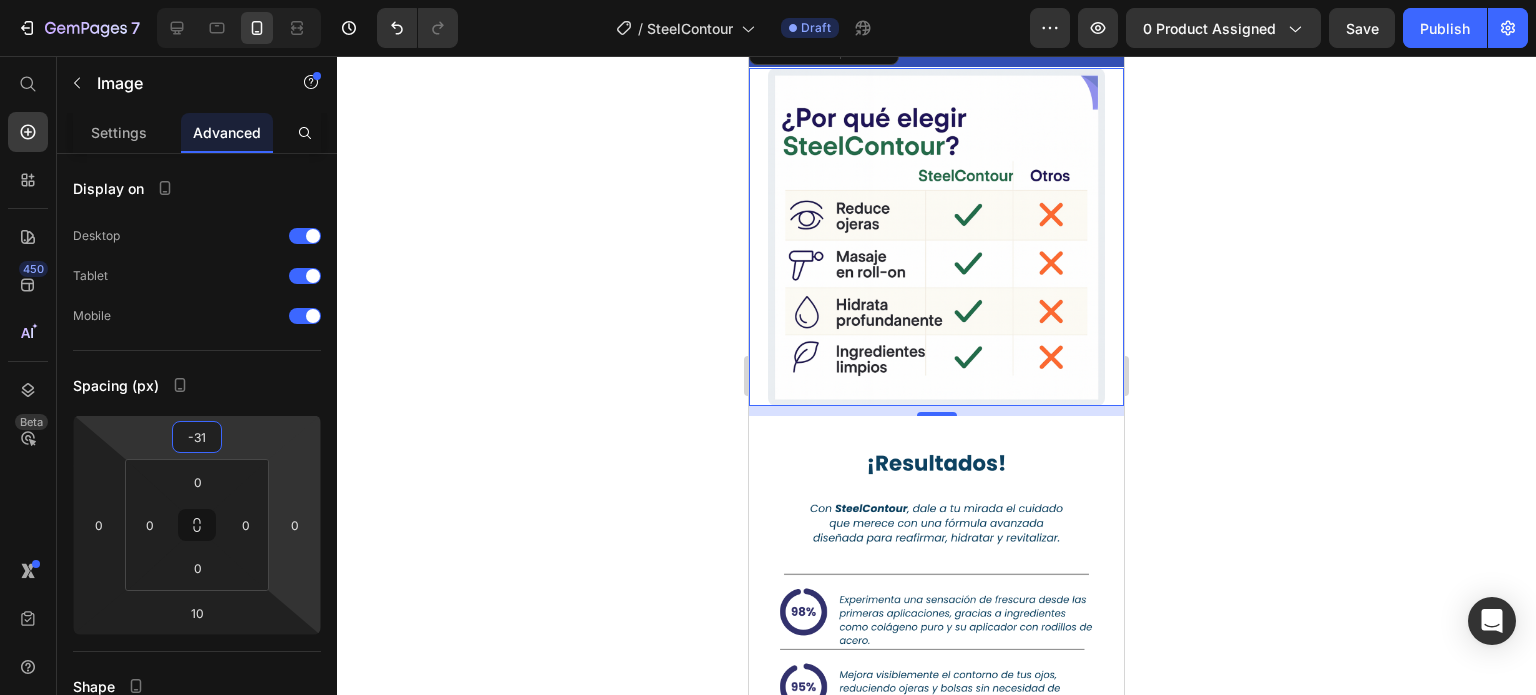 click 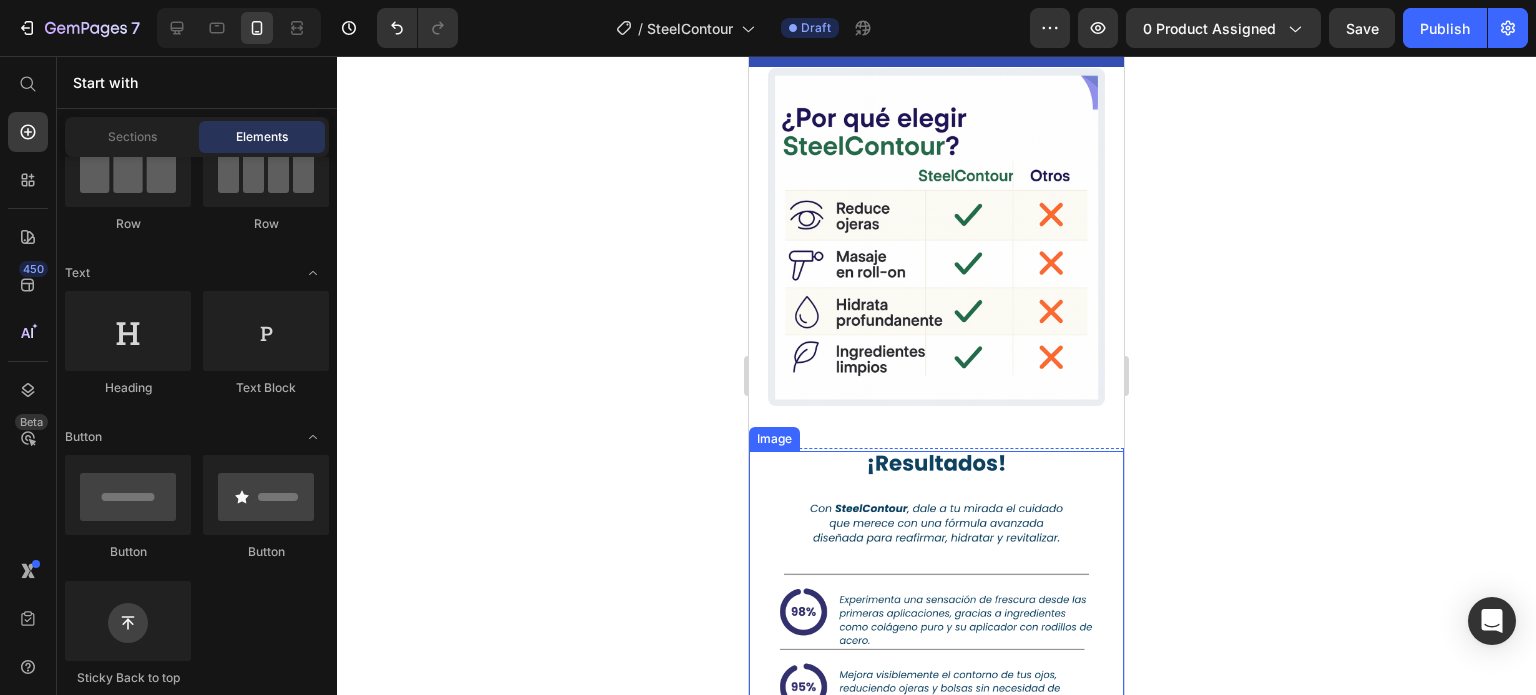 click at bounding box center [936, 620] 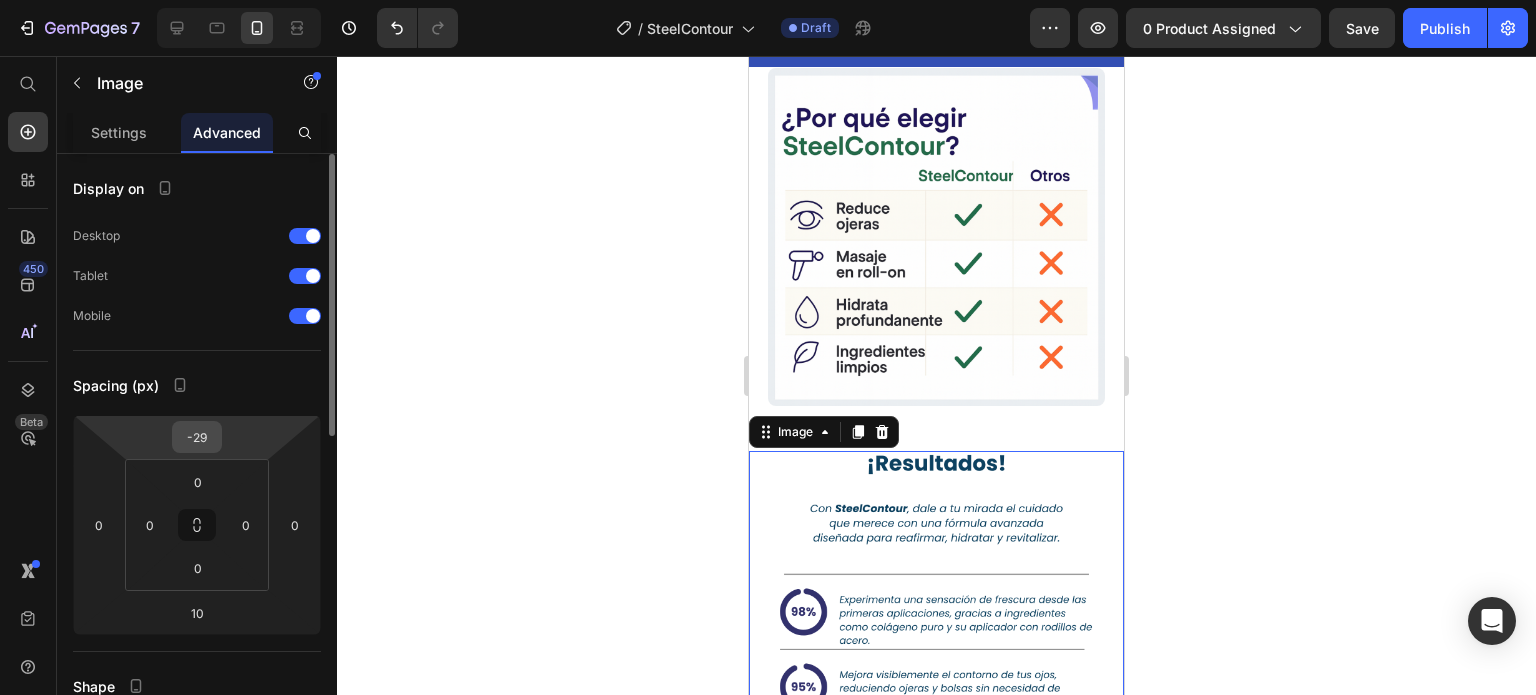 click on "-29" at bounding box center [197, 437] 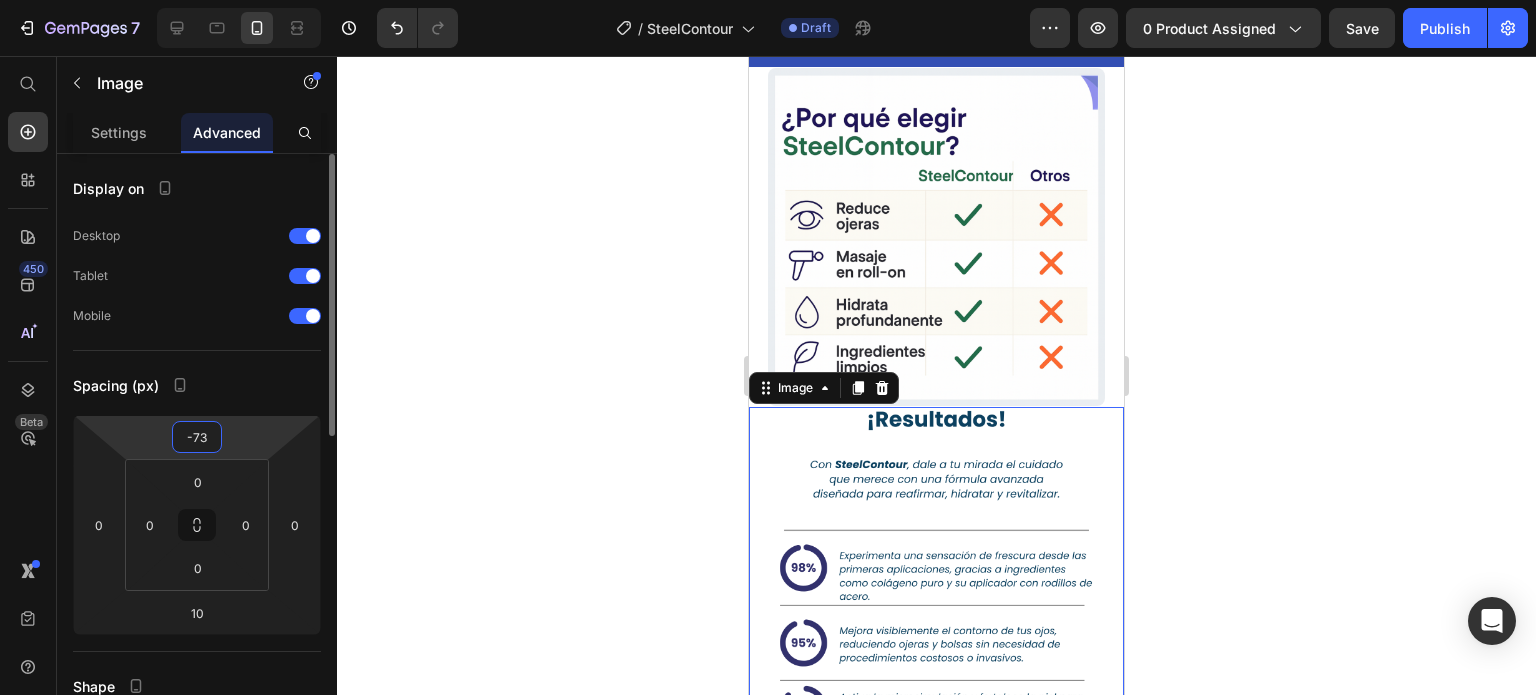 type on "-74" 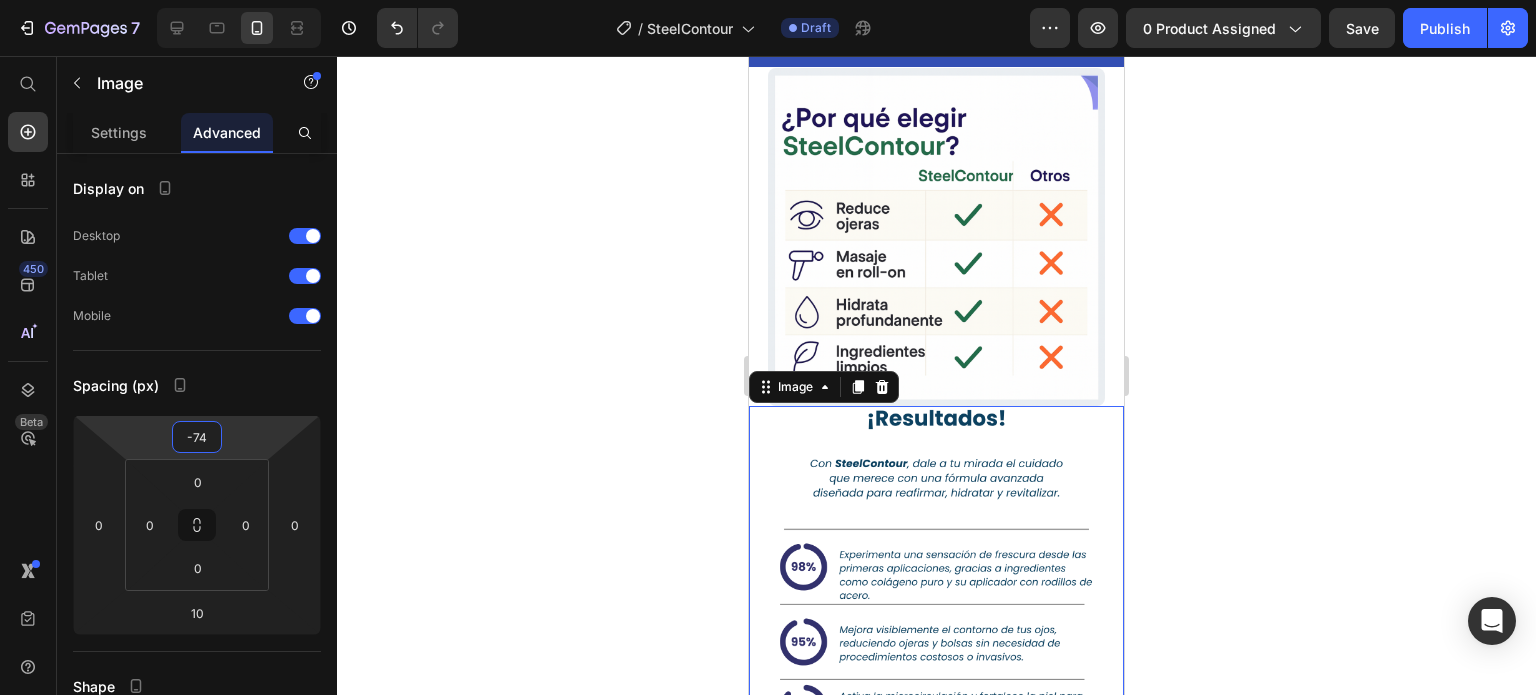 click 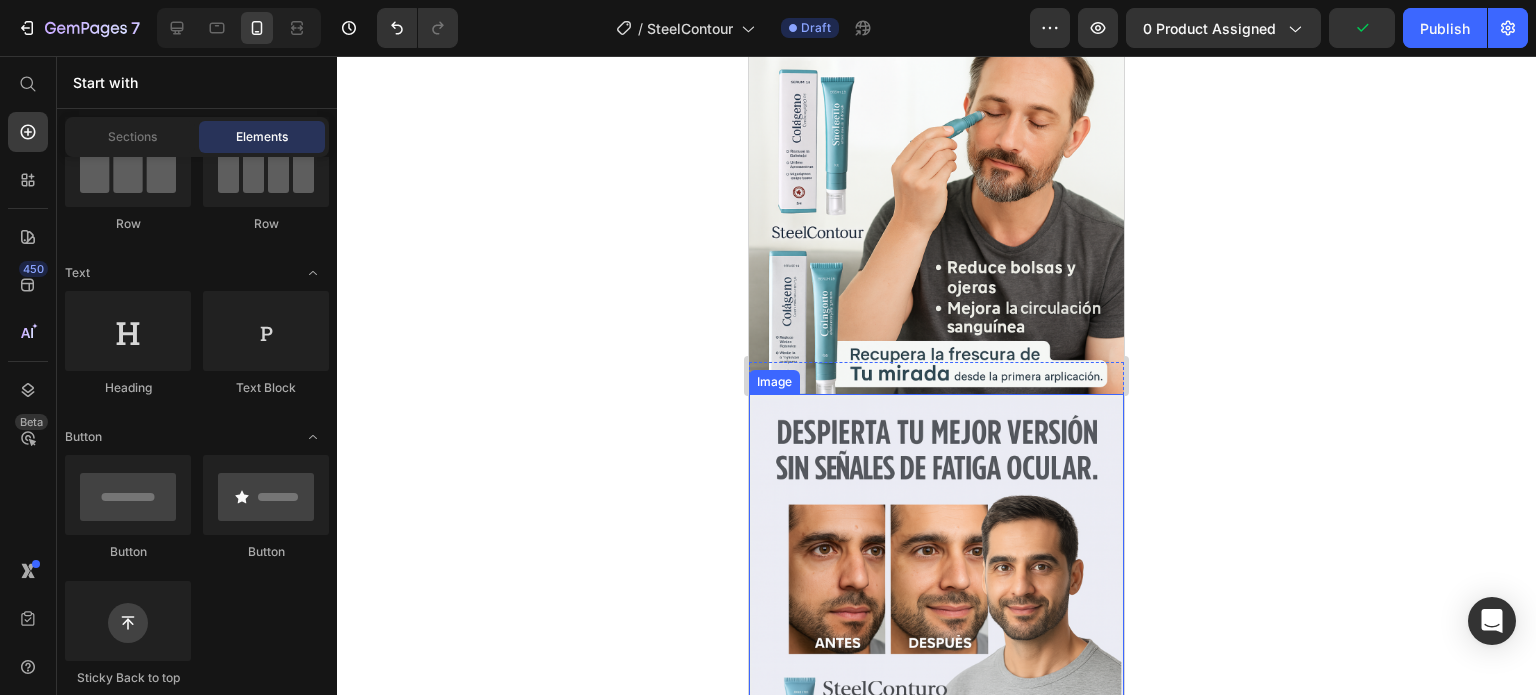 scroll, scrollTop: 0, scrollLeft: 0, axis: both 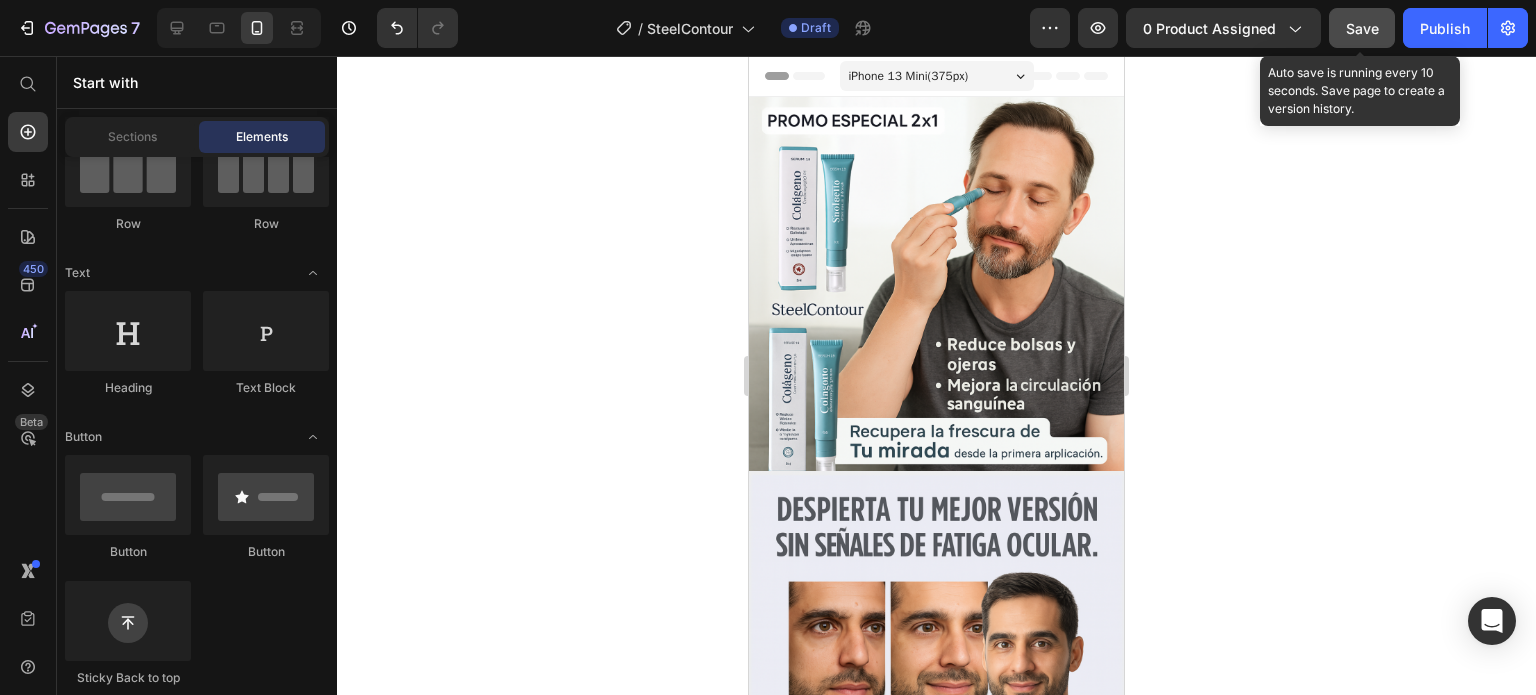 click on "Save" at bounding box center [1362, 28] 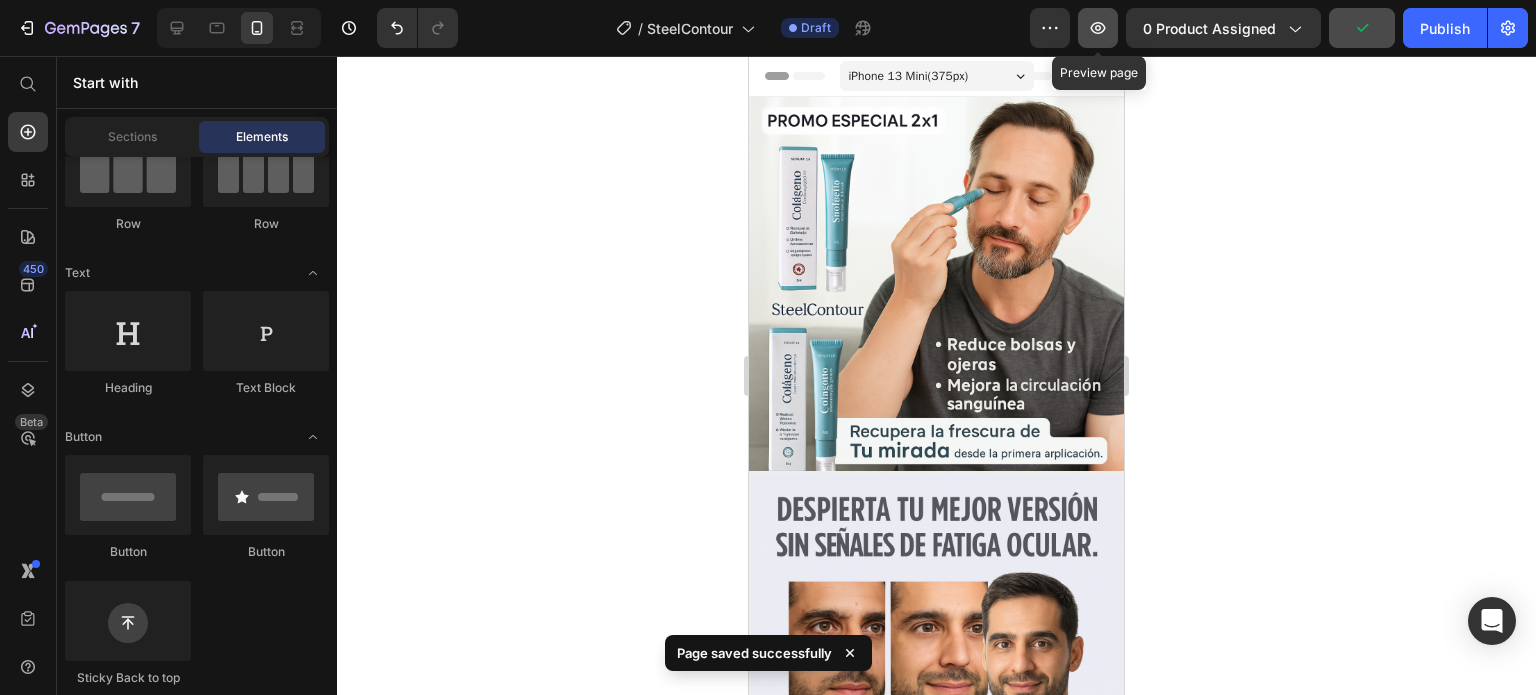 click 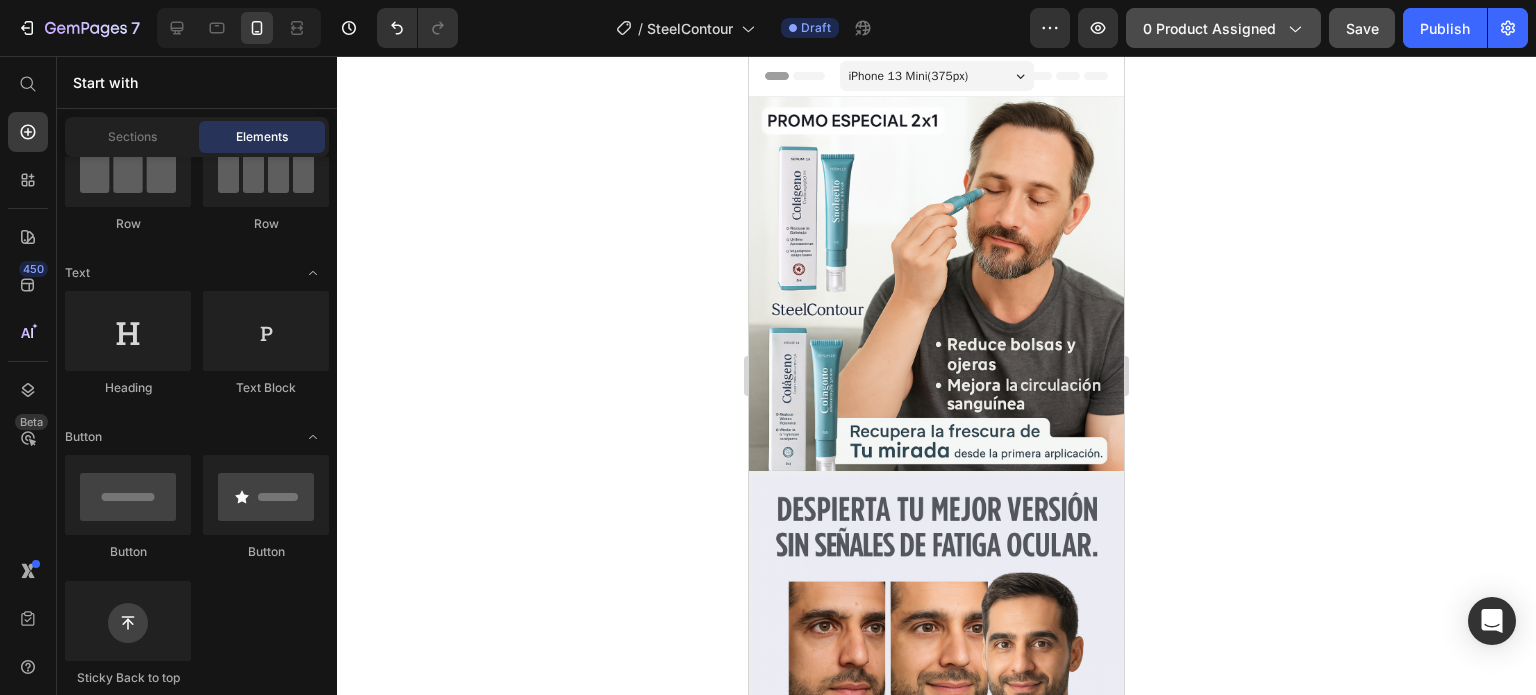 click on "0 product assigned" 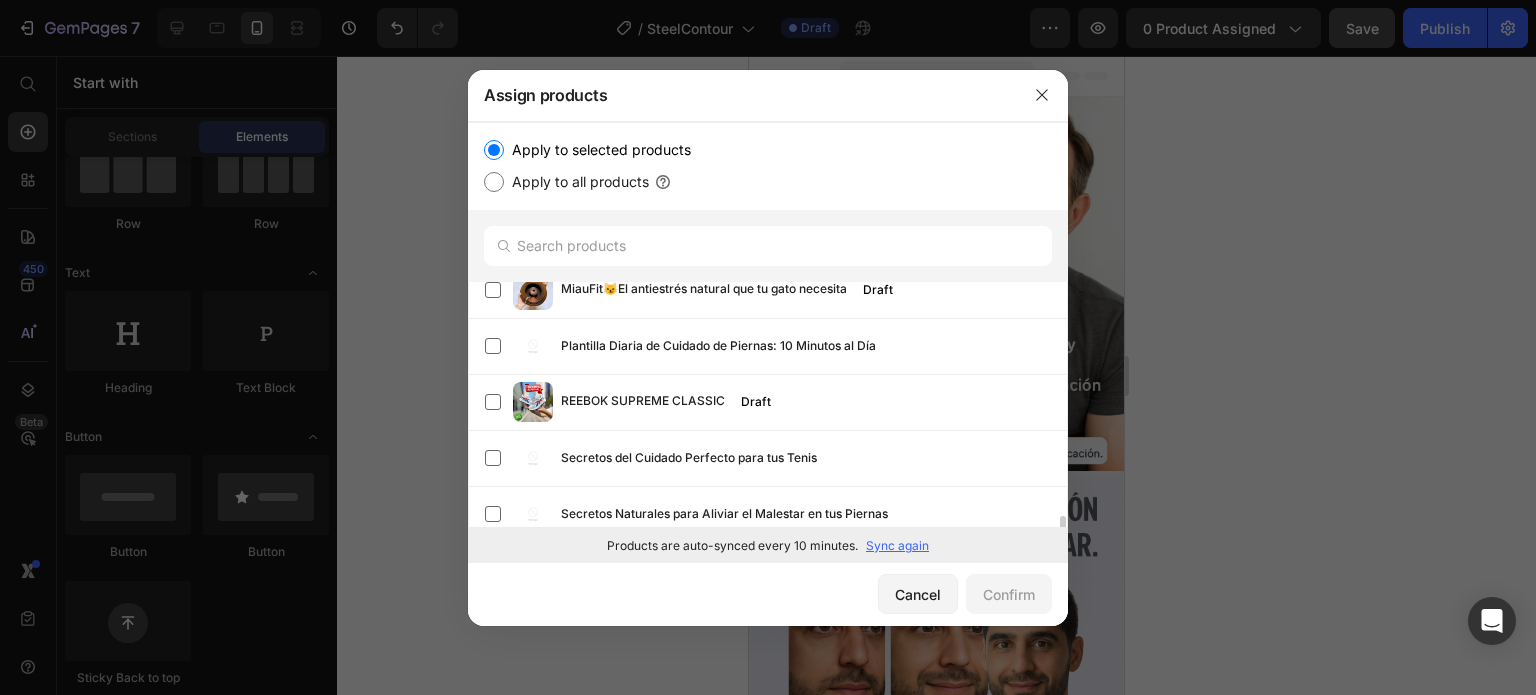 scroll, scrollTop: 483, scrollLeft: 0, axis: vertical 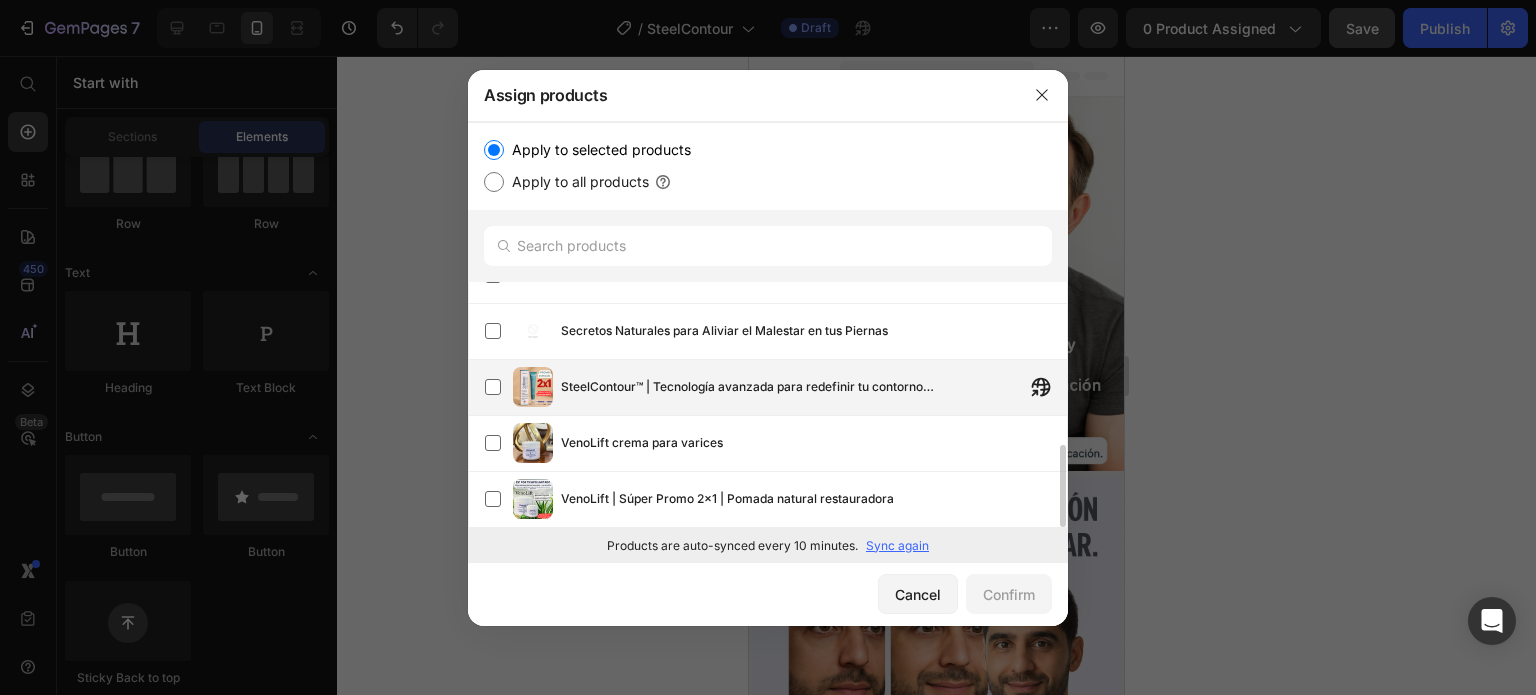 click on "SteelContour™ | Tecnología avanzada para redefinir tu contorno ocular." at bounding box center [751, 387] 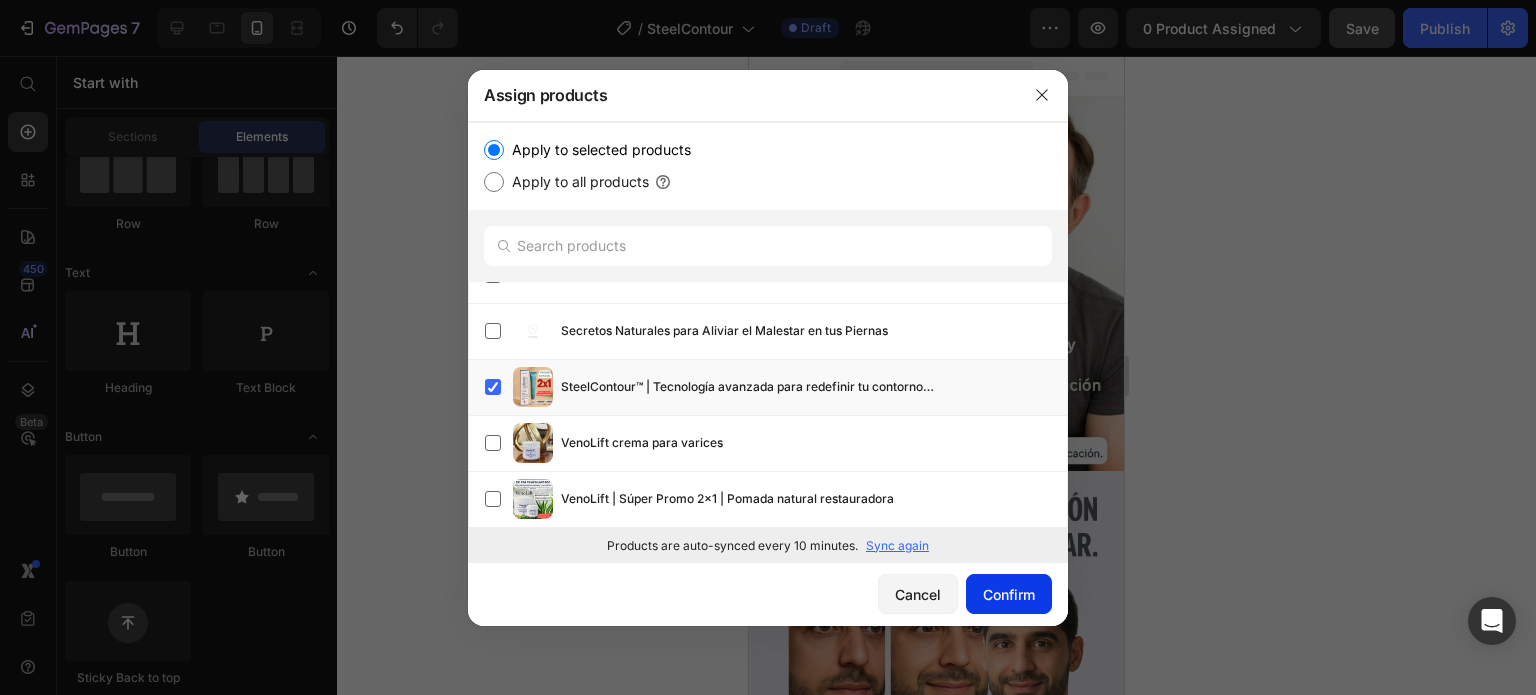 click on "Confirm" 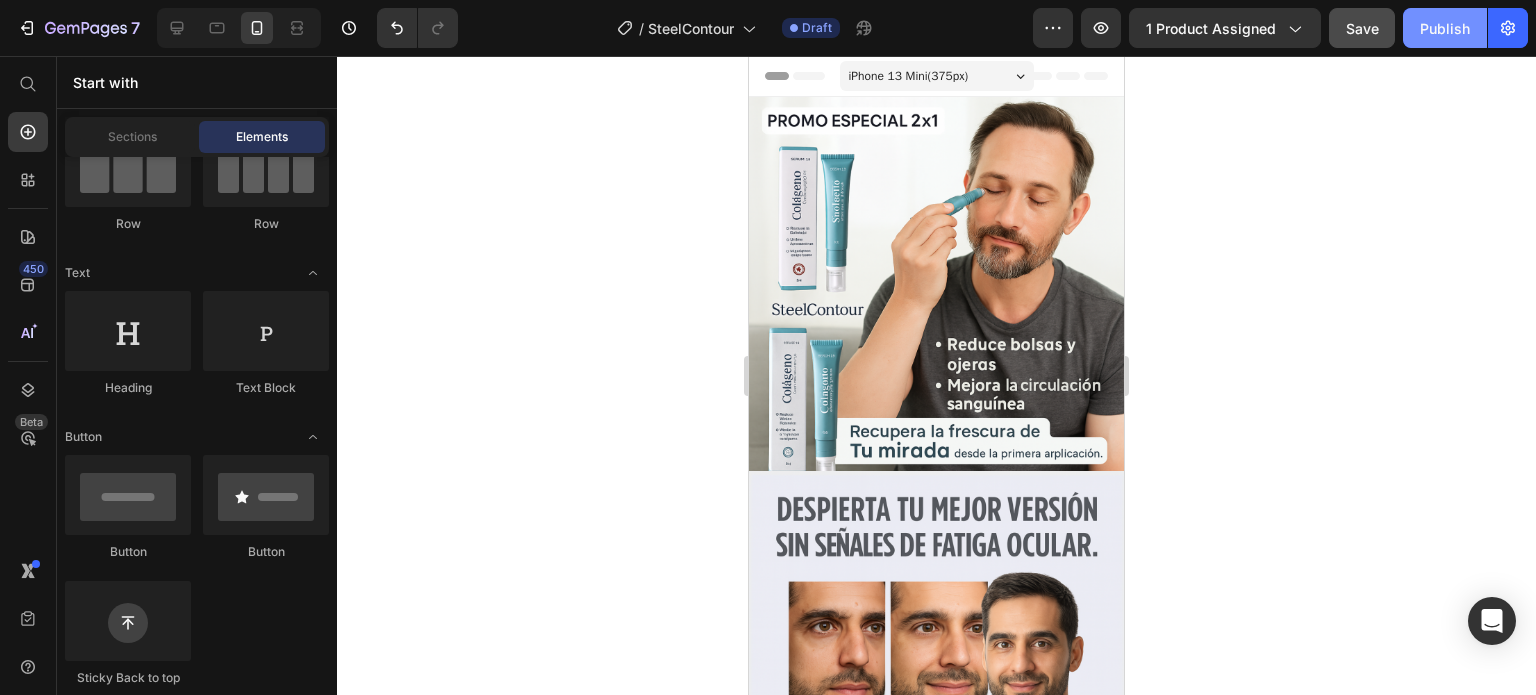 click on "Publish" at bounding box center (1445, 28) 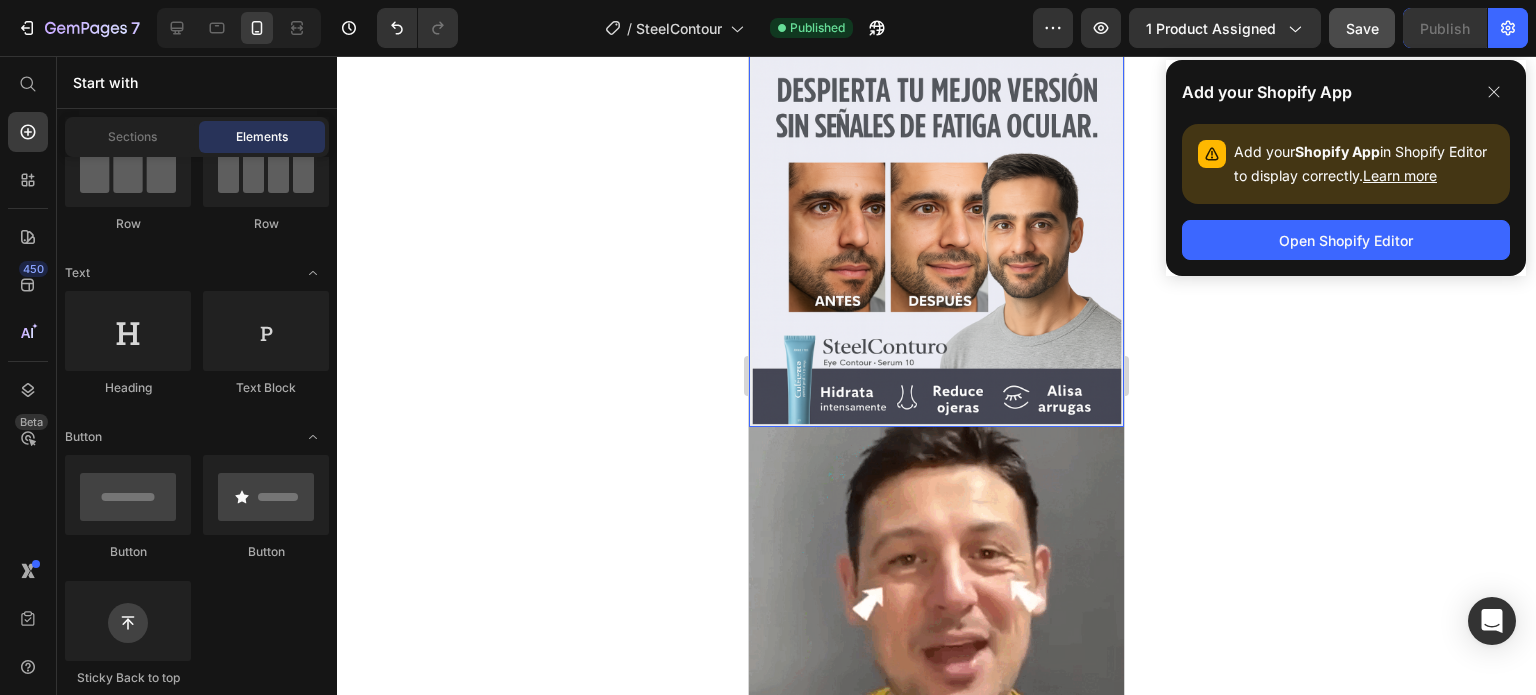 scroll, scrollTop: 600, scrollLeft: 0, axis: vertical 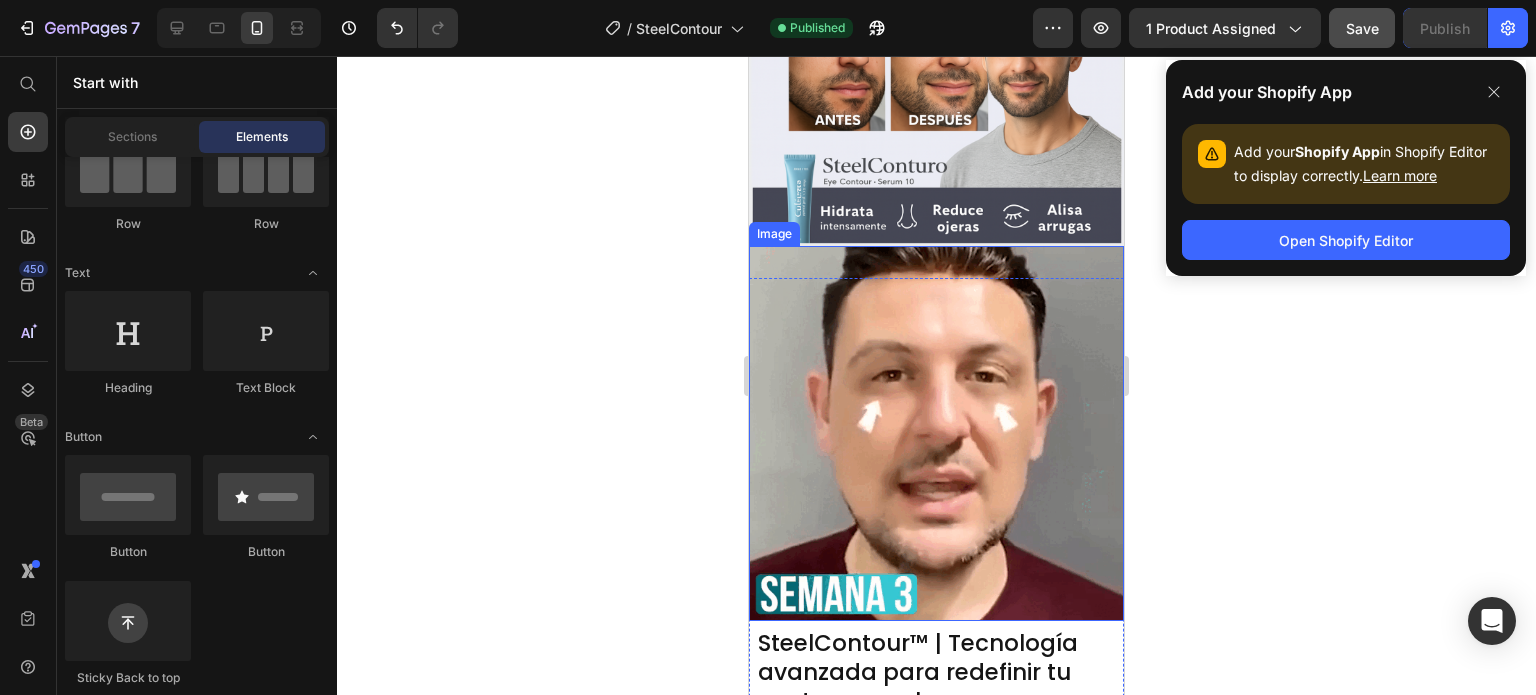 click at bounding box center (936, 433) 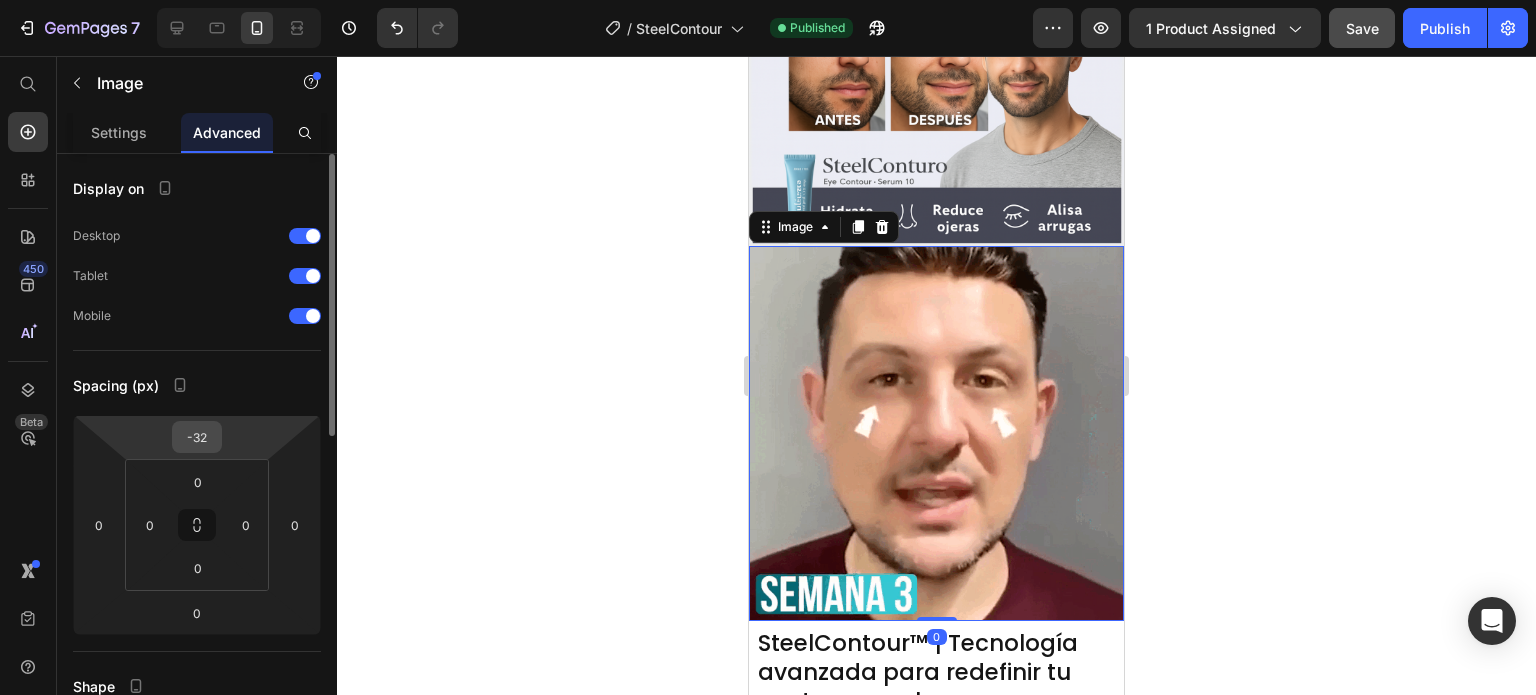 click on "-32" at bounding box center [197, 437] 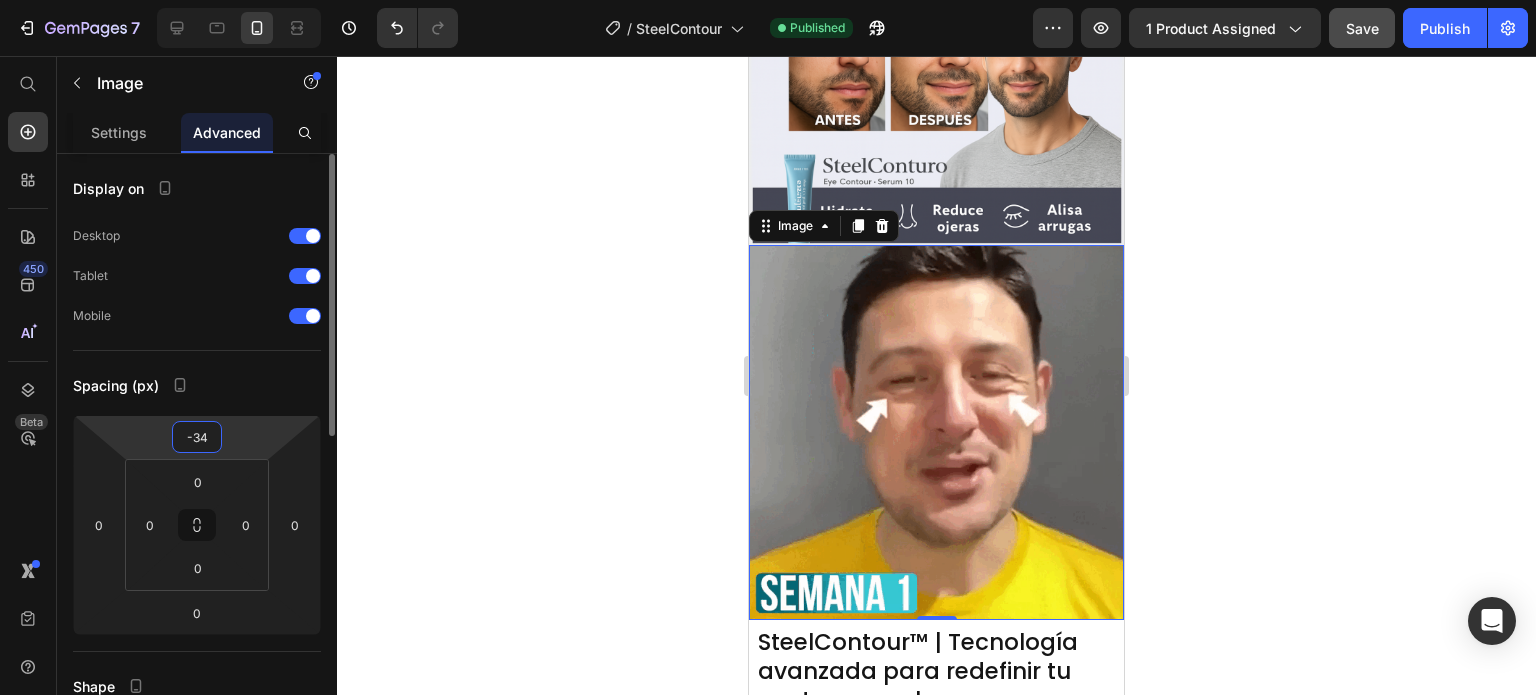 type on "-35" 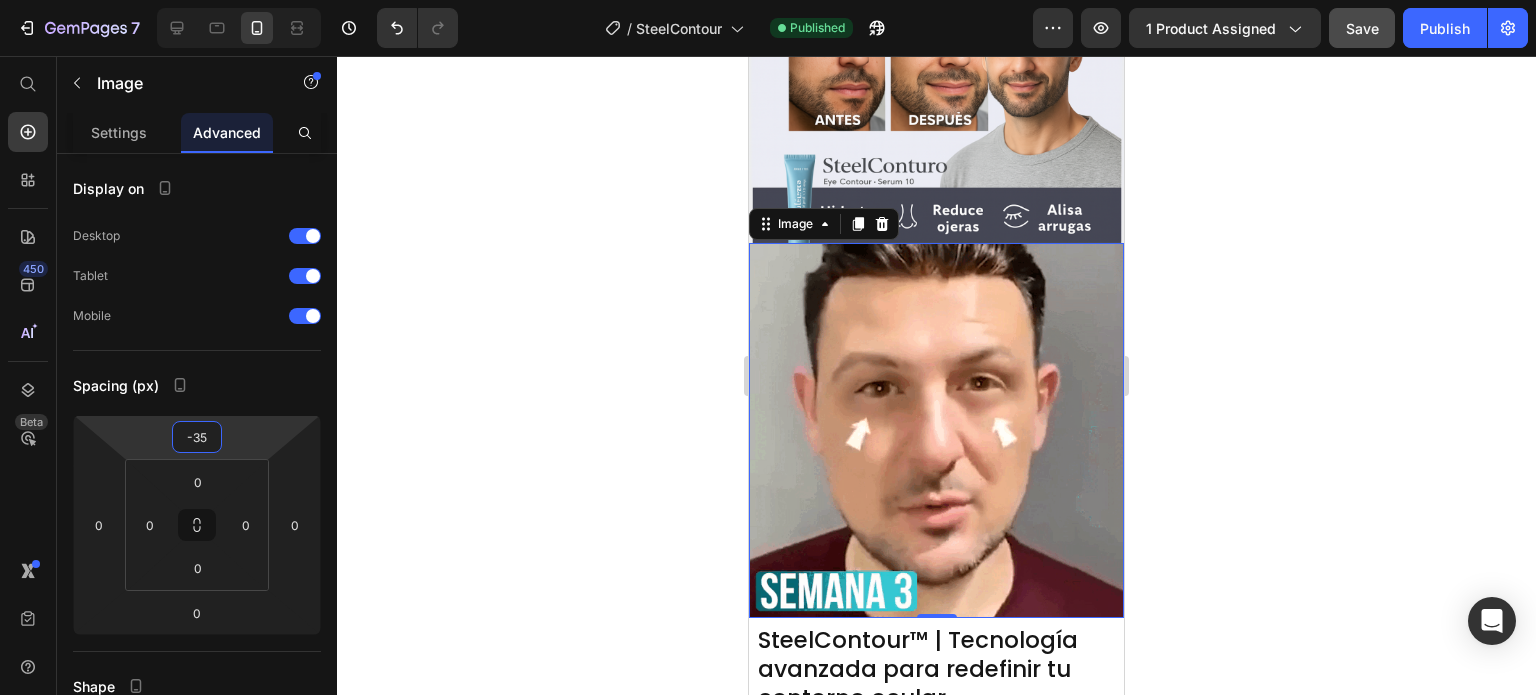 click 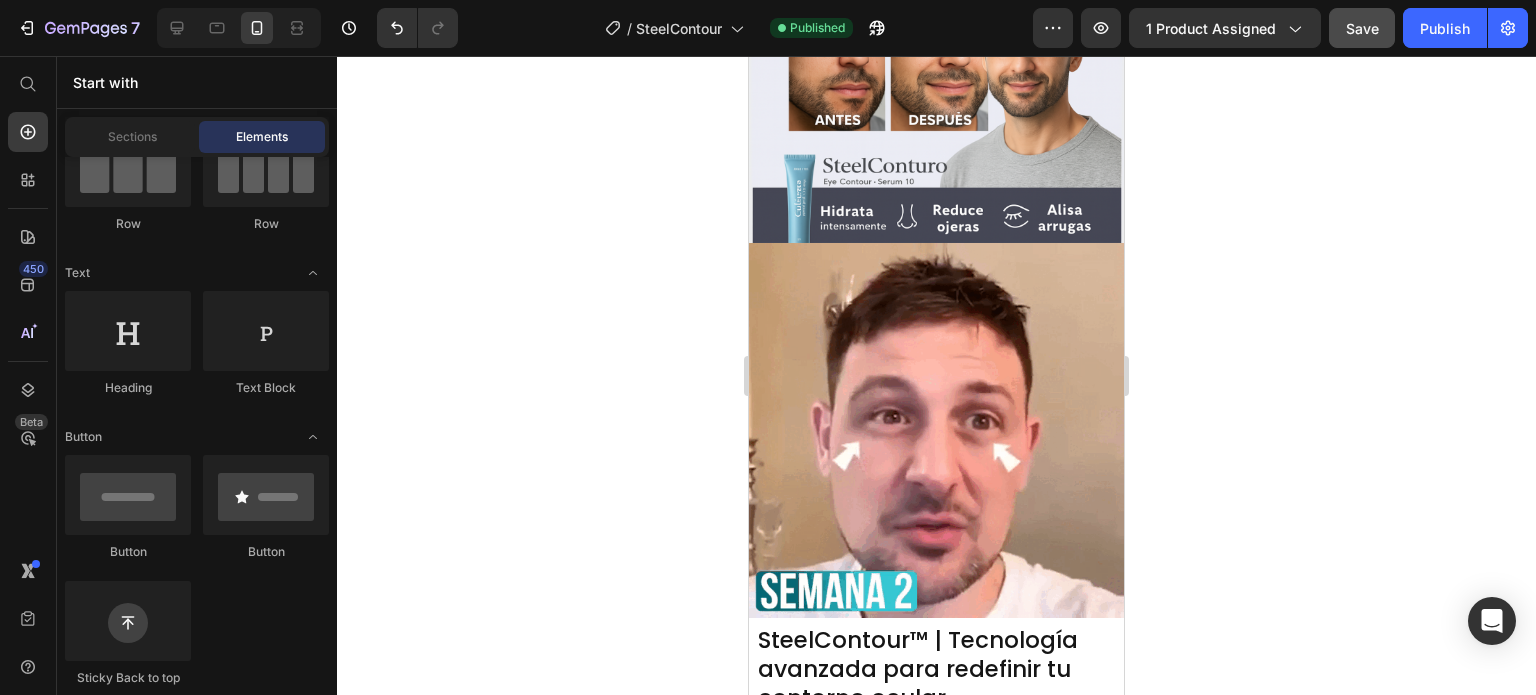drag, startPoint x: 1437, startPoint y: 36, endPoint x: 1437, endPoint y: 216, distance: 180 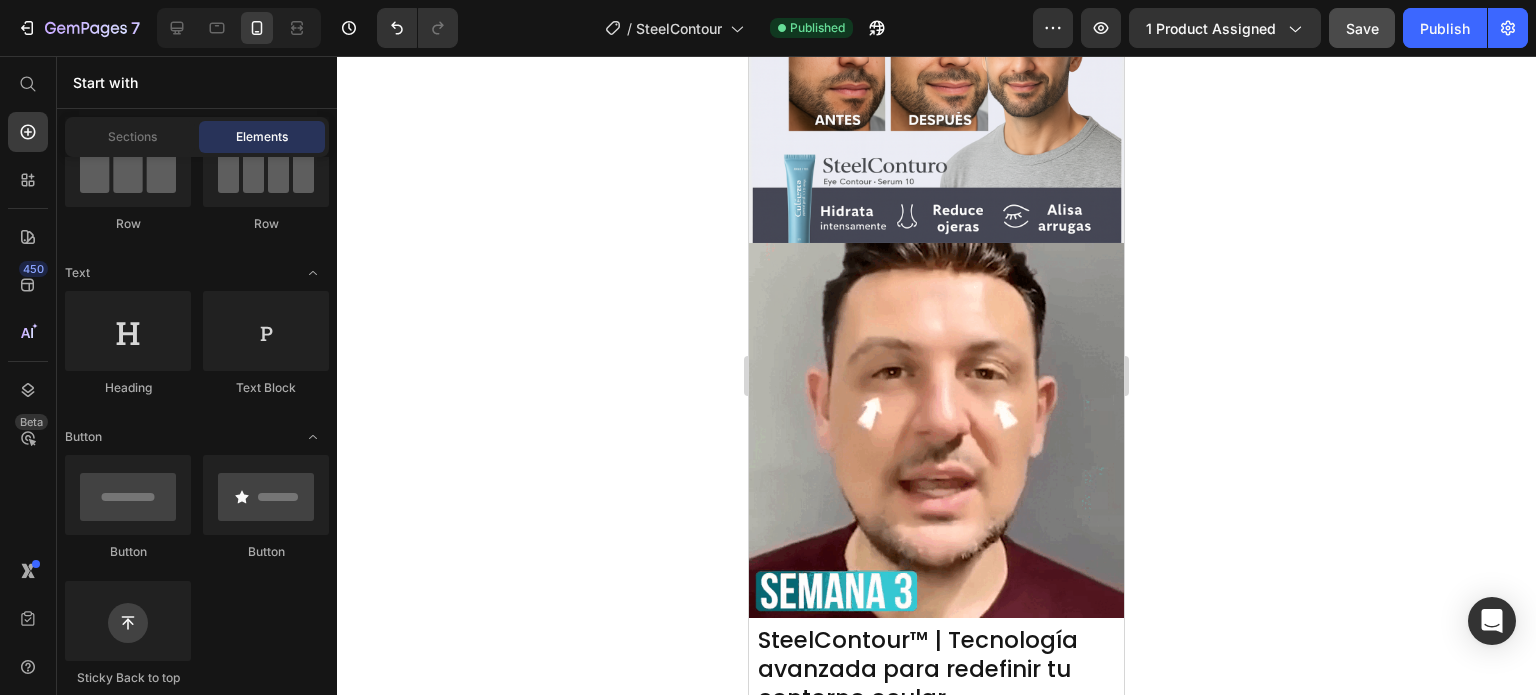 click on "7  Version history  /  SteelContour Published Preview 1 product assigned  Save   Publish  450 Beta Start with Sections Elements Hero Section Product Detail Brands Trusted Badges Guarantee Product Breakdown How to use Testimonials Compare Bundle FAQs Social Proof Brand Story Product List Collection Blog List Contact Sticky Add to Cart Custom Footer Browse Library 450 Layout
Row
Row
Row
Row Text
Heading
Text Block Button
Button
Button
Sticky Back to top Media
Image
Image" 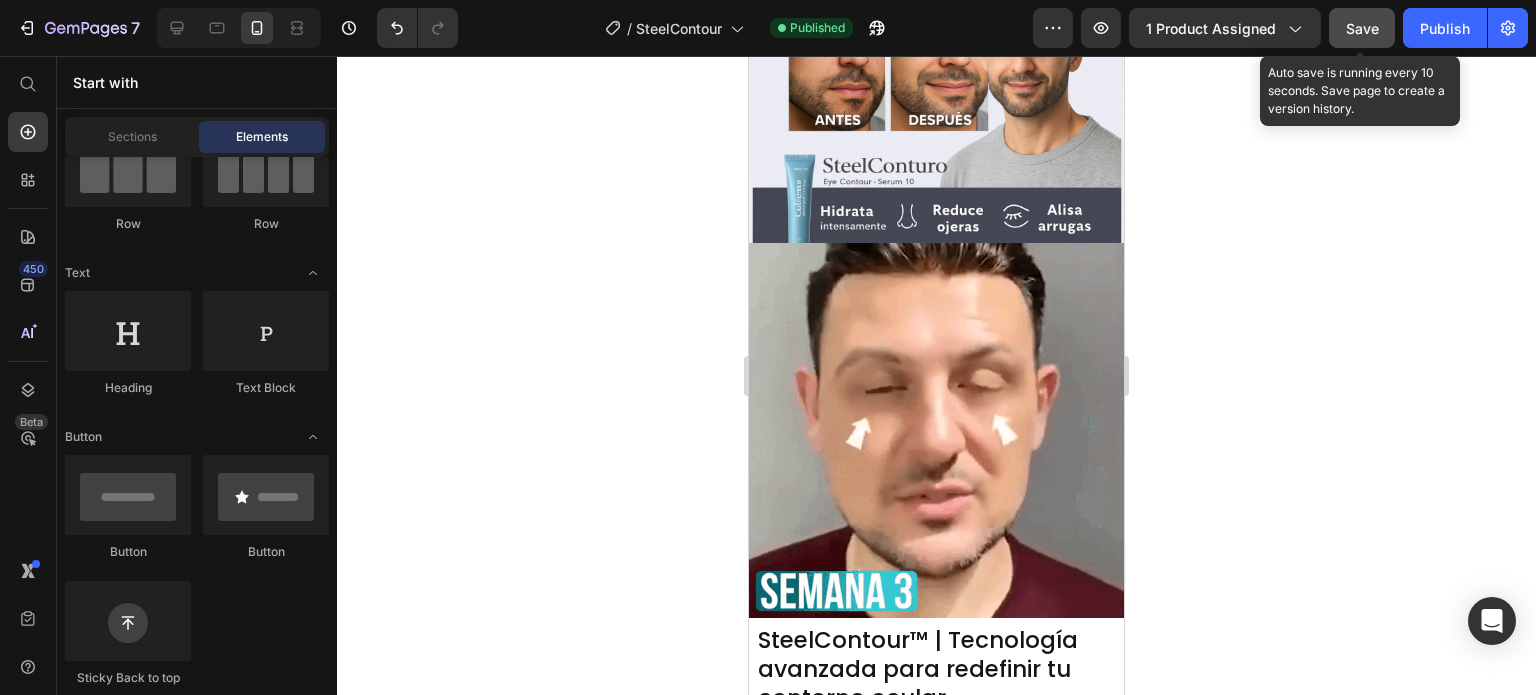 click on "Save" at bounding box center (1362, 28) 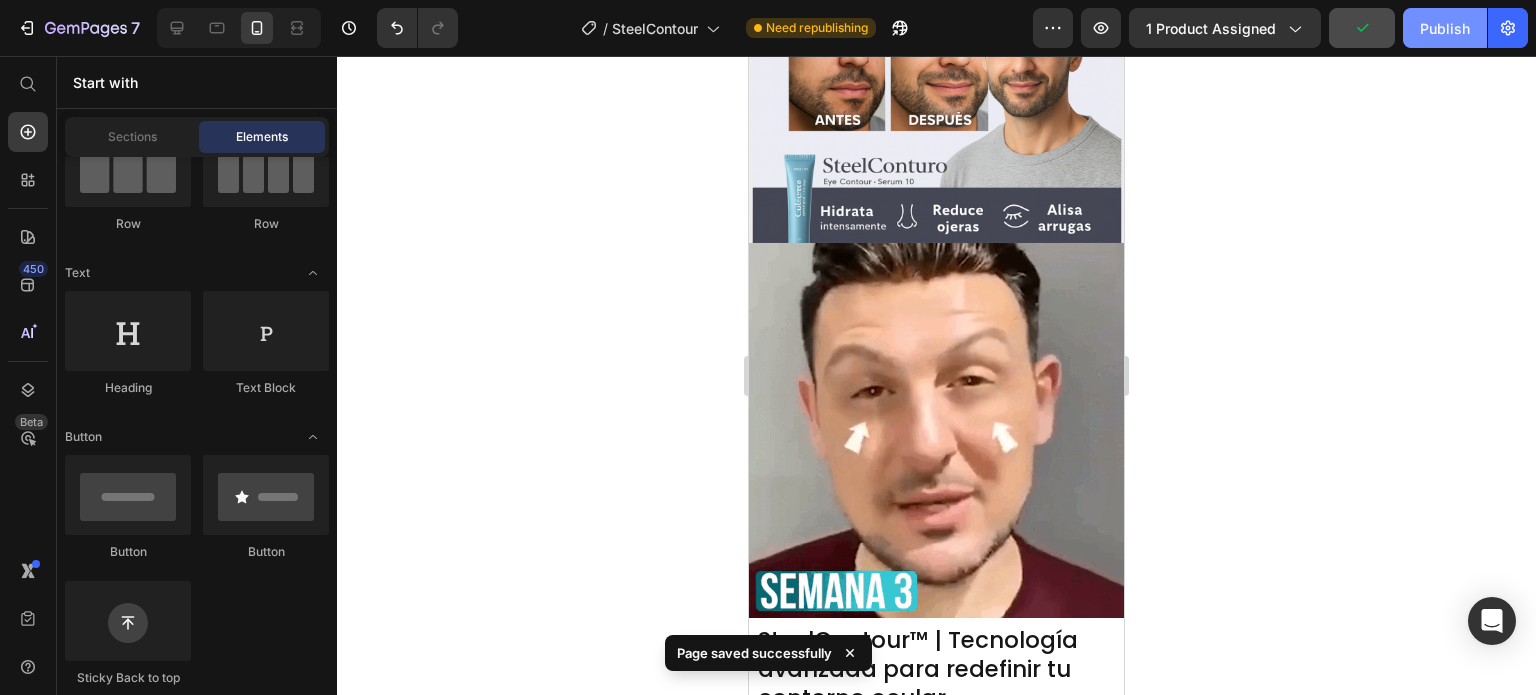 click on "Publish" 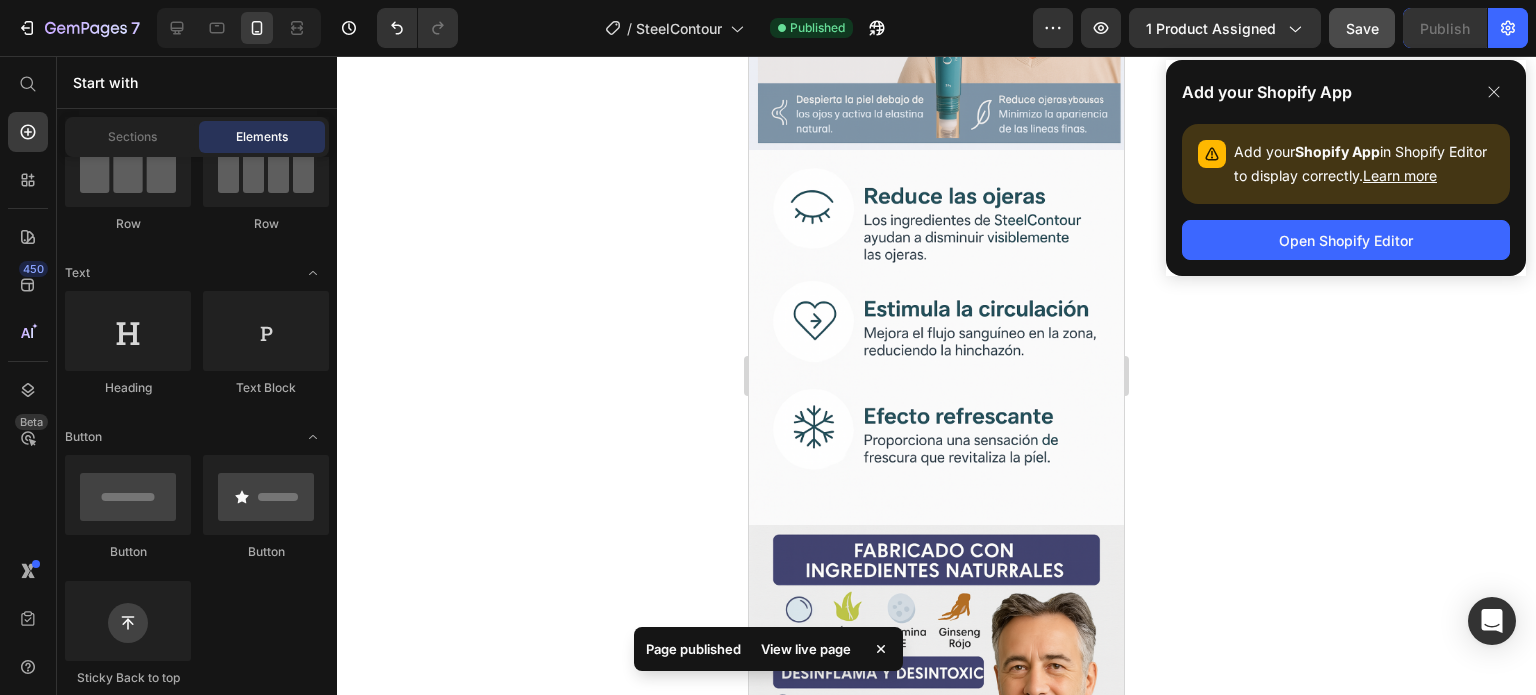 scroll, scrollTop: 2900, scrollLeft: 0, axis: vertical 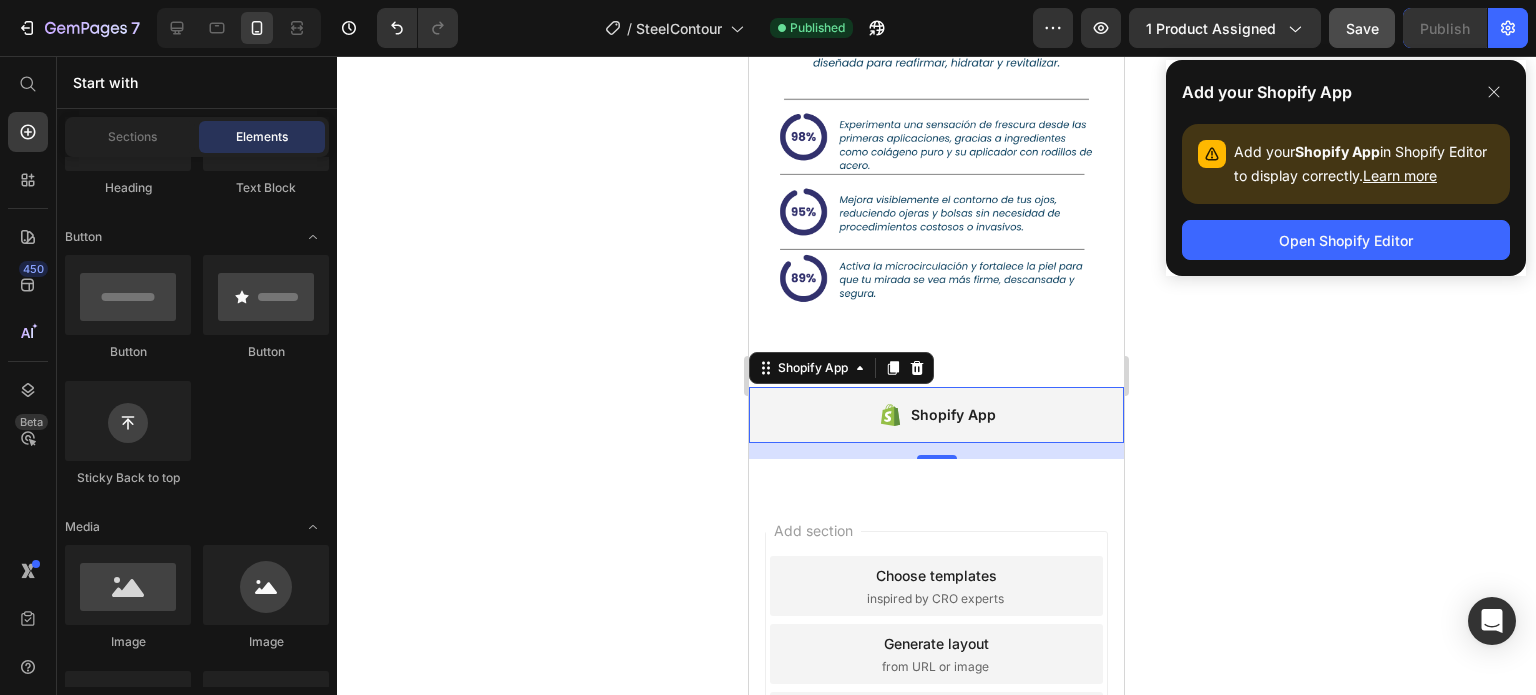 click 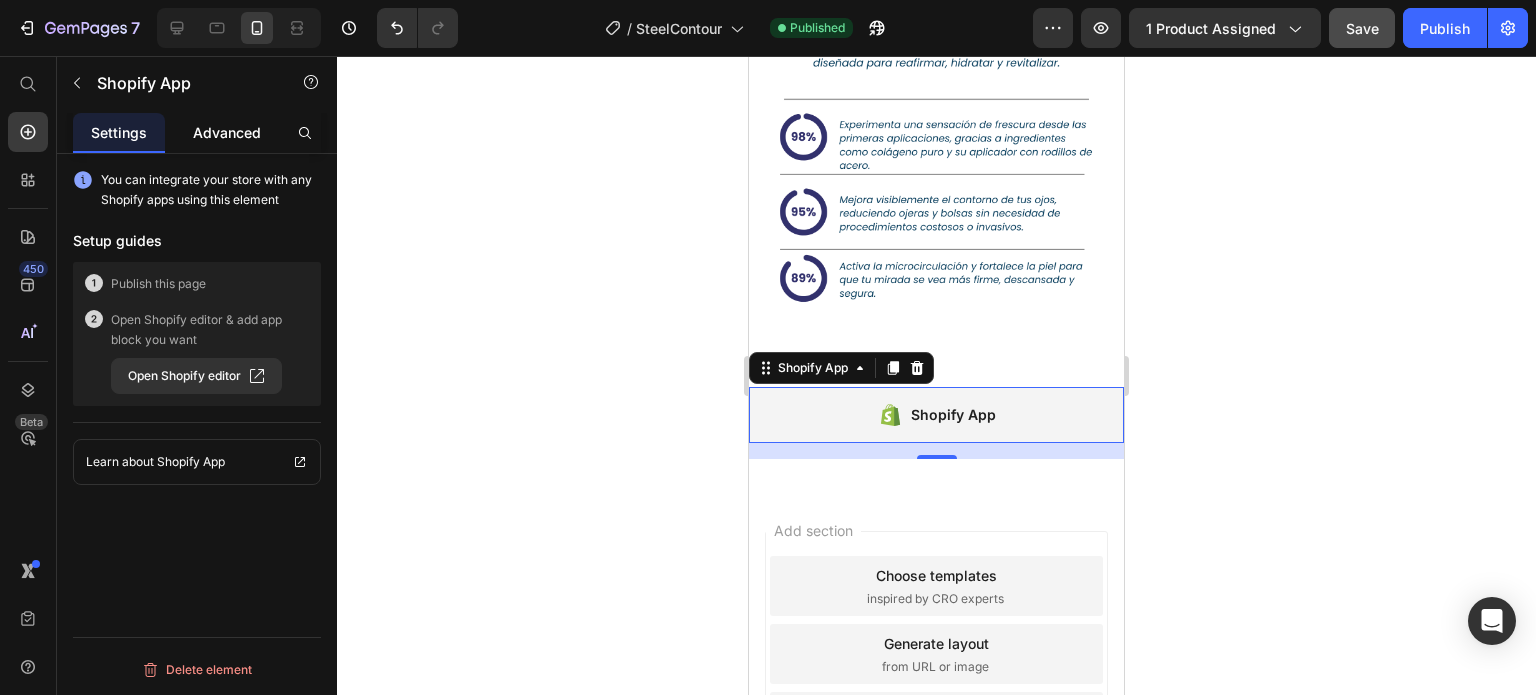click on "Advanced" 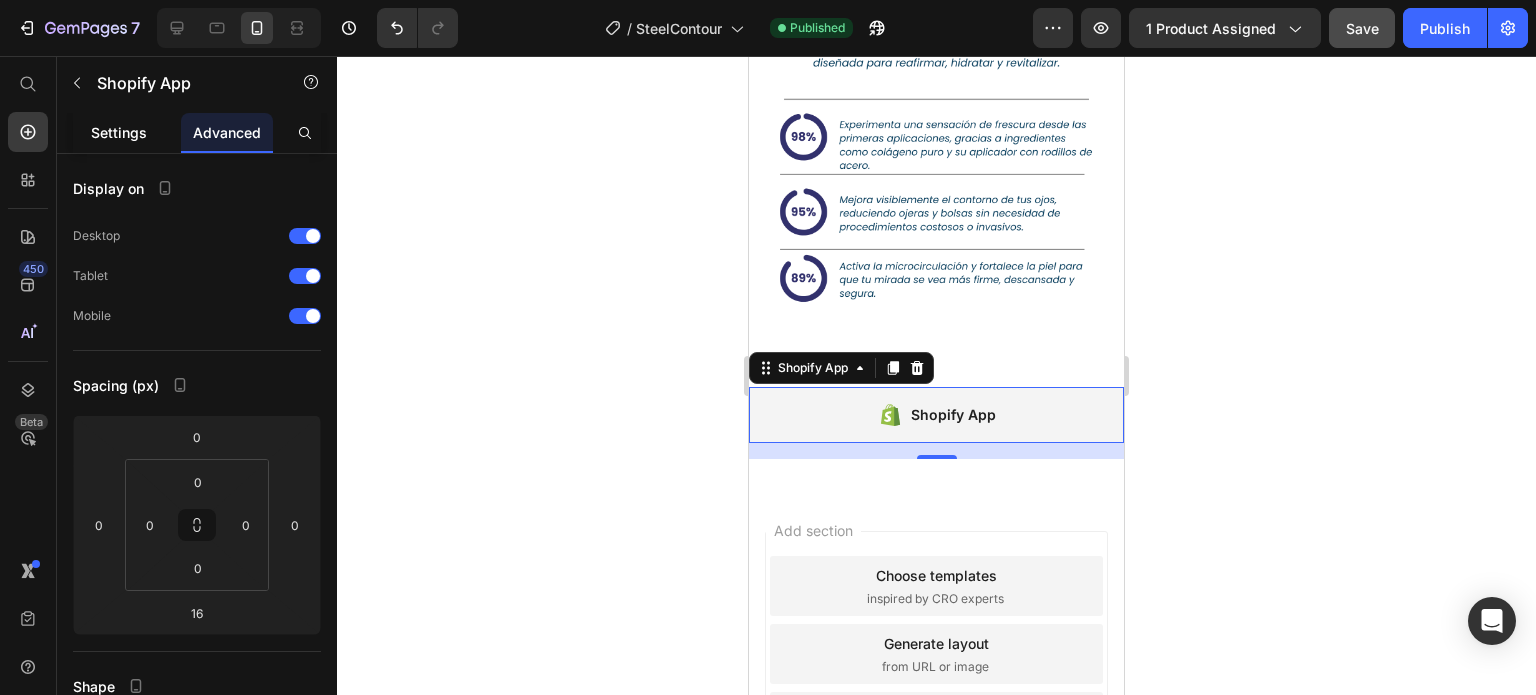 click on "Settings" at bounding box center (119, 132) 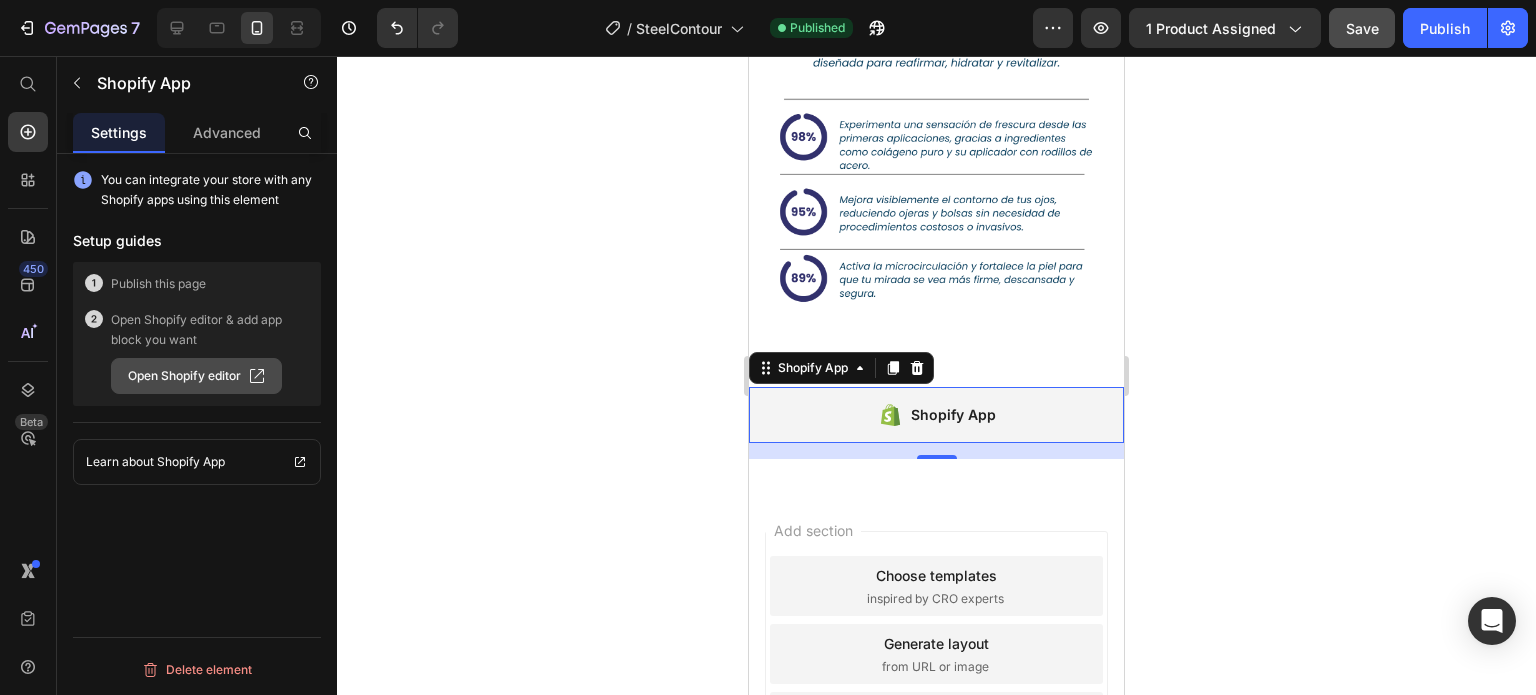click on "Open Shopify editor" at bounding box center [196, 376] 